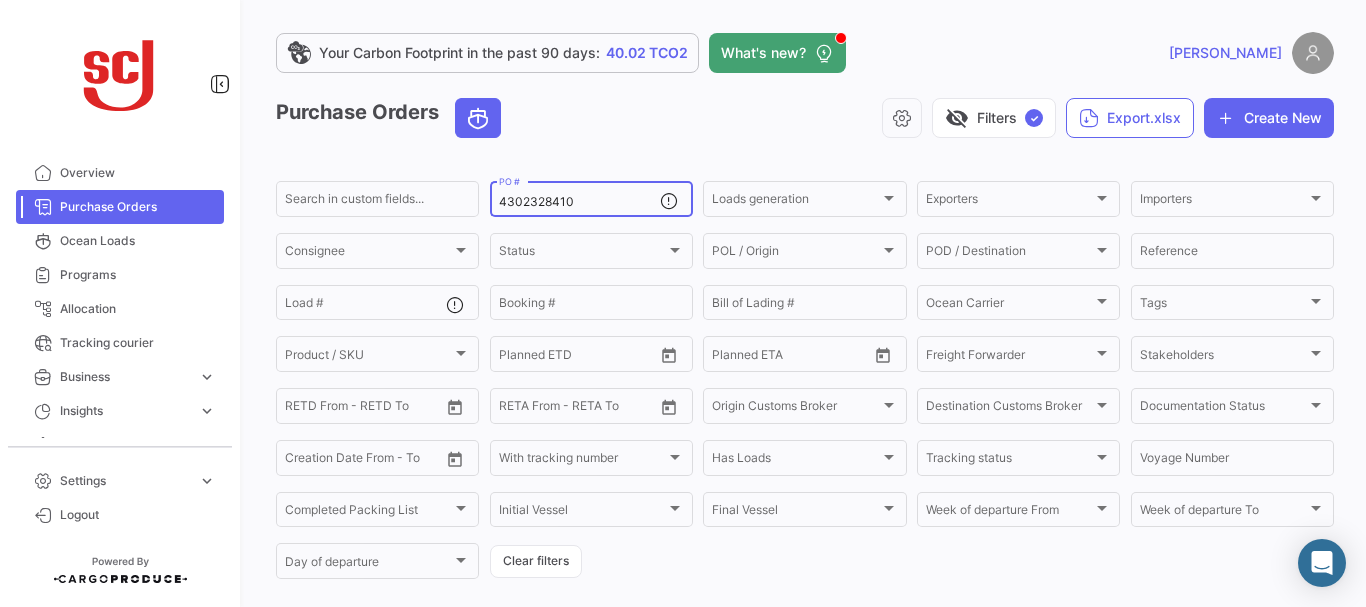 scroll, scrollTop: 0, scrollLeft: 0, axis: both 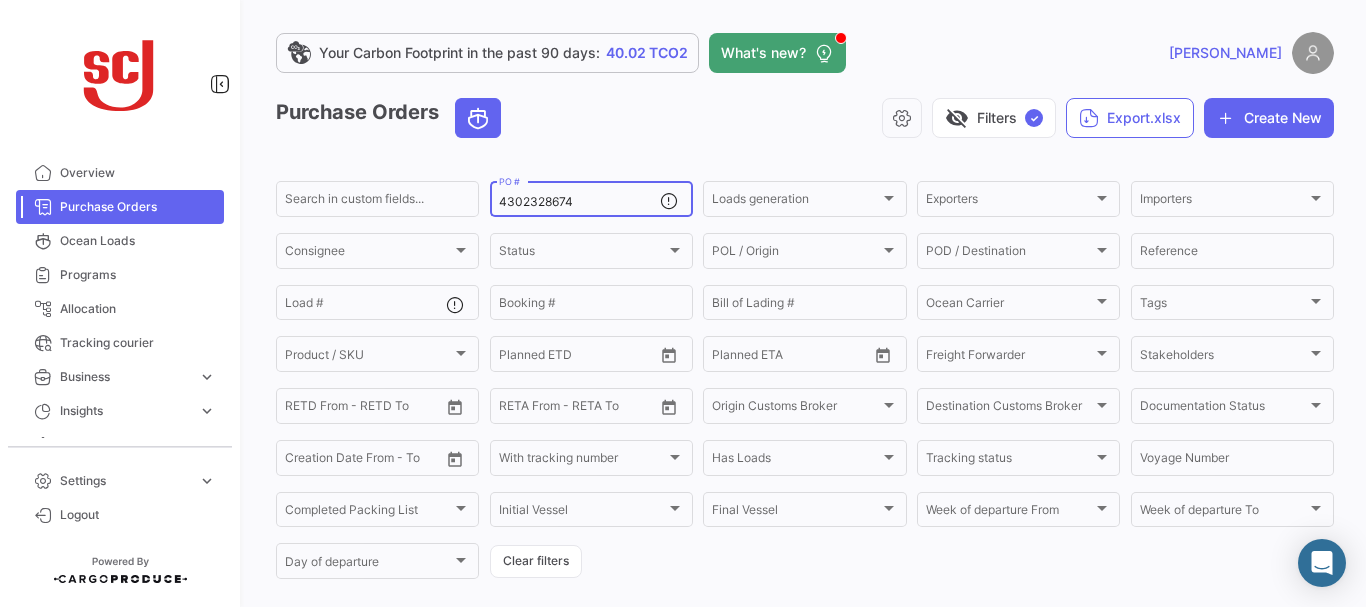 type on "4302328674" 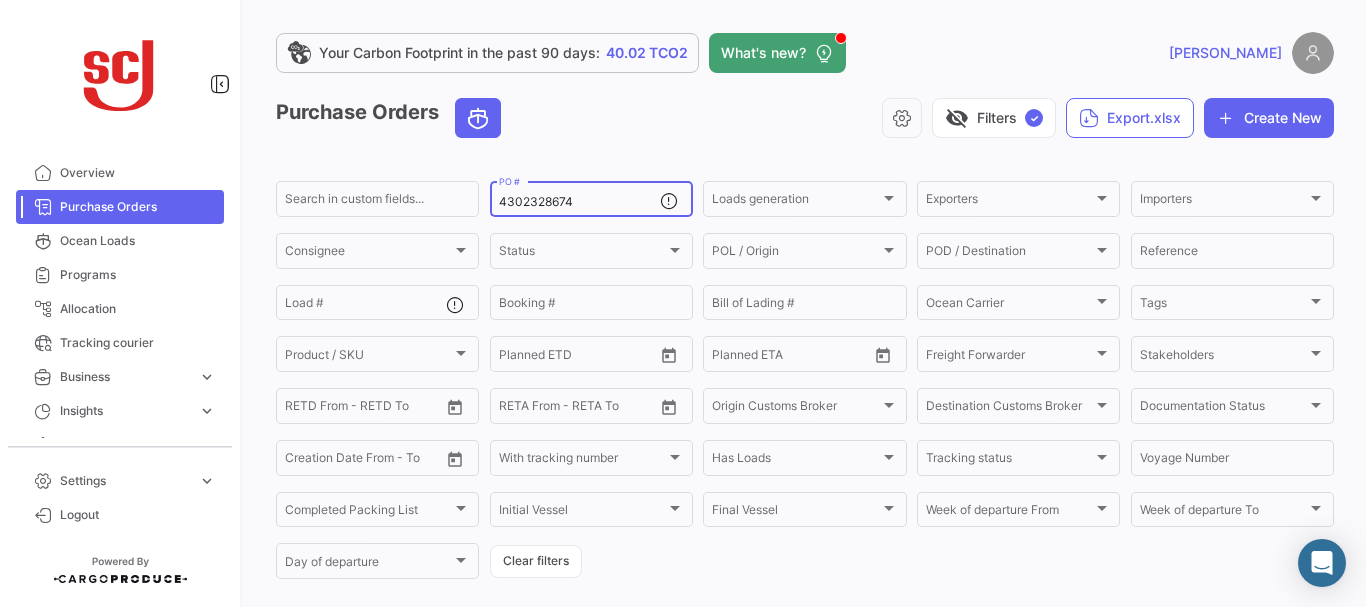 scroll, scrollTop: 202, scrollLeft: 0, axis: vertical 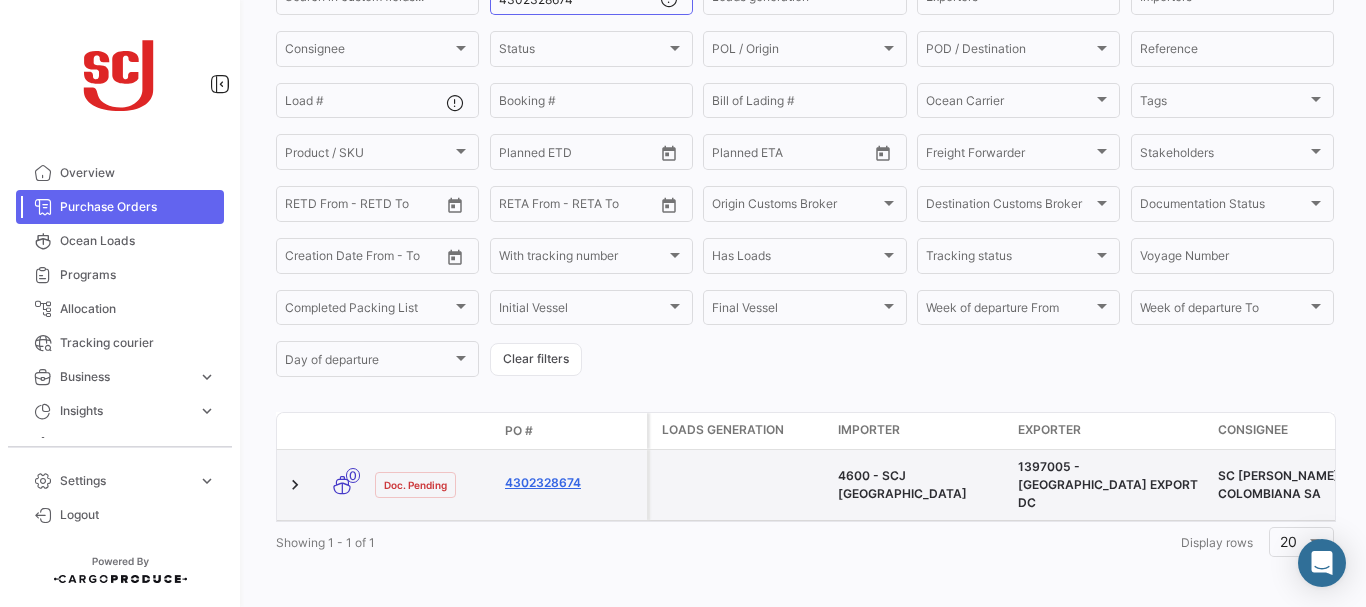 click on "4302328674" 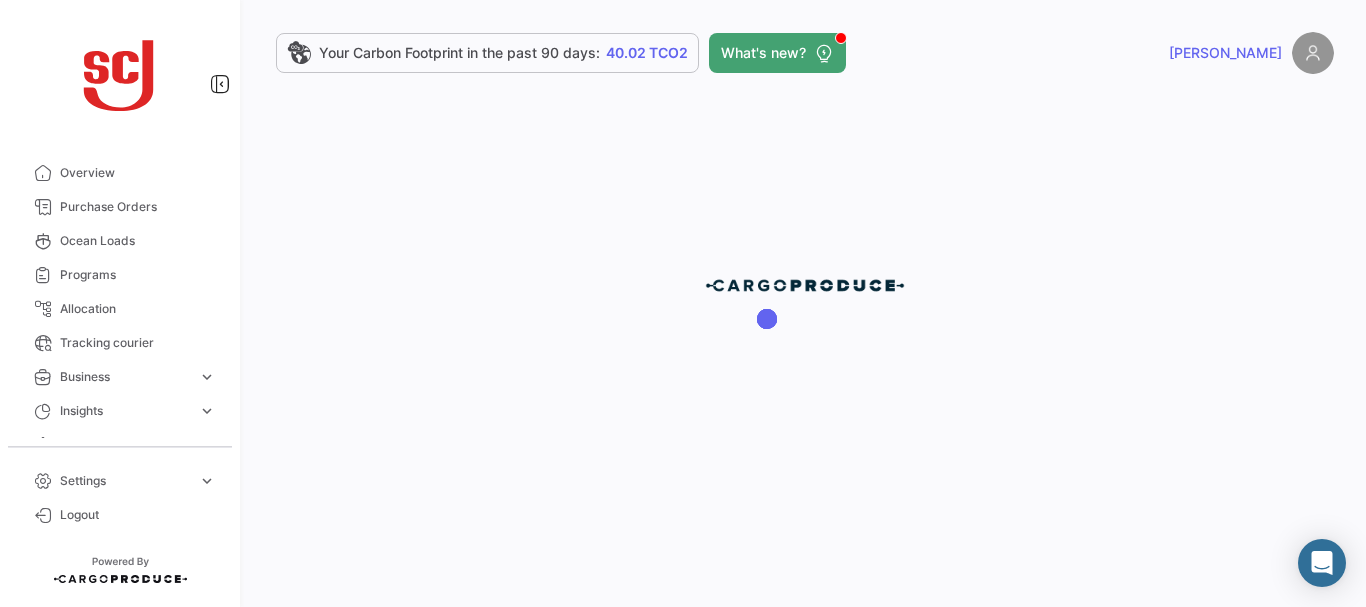 scroll, scrollTop: 0, scrollLeft: 0, axis: both 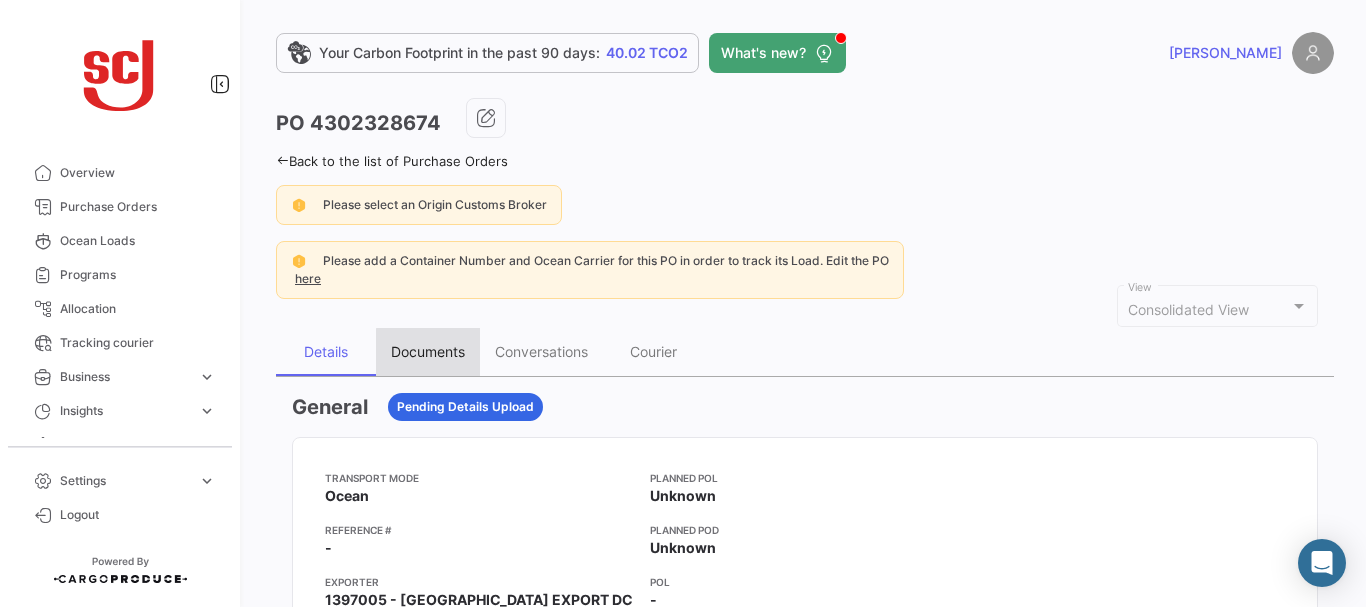click on "Documents" at bounding box center [428, 351] 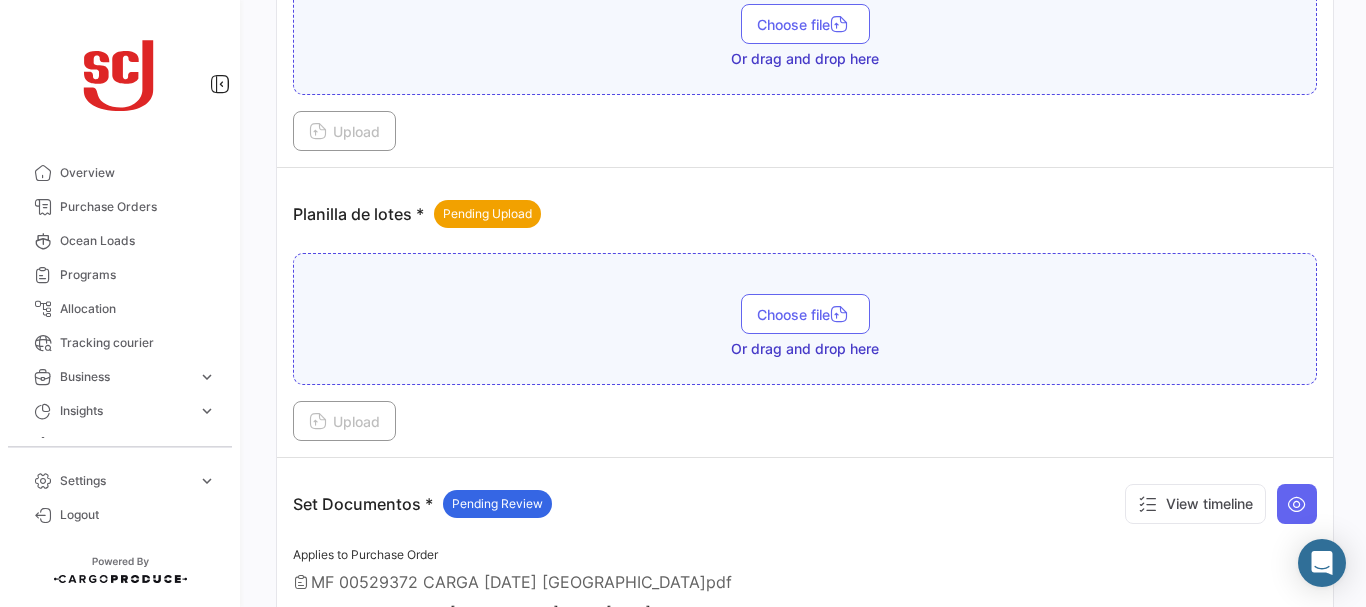 scroll, scrollTop: 2356, scrollLeft: 0, axis: vertical 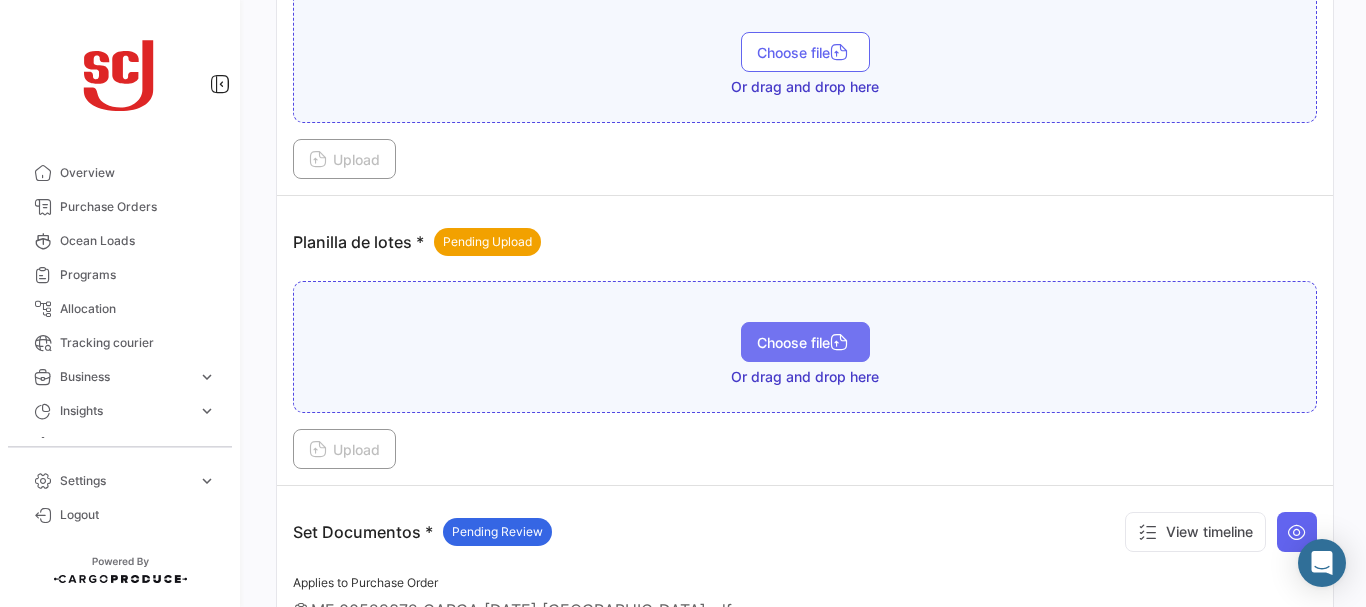 click on "Choose file" at bounding box center (805, 342) 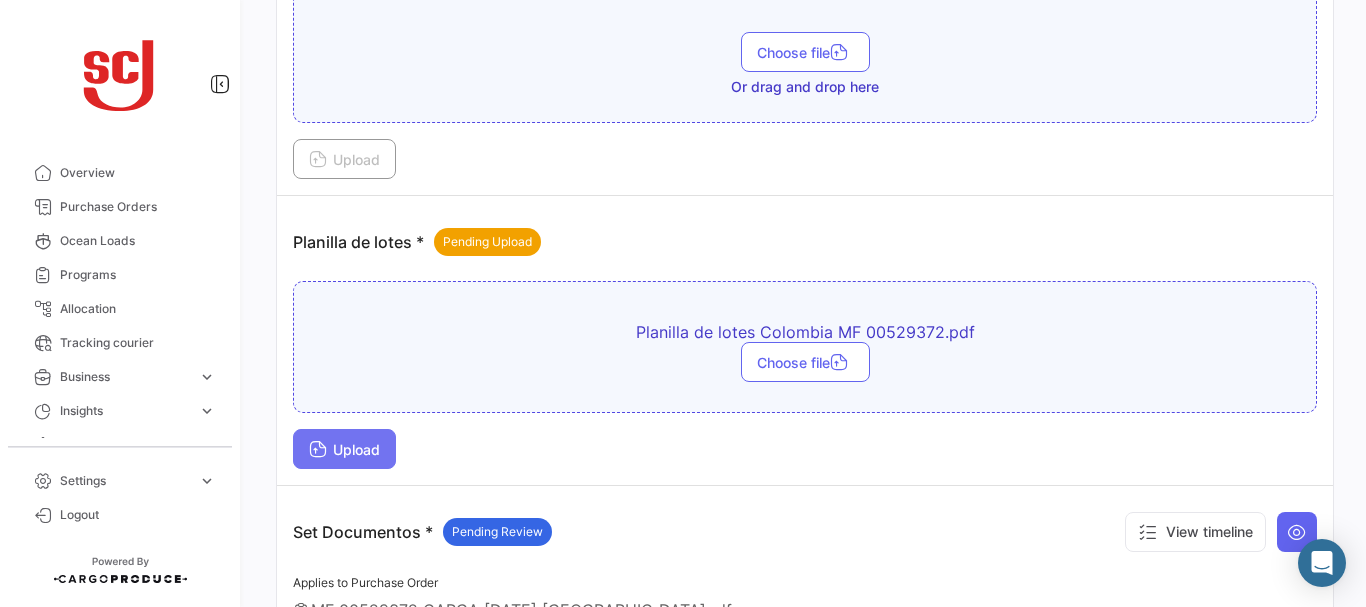 click on "Upload" at bounding box center (344, 449) 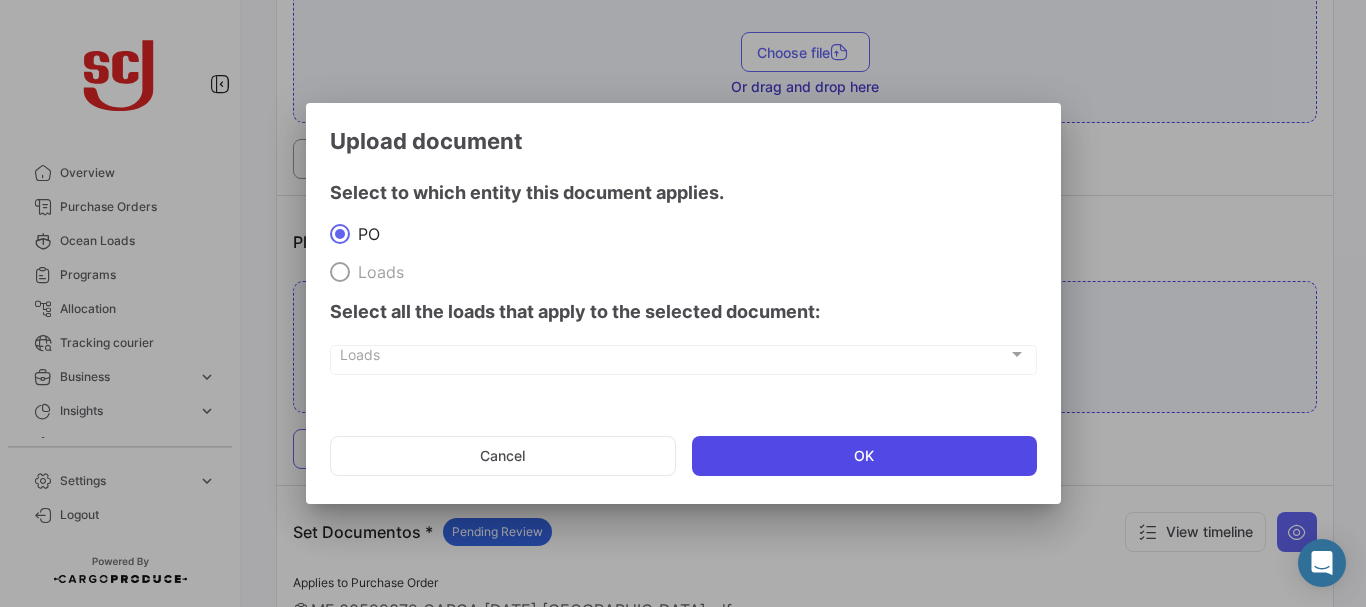 click on "OK" 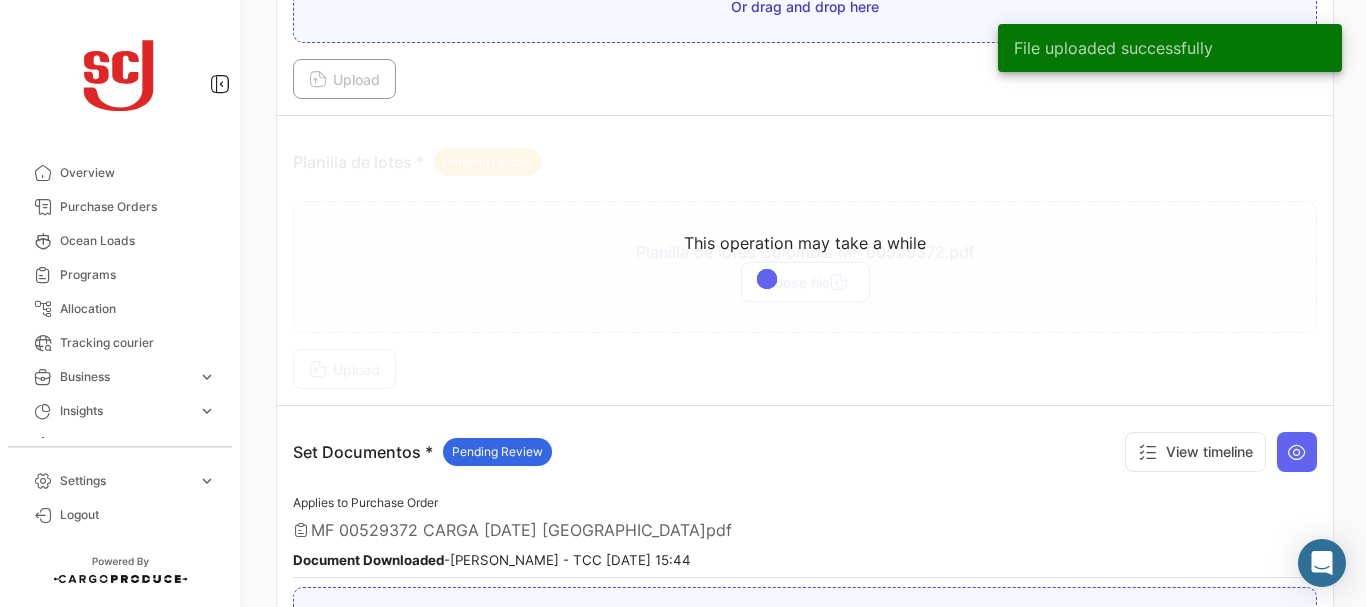 scroll, scrollTop: 2424, scrollLeft: 0, axis: vertical 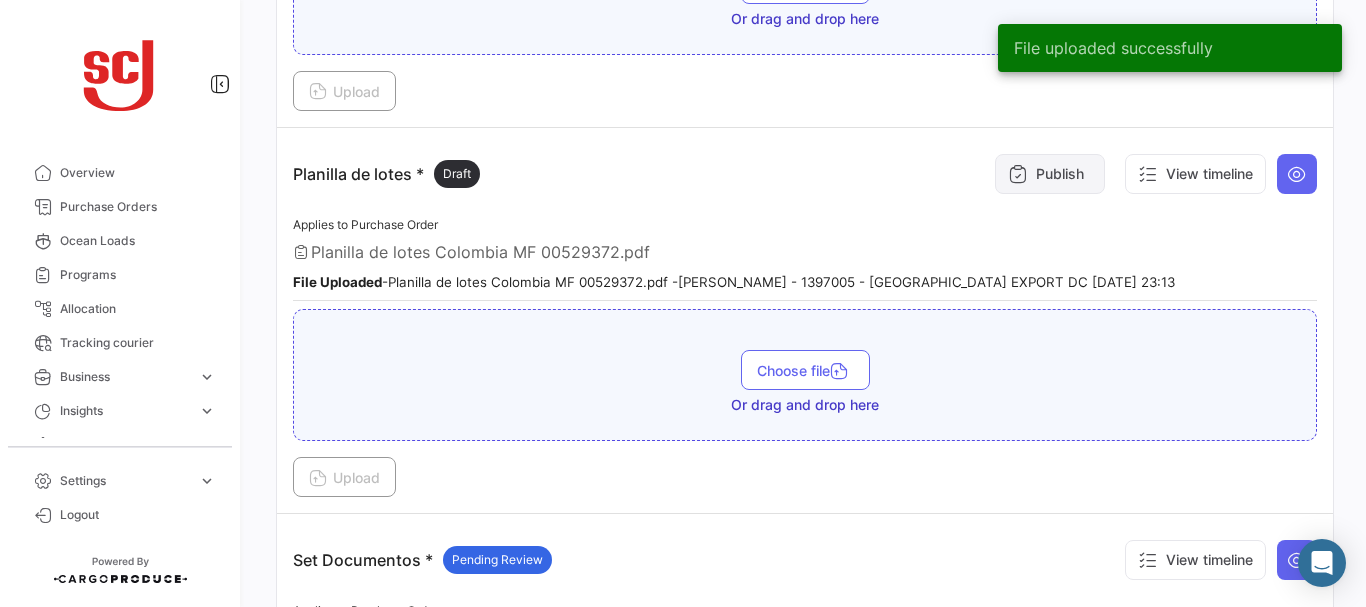 click on "Publish" at bounding box center [1050, 174] 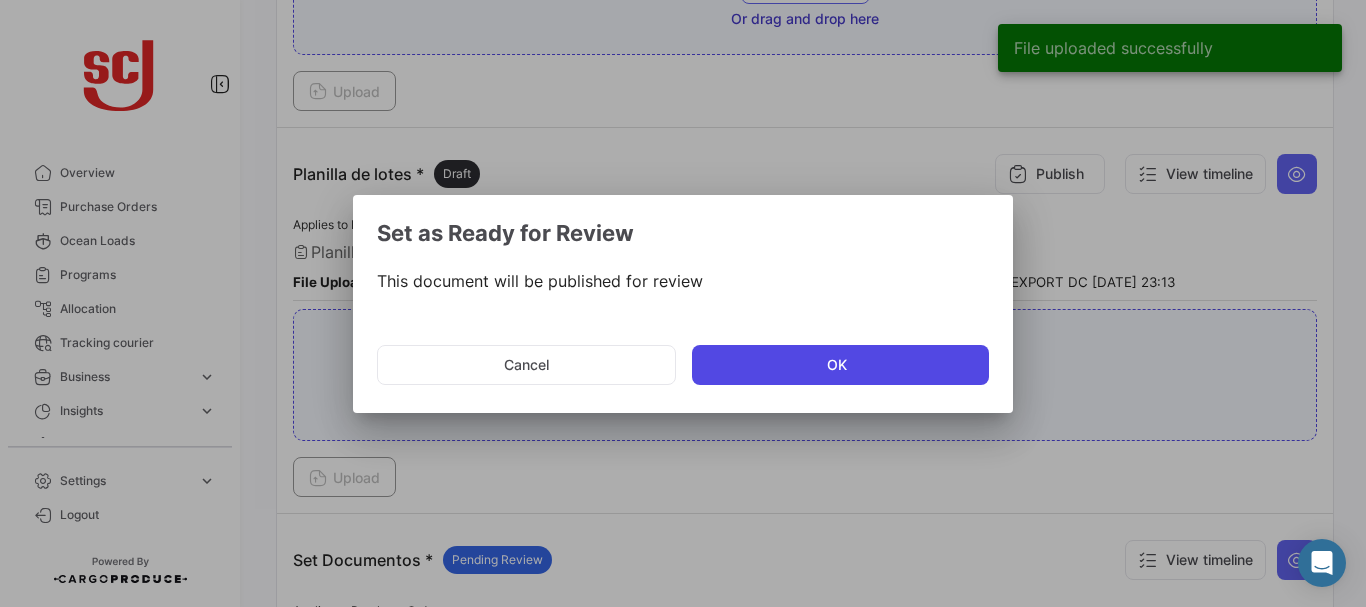 click on "OK" 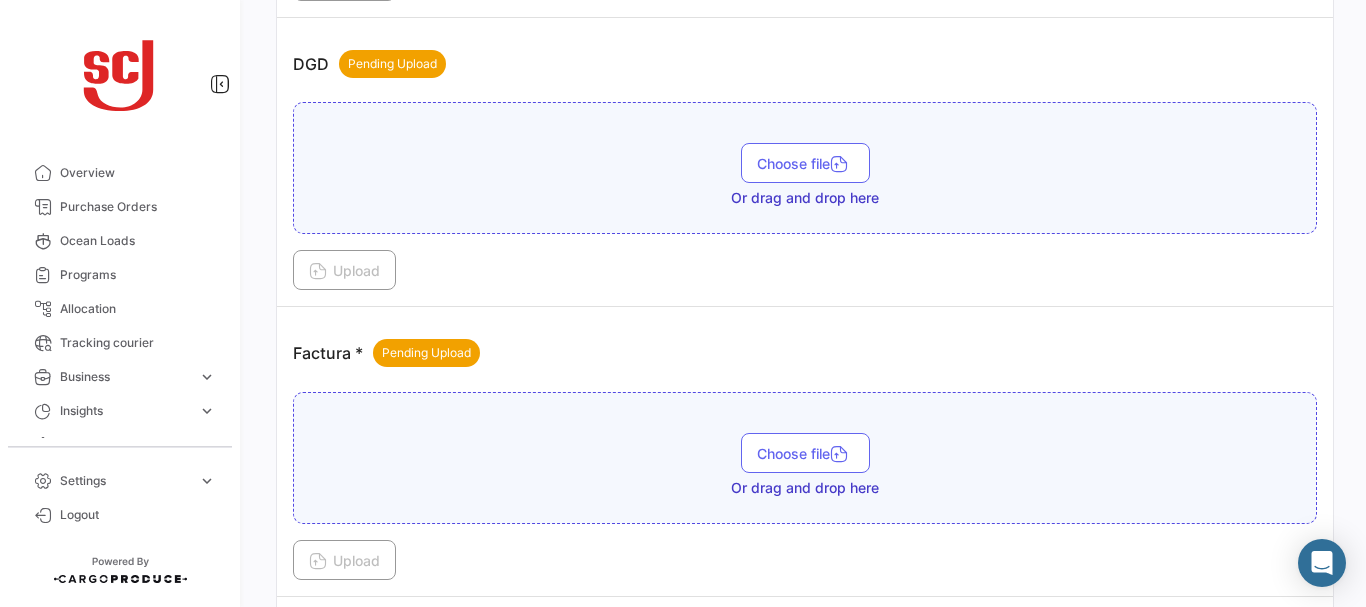 scroll, scrollTop: 1268, scrollLeft: 0, axis: vertical 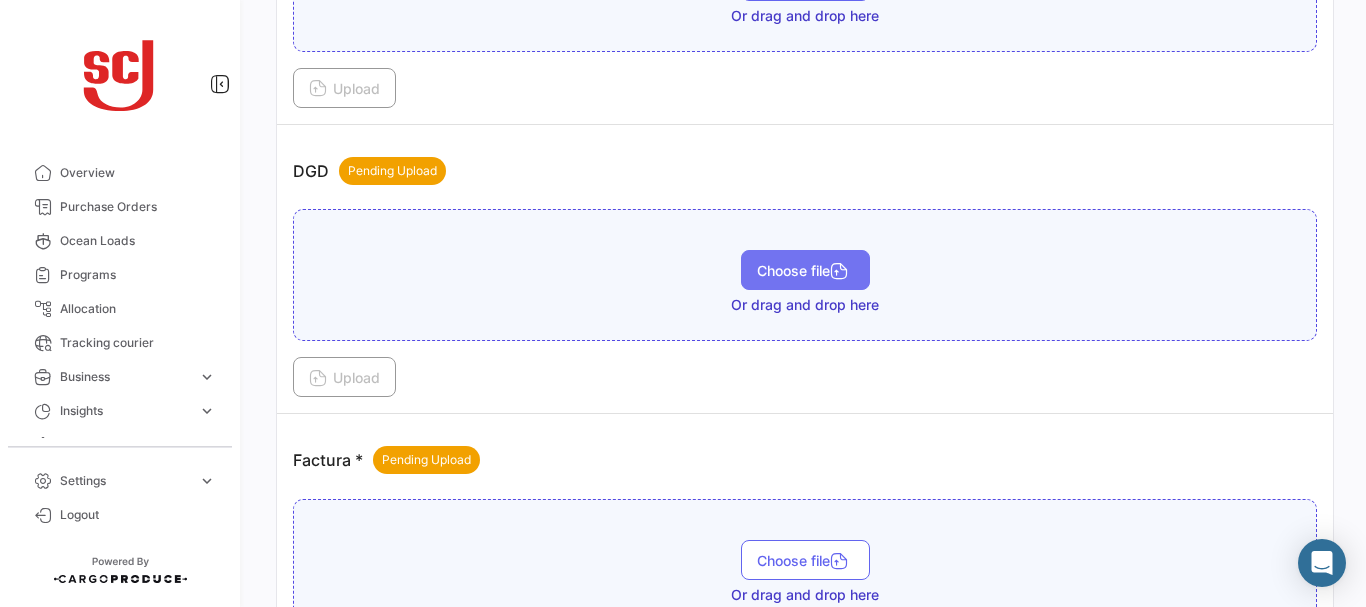 click on "Choose file" at bounding box center [805, 270] 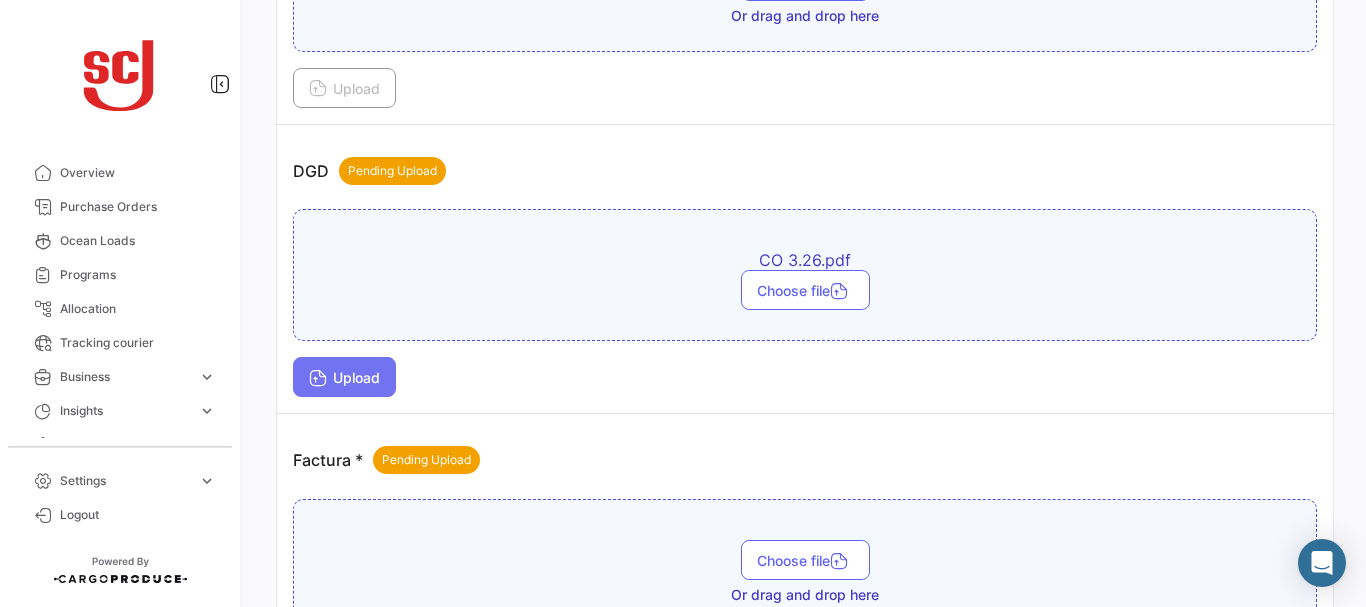click on "Upload" at bounding box center (344, 377) 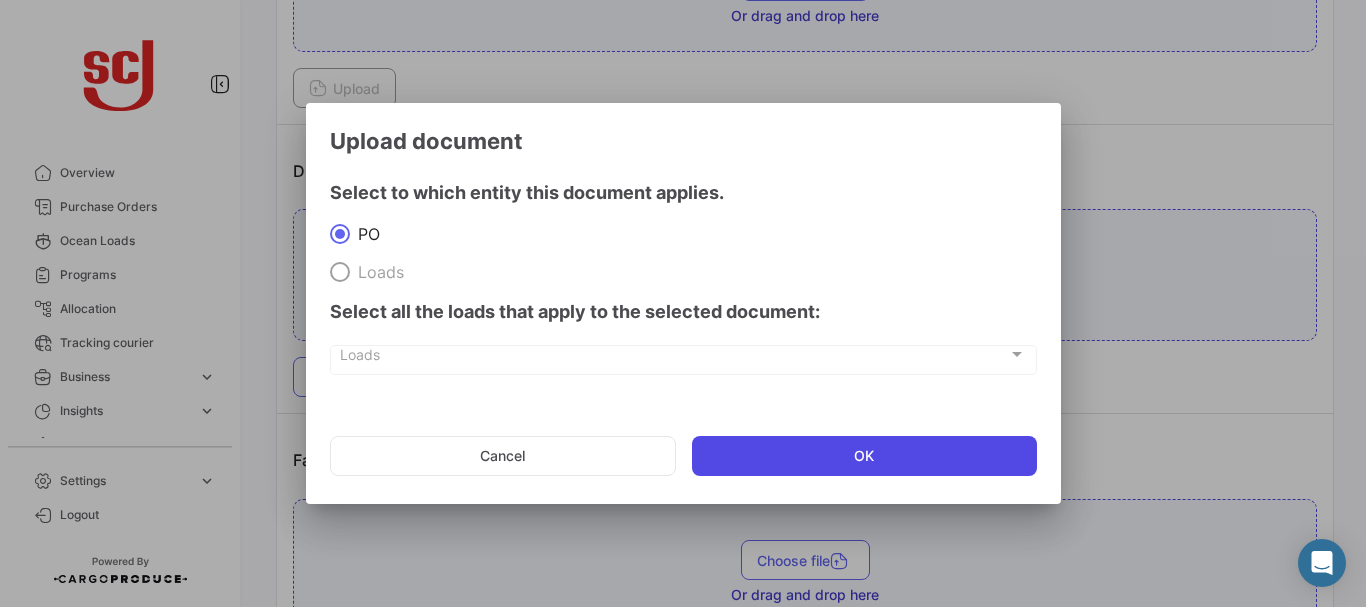 click on "OK" 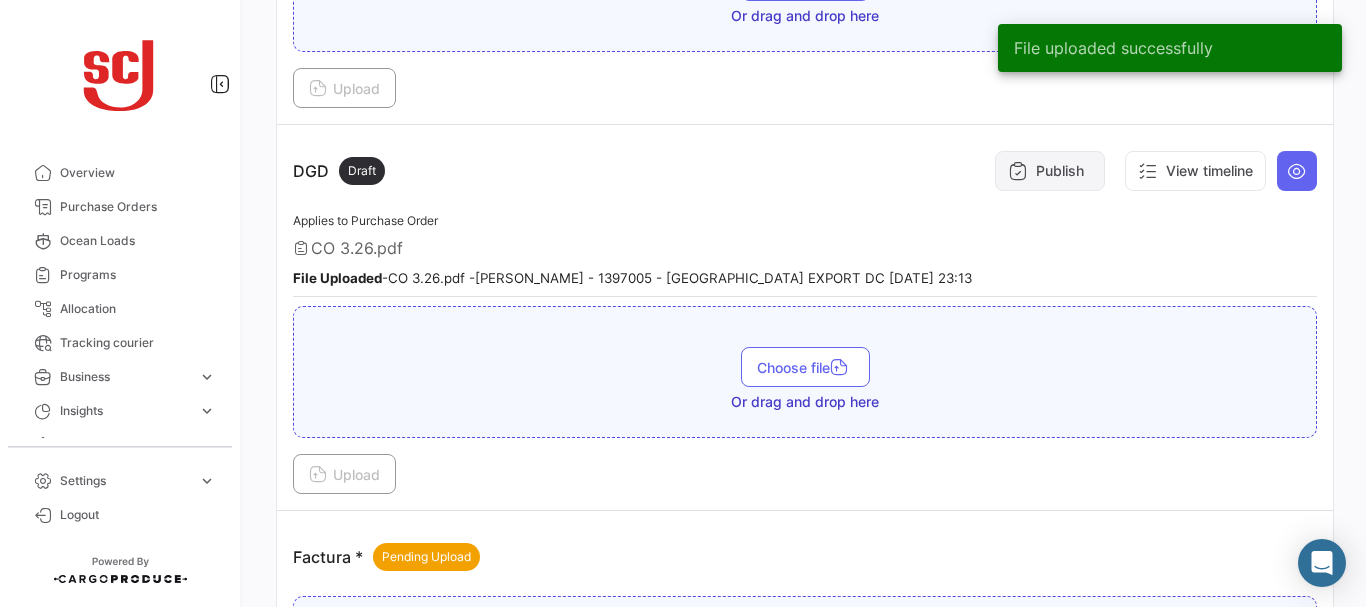 click on "Publish" at bounding box center [1050, 171] 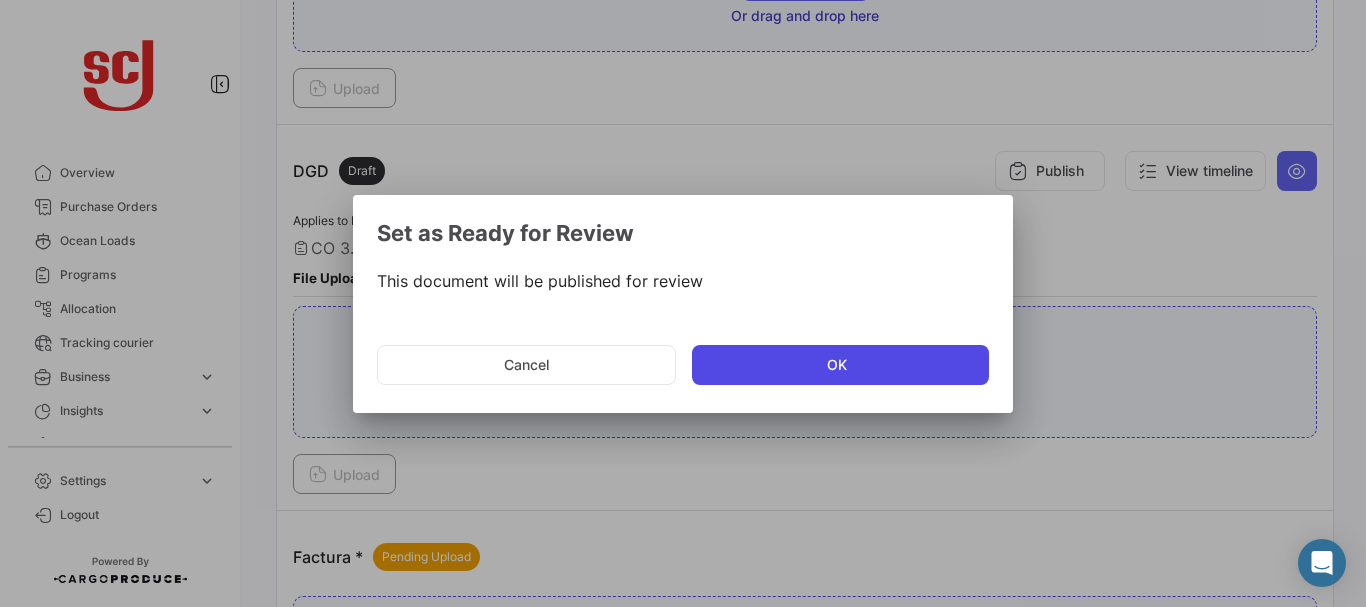 click on "OK" 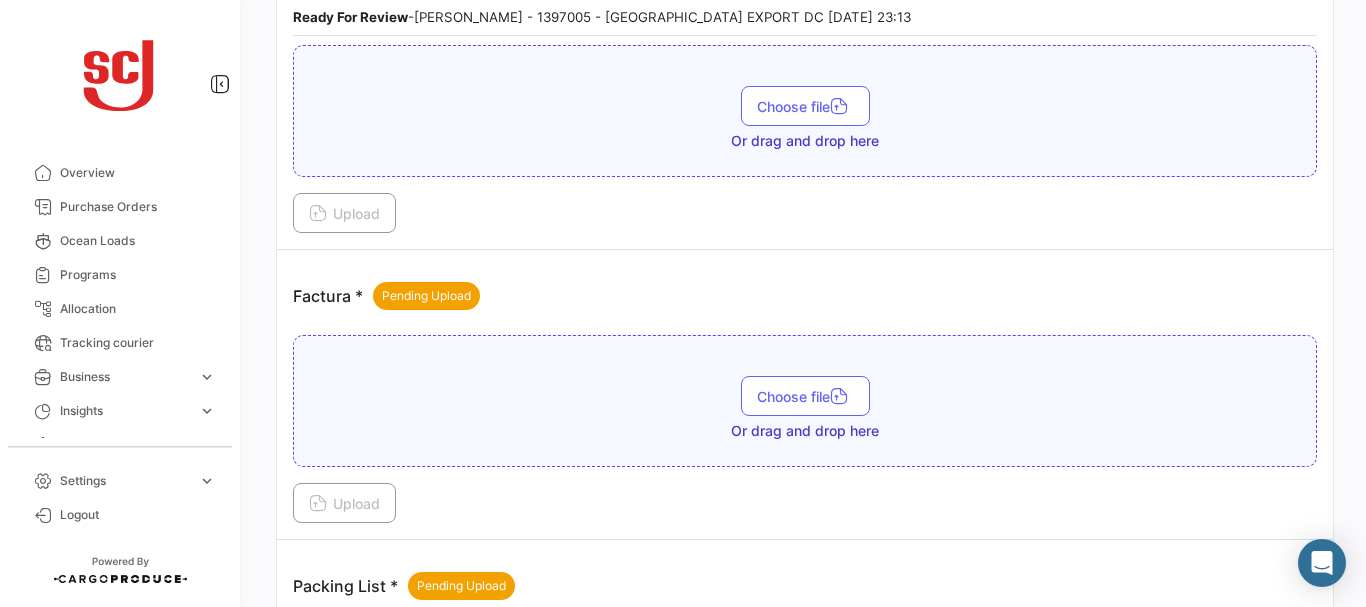 scroll, scrollTop: 1608, scrollLeft: 0, axis: vertical 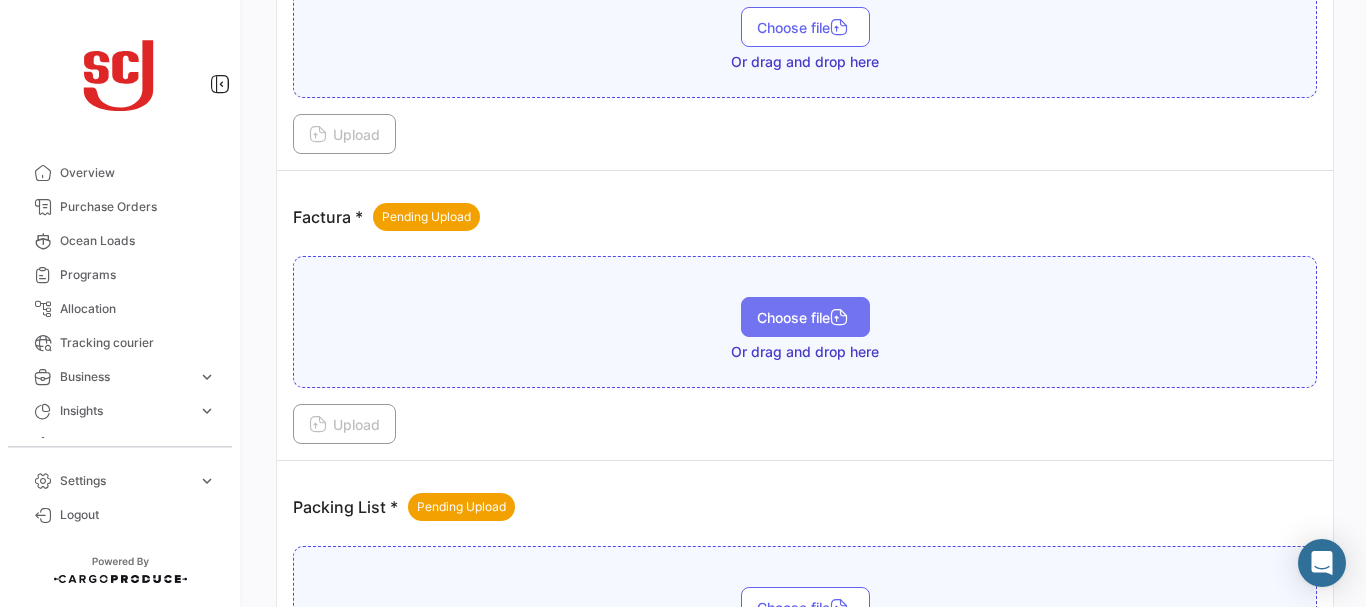 click on "Choose file" at bounding box center [805, 317] 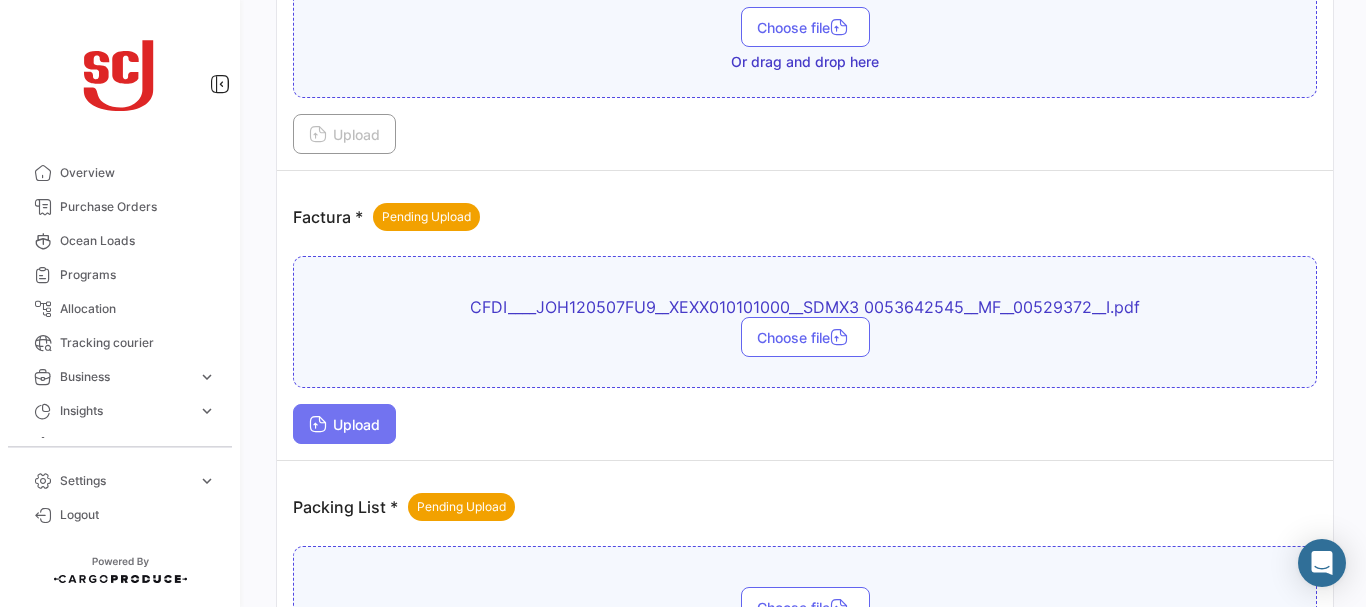 click on "Upload" at bounding box center (344, 424) 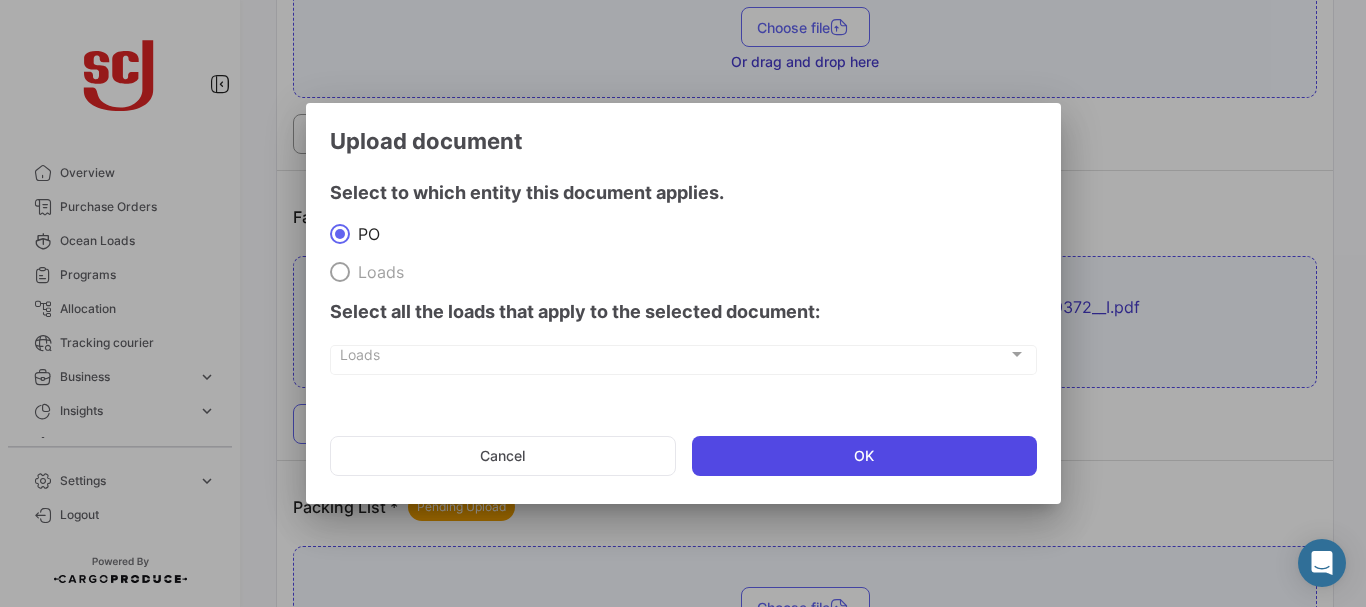 click on "OK" 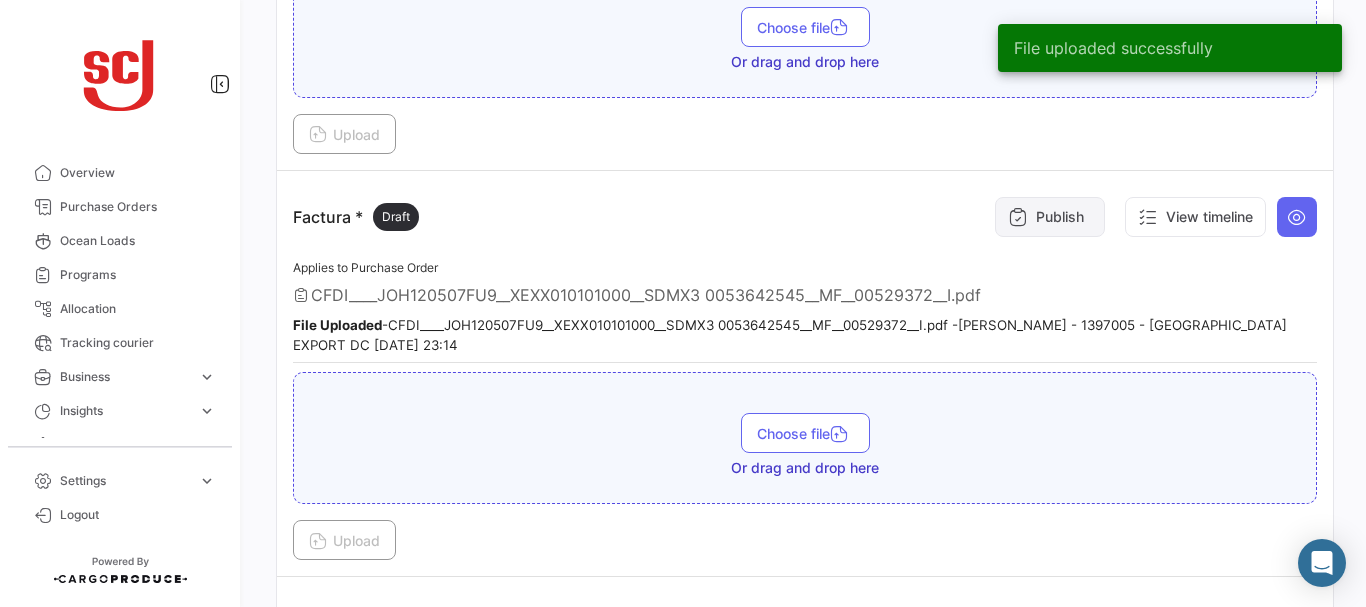 click on "Publish" at bounding box center [1050, 217] 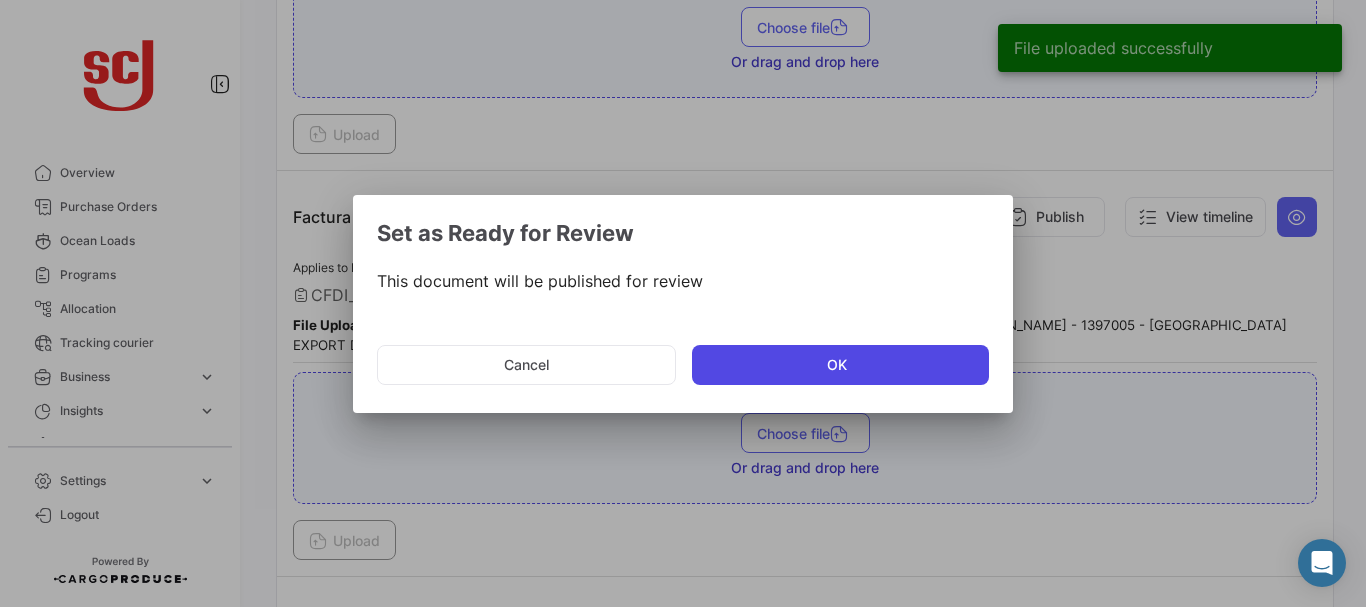 click on "OK" 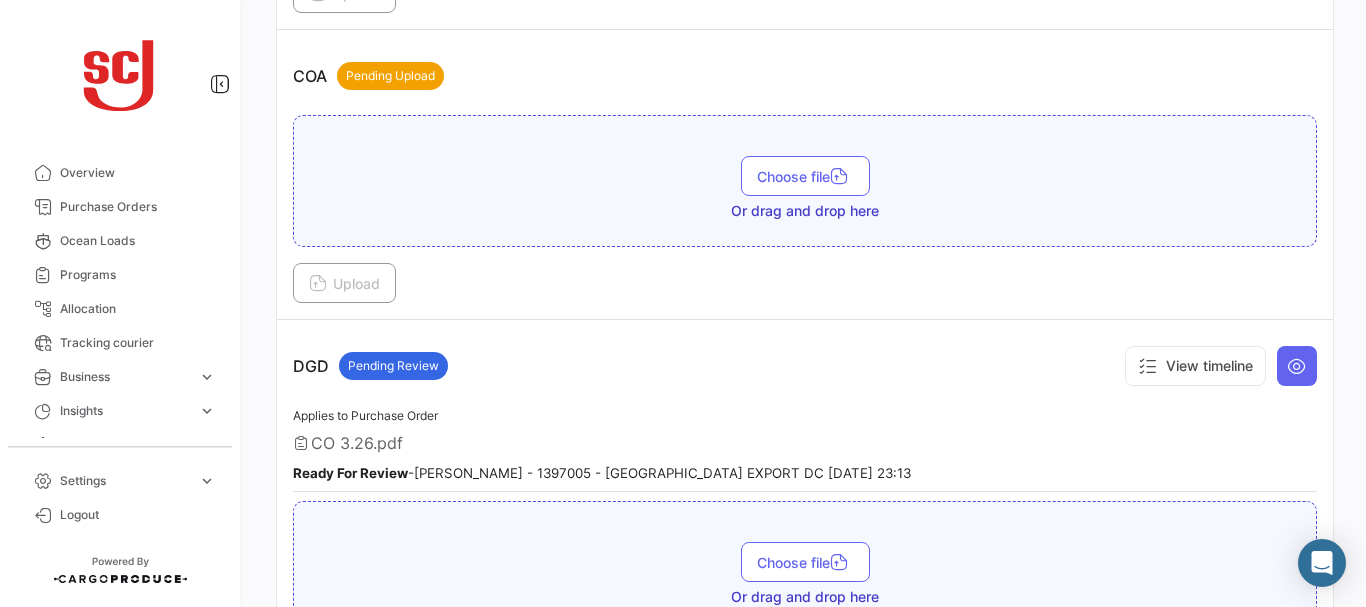 scroll, scrollTop: 1041, scrollLeft: 0, axis: vertical 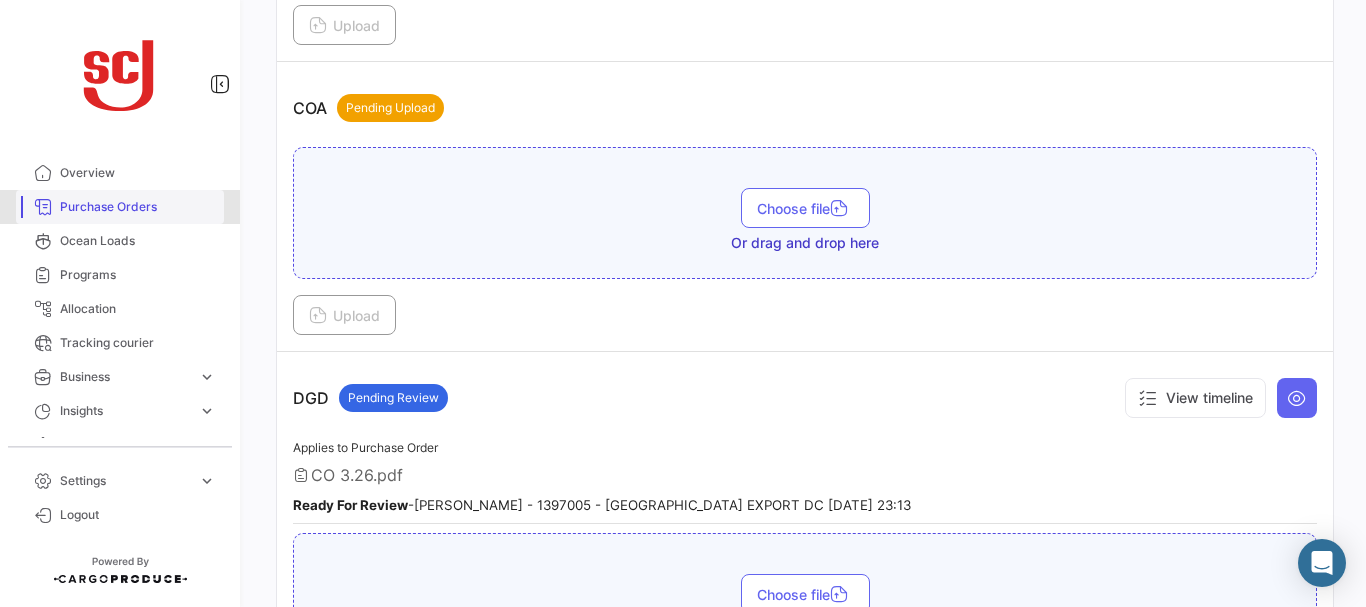 click on "Purchase Orders" at bounding box center [138, 207] 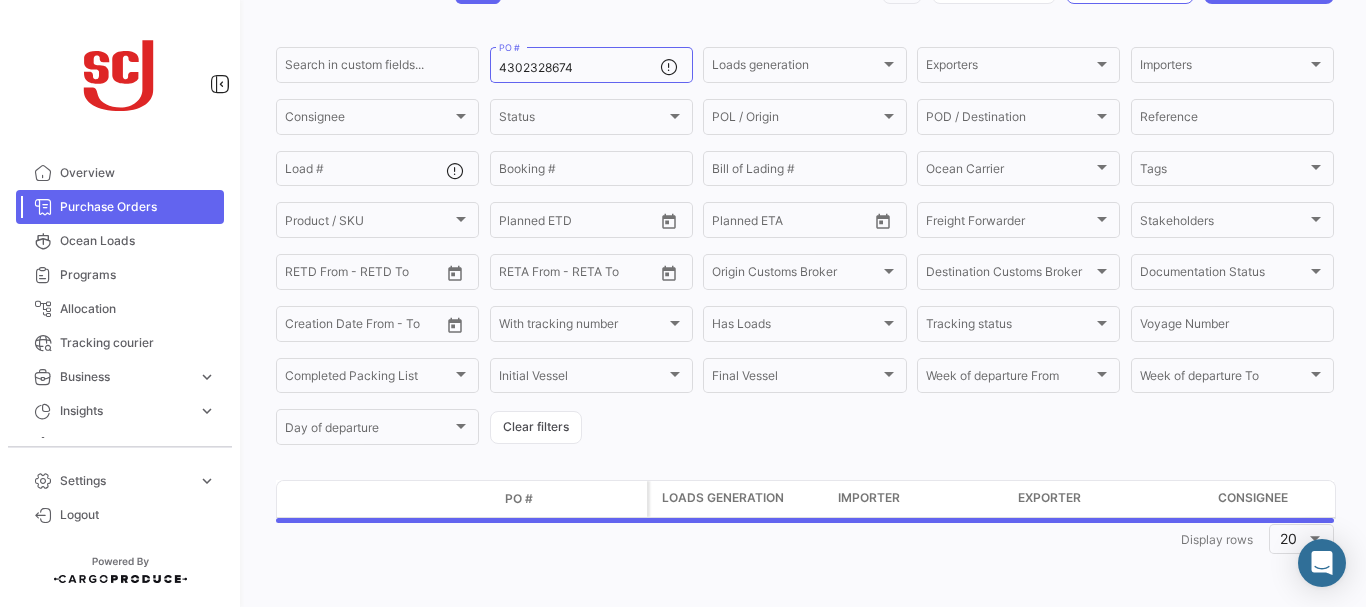 scroll, scrollTop: 0, scrollLeft: 0, axis: both 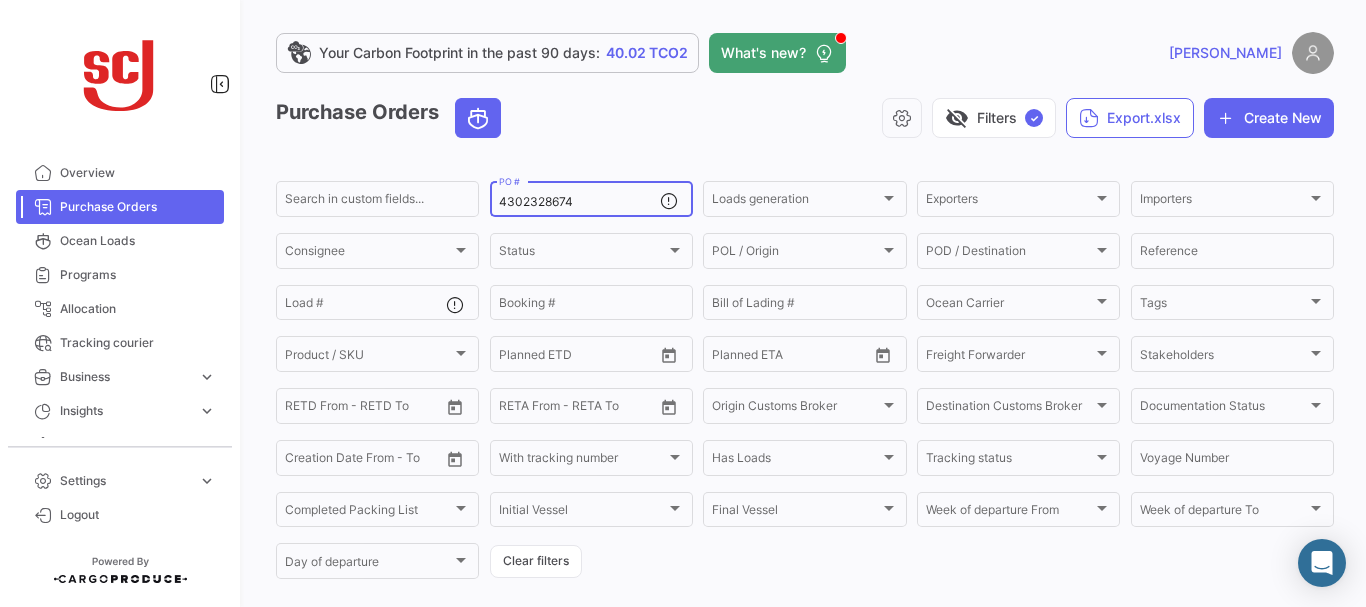 click on "4302328674" at bounding box center [579, 202] 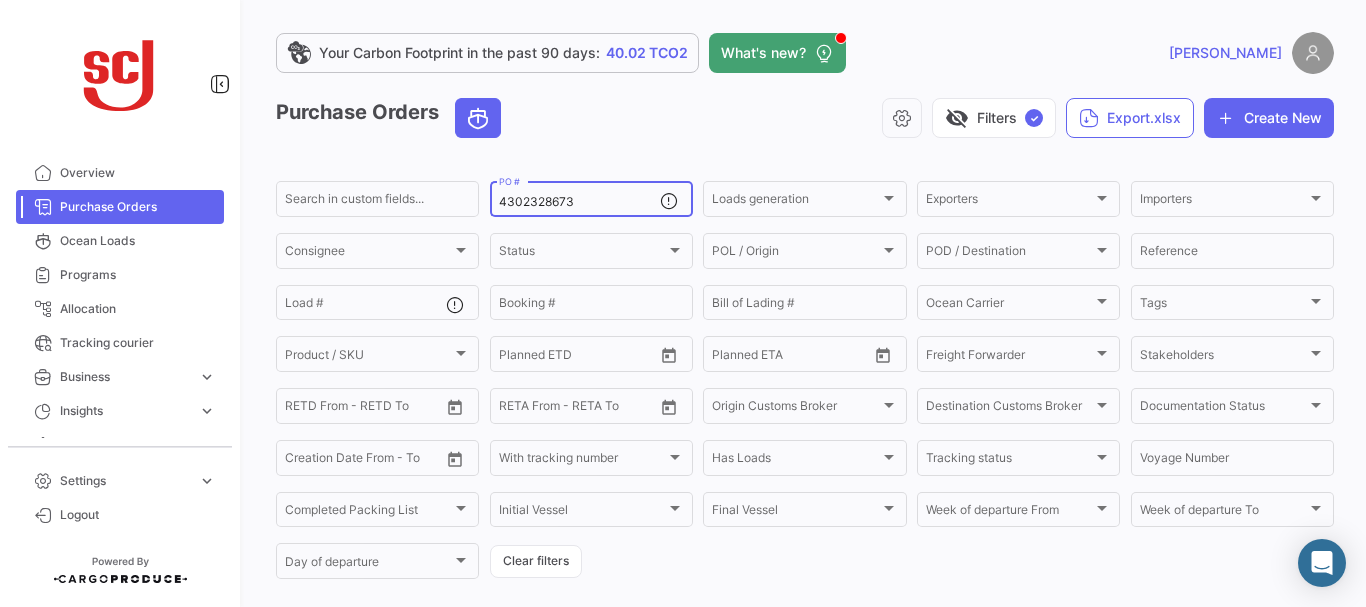 type on "4302328673" 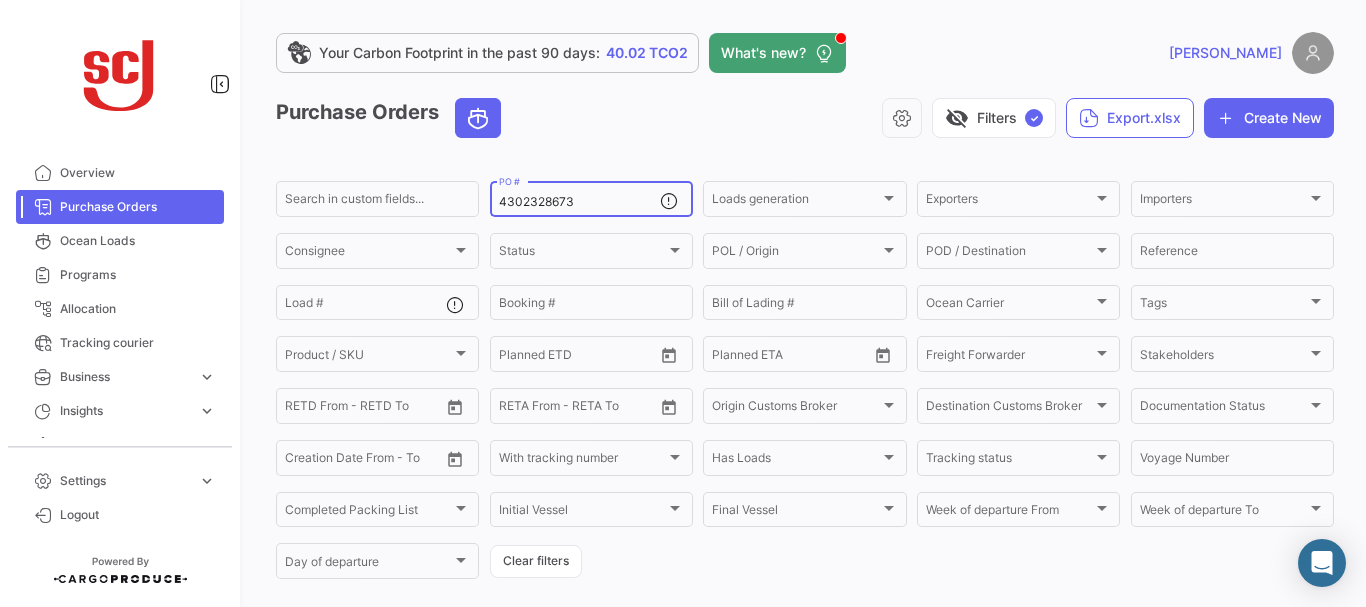 scroll, scrollTop: 202, scrollLeft: 0, axis: vertical 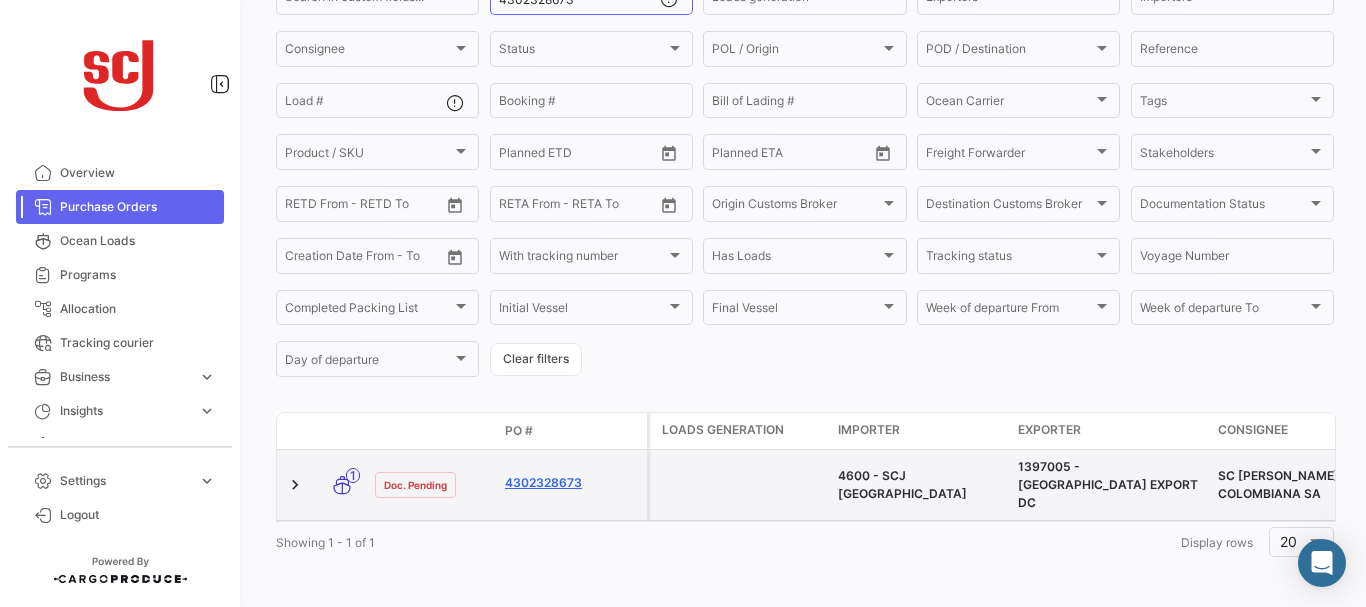 click on "4302328673" 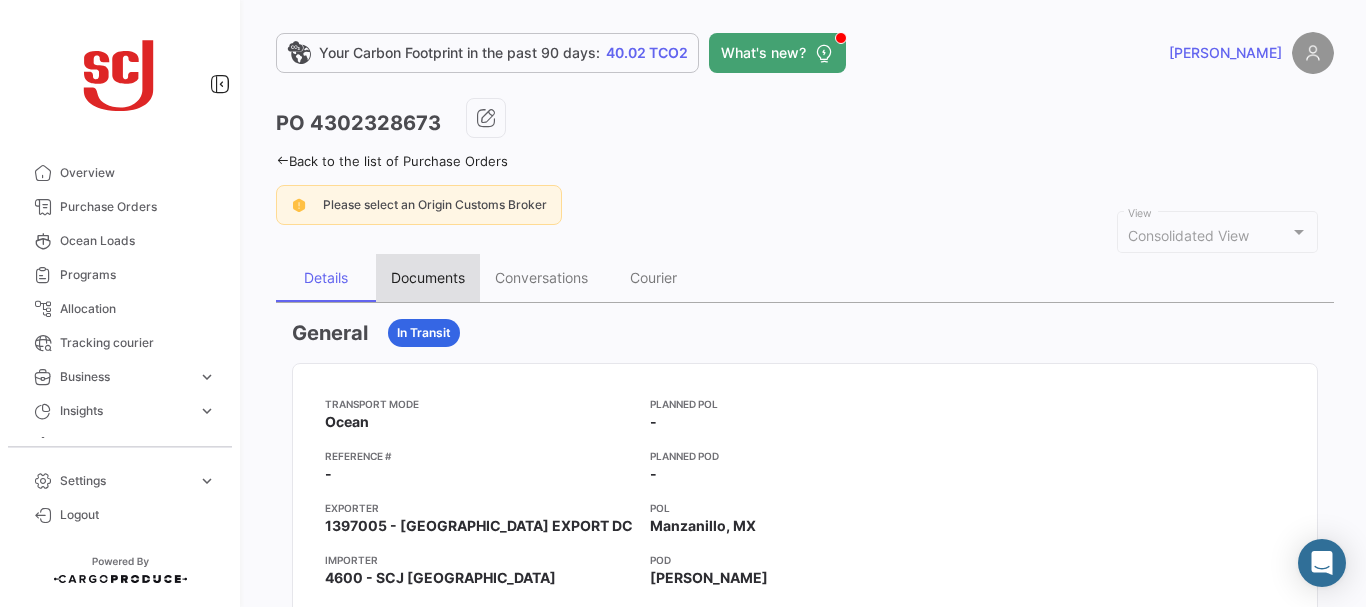 click on "Documents" at bounding box center [428, 277] 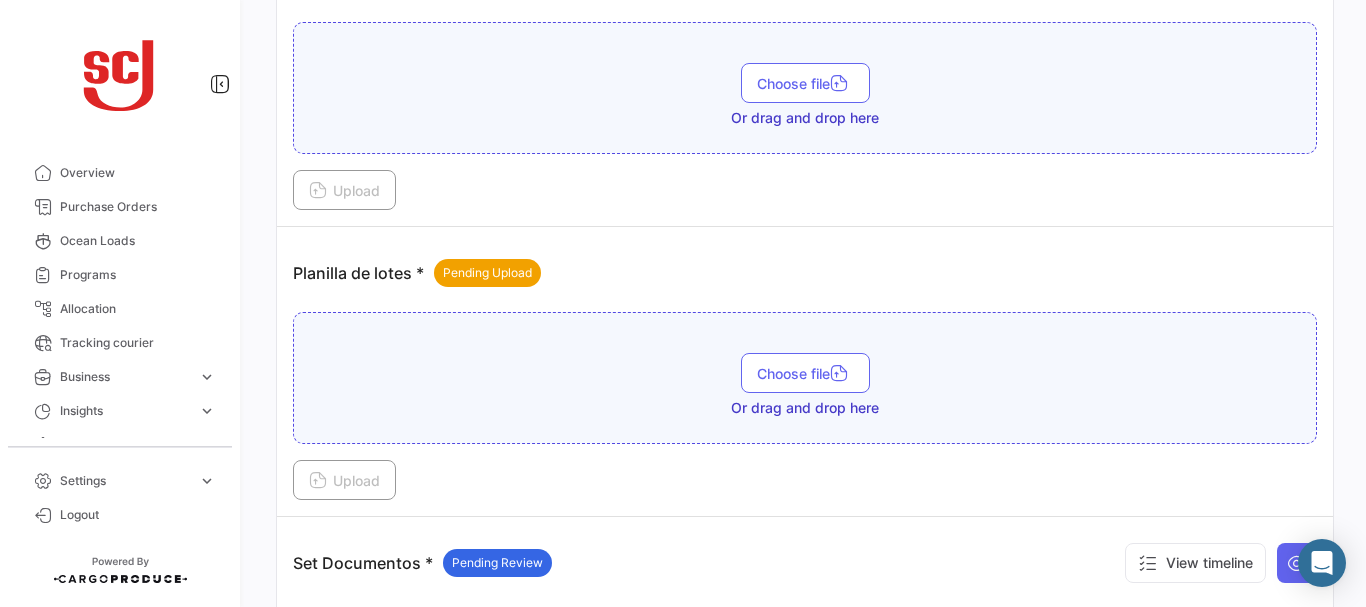 scroll, scrollTop: 2246, scrollLeft: 0, axis: vertical 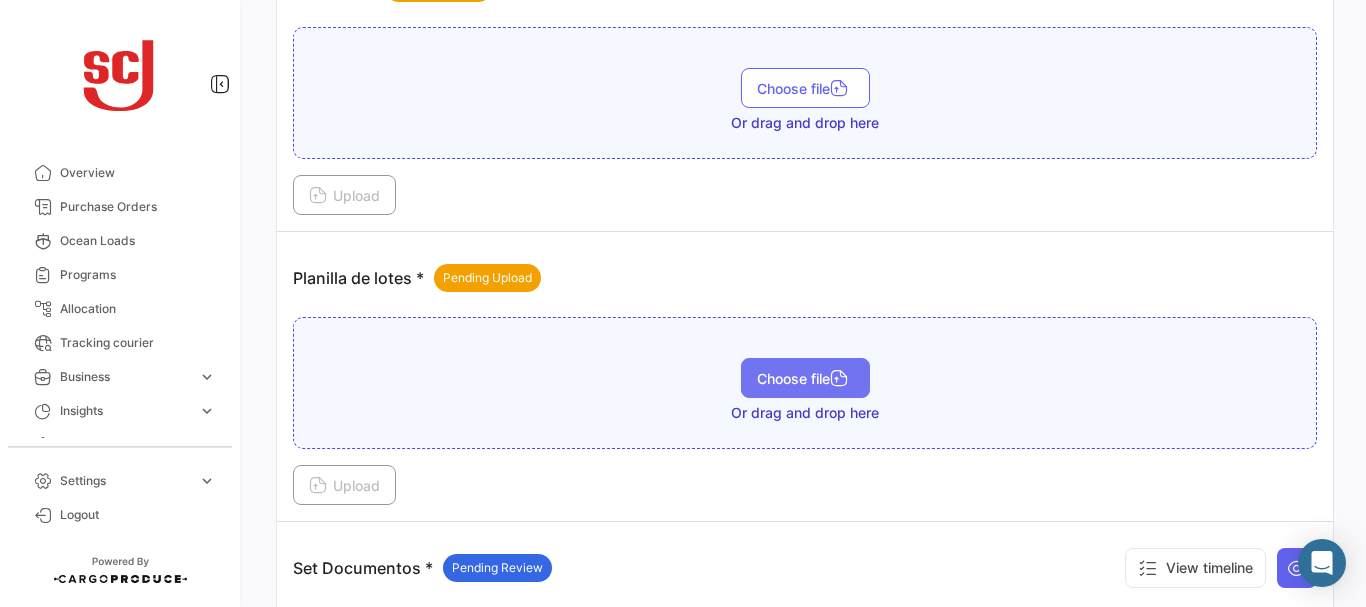 click on "Choose file" at bounding box center [805, 378] 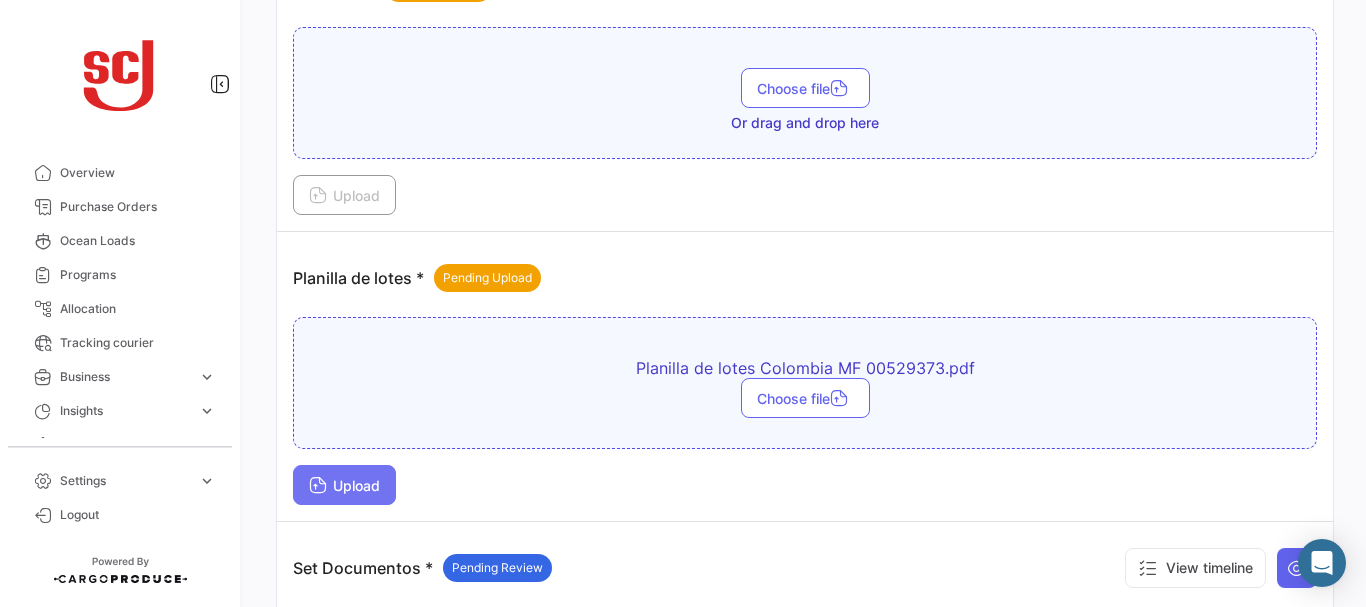 click on "Upload" at bounding box center (344, 485) 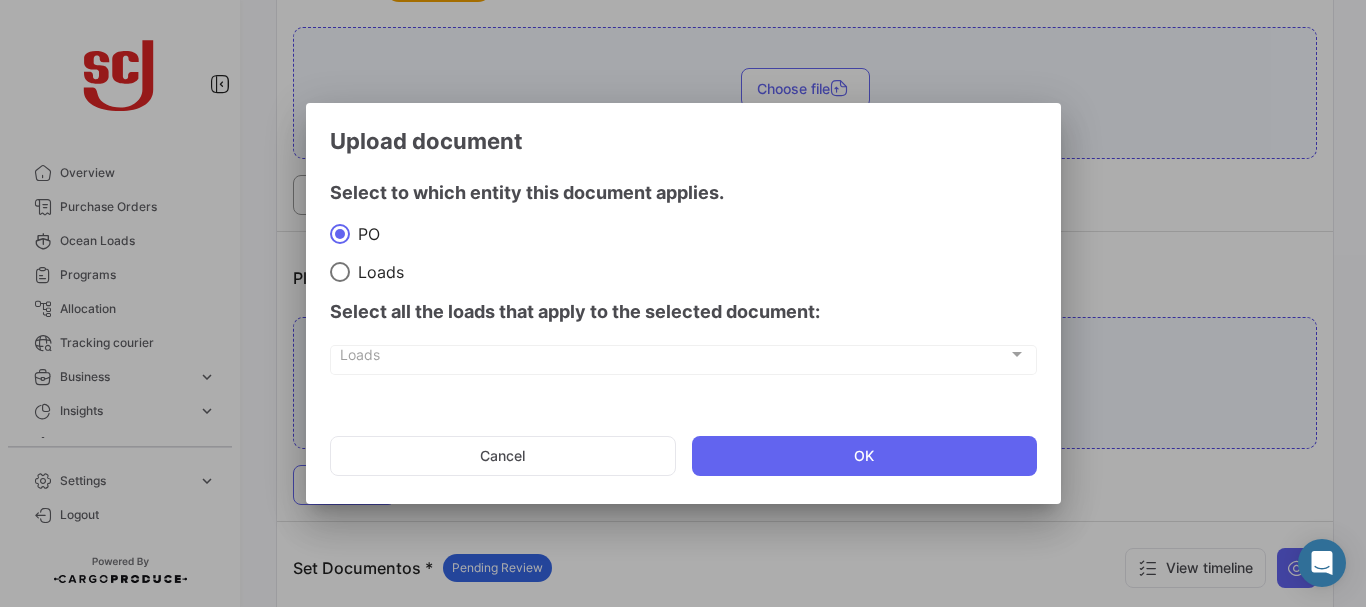 click on "Cancel   OK" 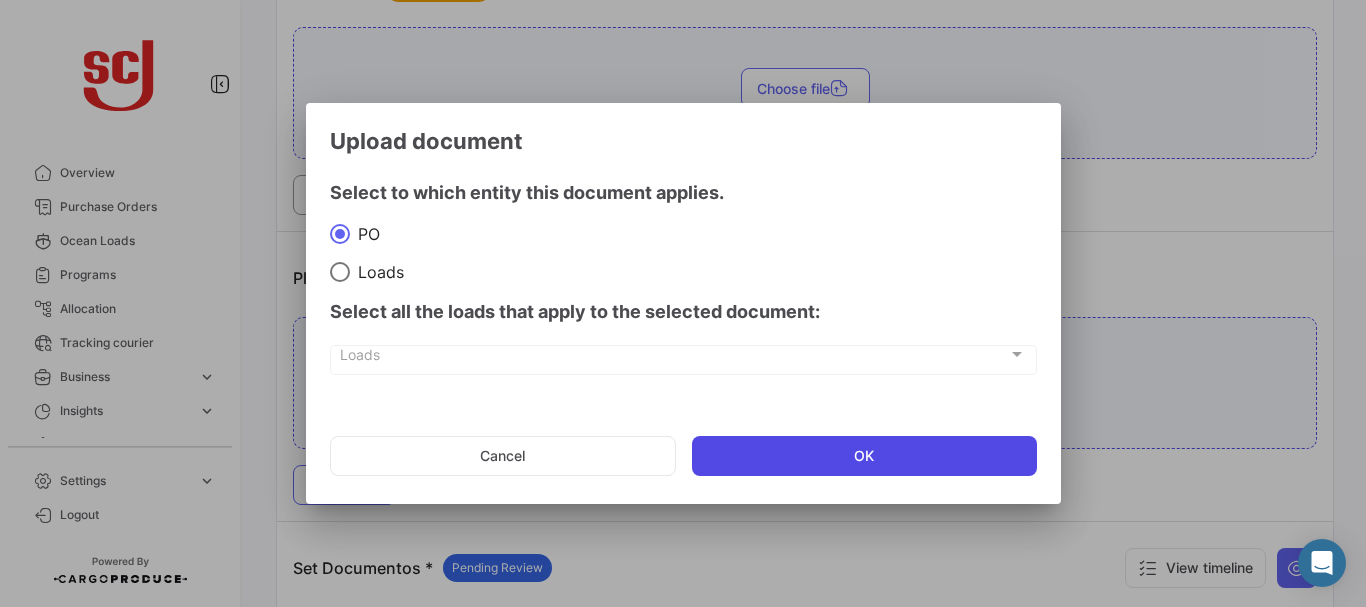 click on "OK" 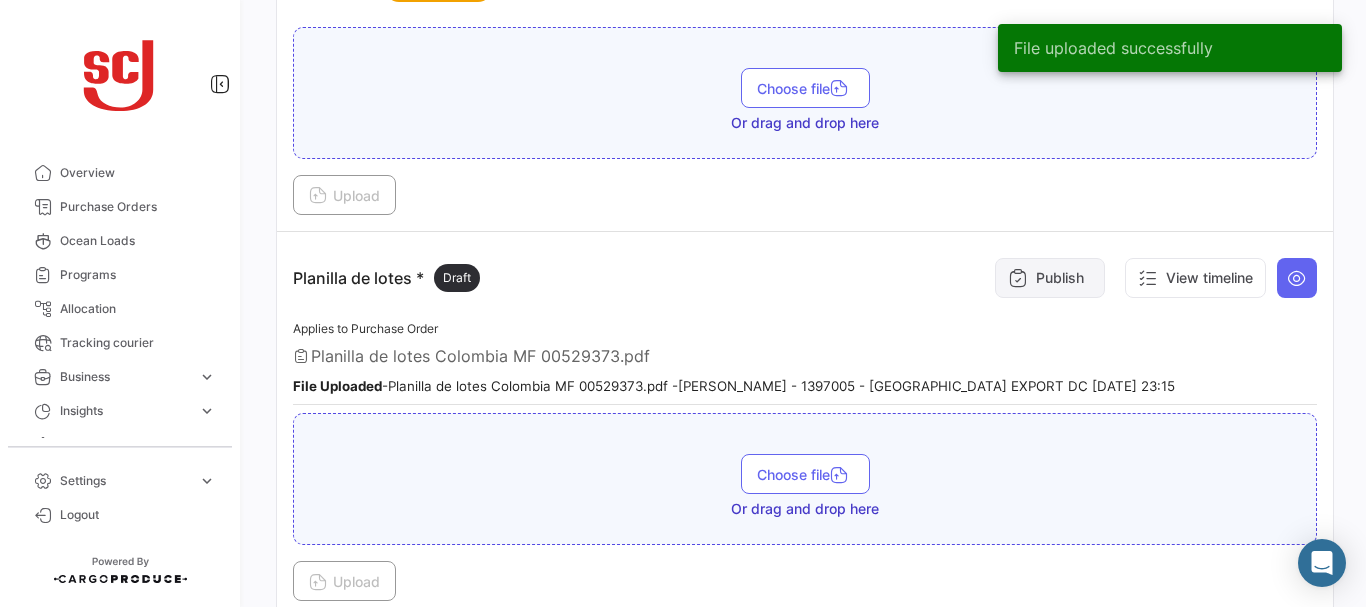 click on "Publish" at bounding box center (1050, 278) 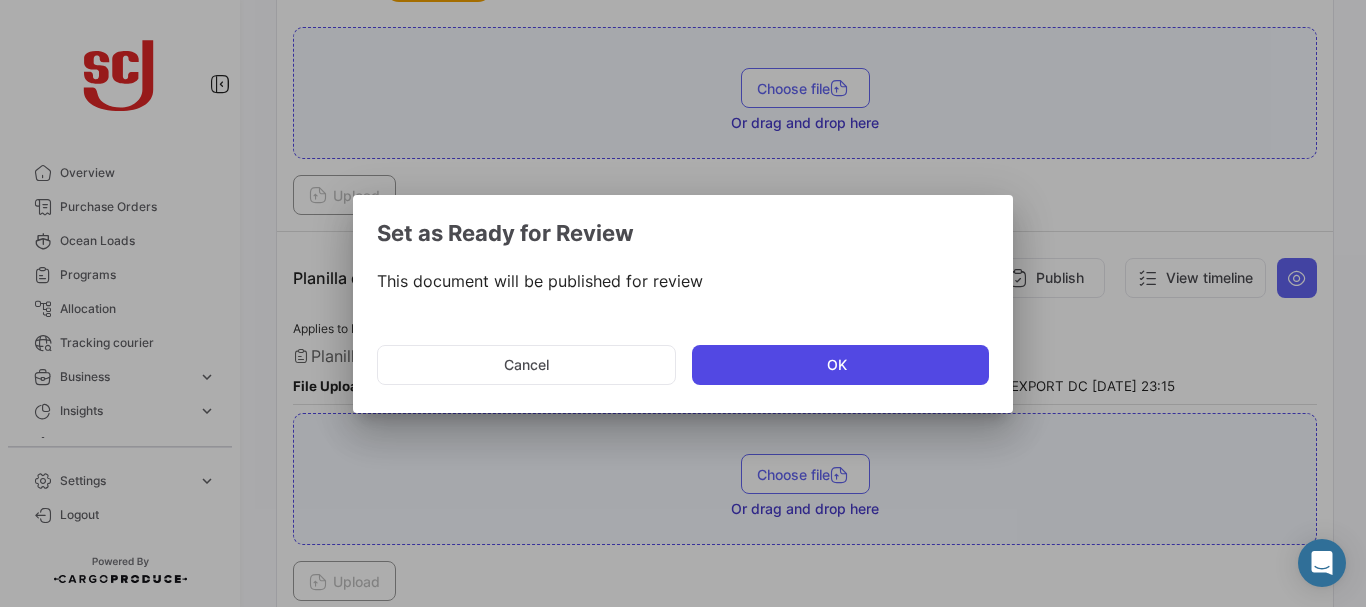 click on "OK" 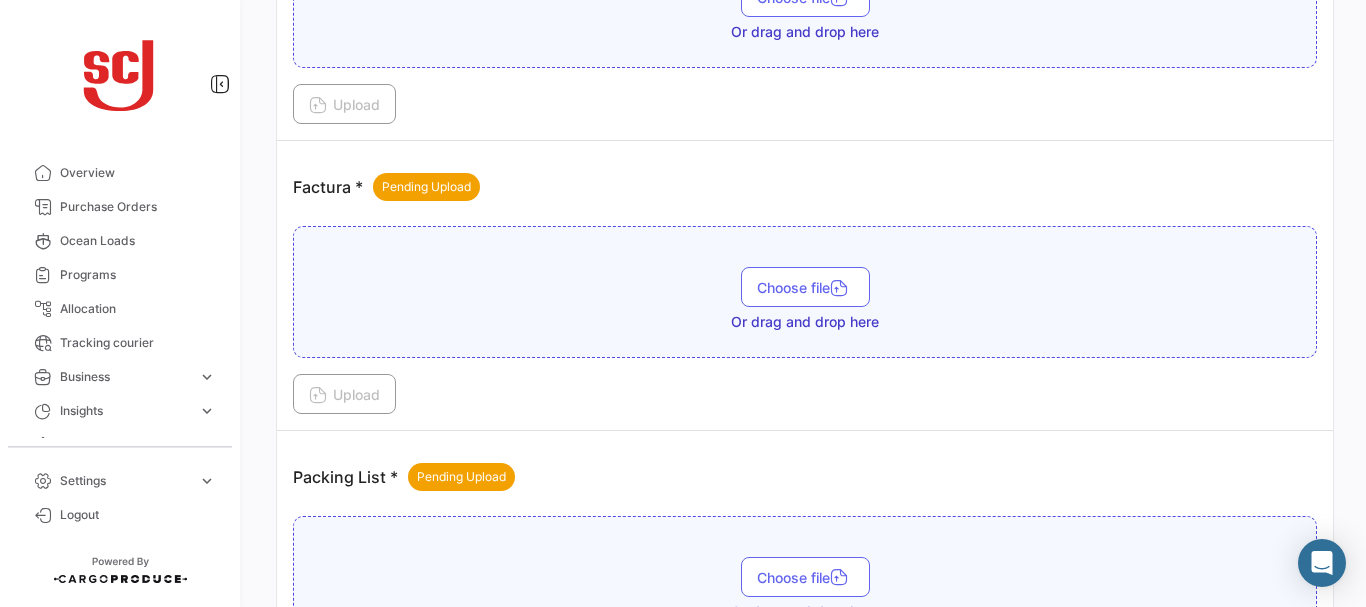 scroll, scrollTop: 1427, scrollLeft: 0, axis: vertical 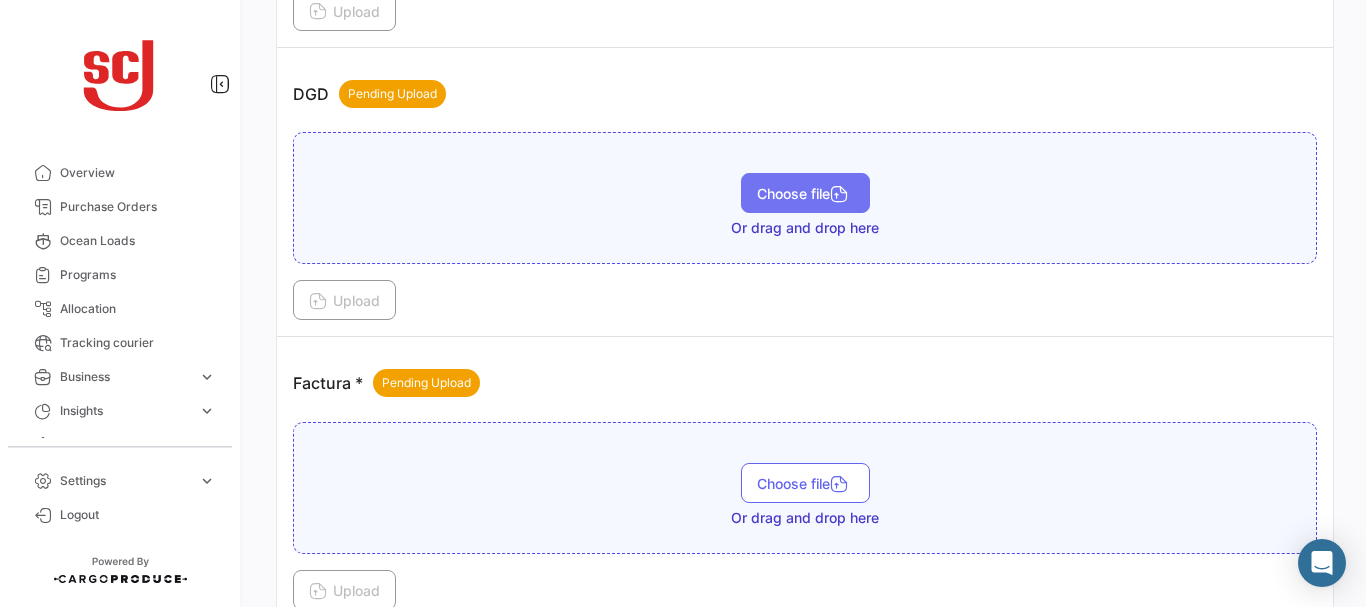 click on "Choose file" at bounding box center [805, 193] 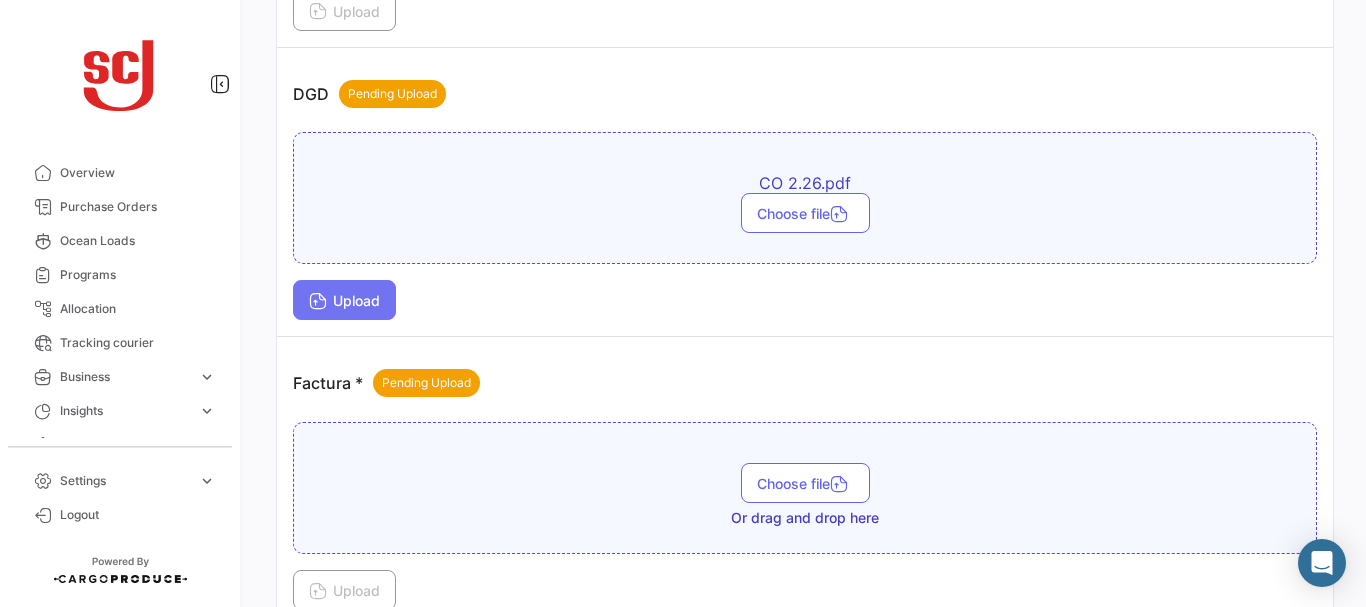 click on "Upload" at bounding box center (344, 300) 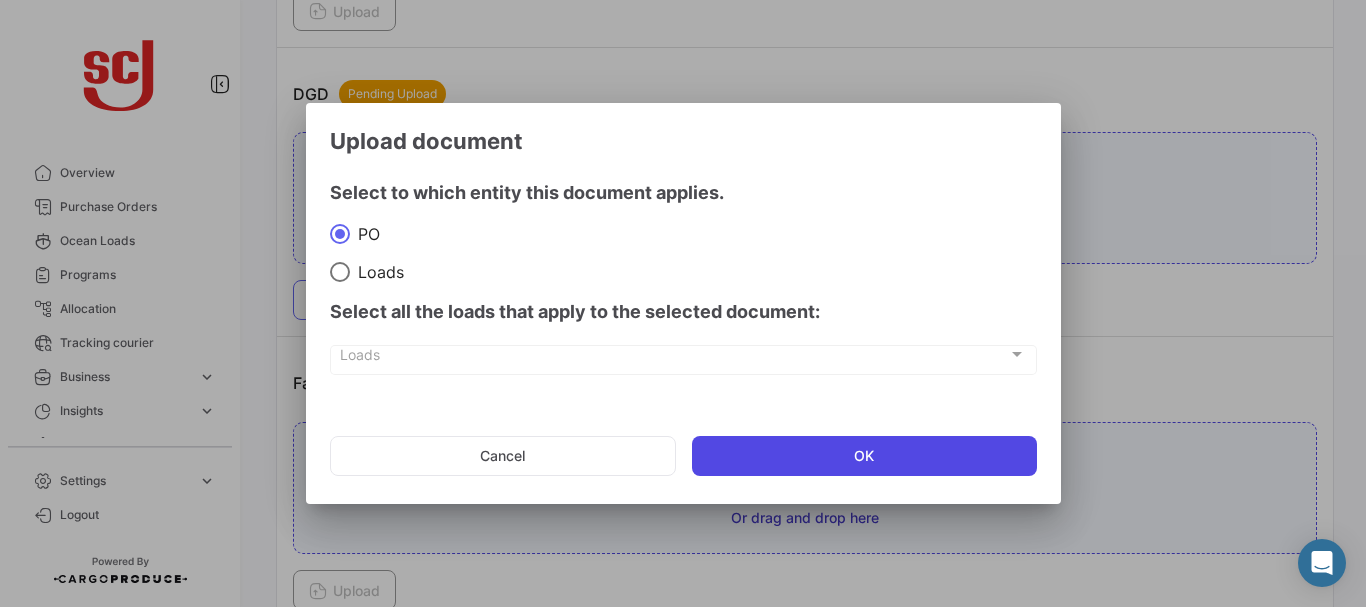 click on "OK" 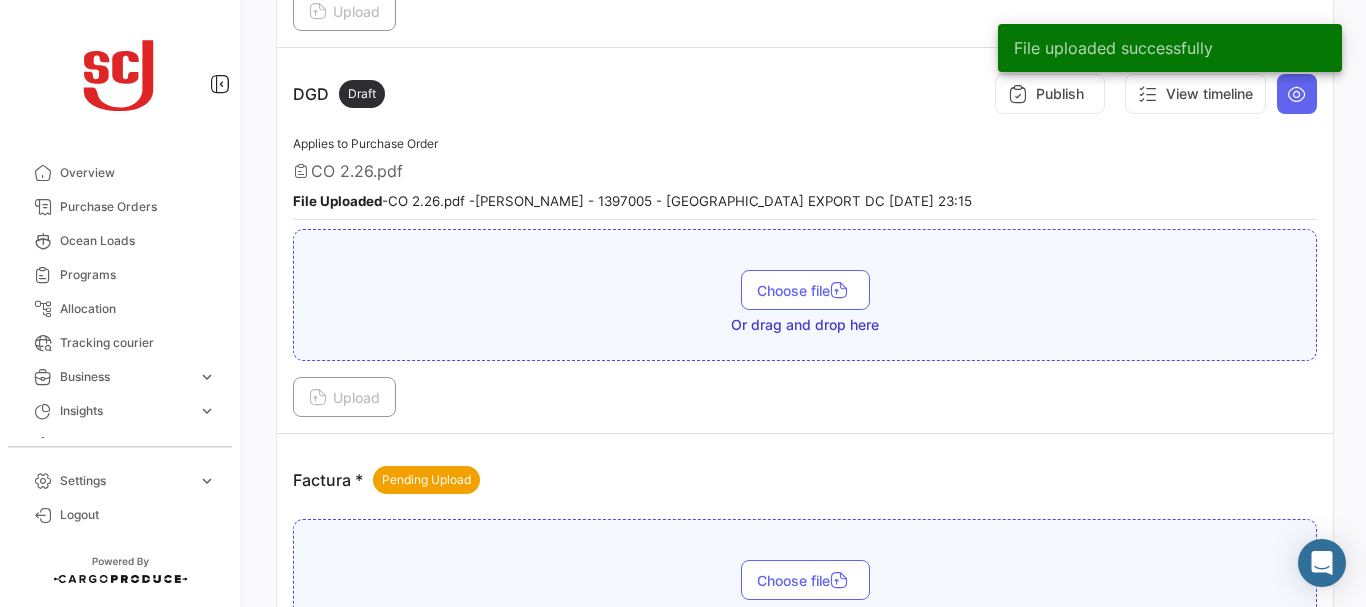 click on "File uploaded successfully" at bounding box center [1170, 48] 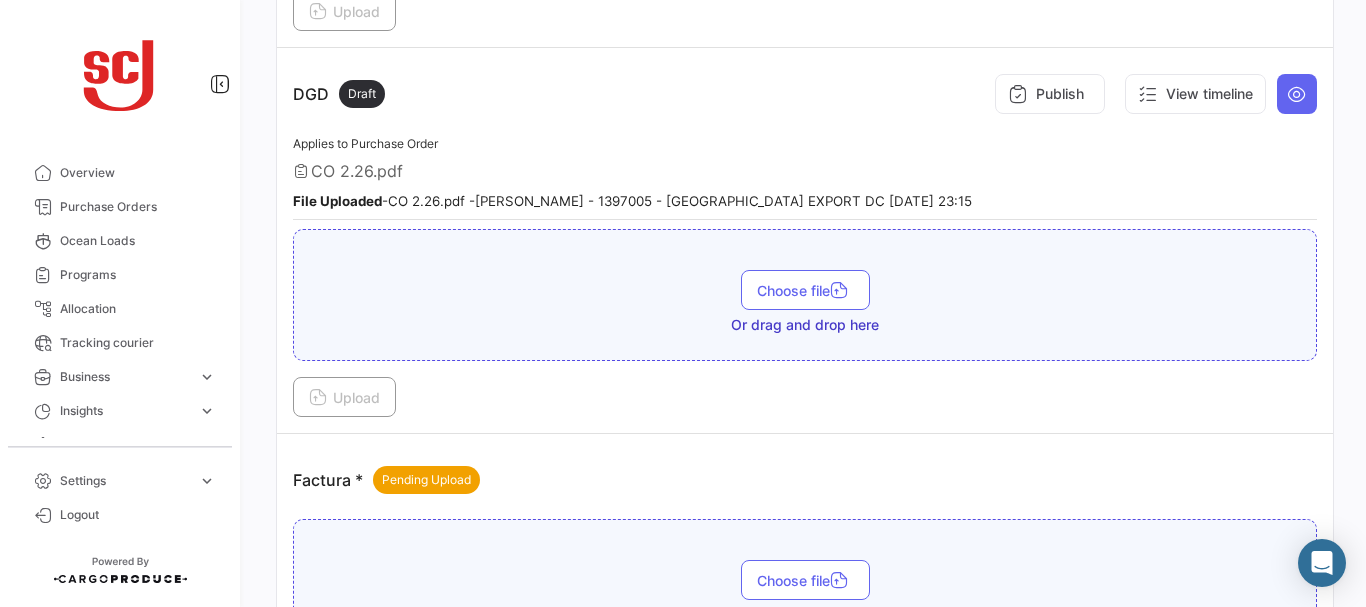click on "Publish" at bounding box center [1050, 94] 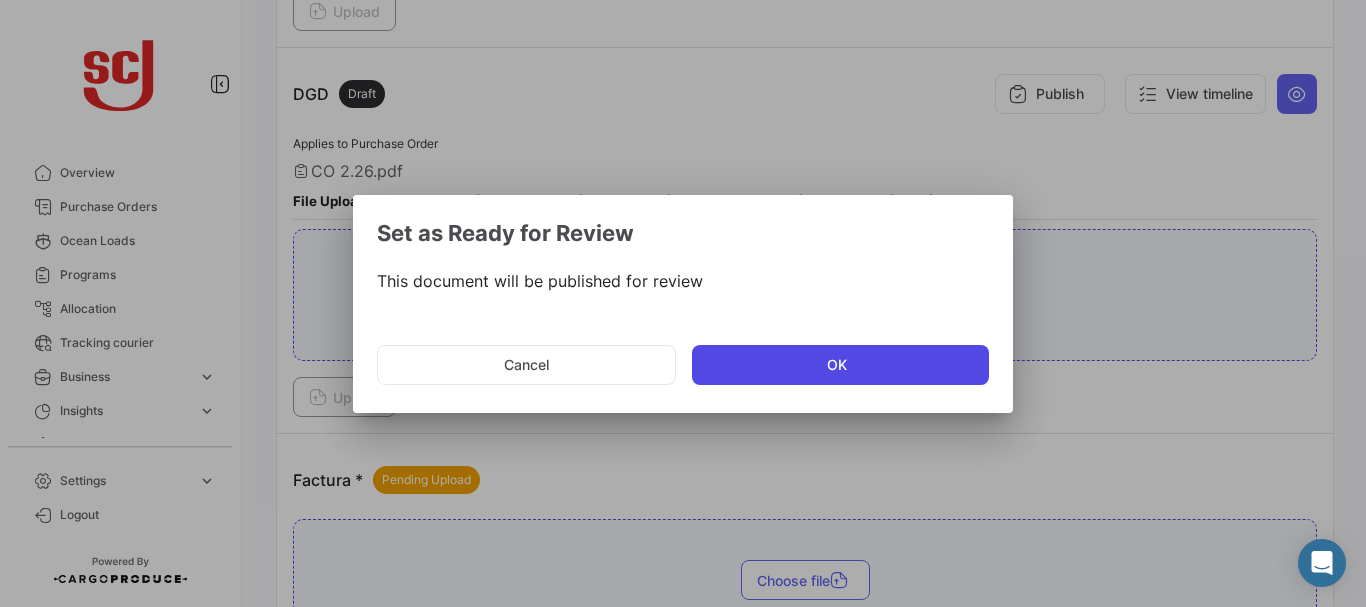 click on "OK" 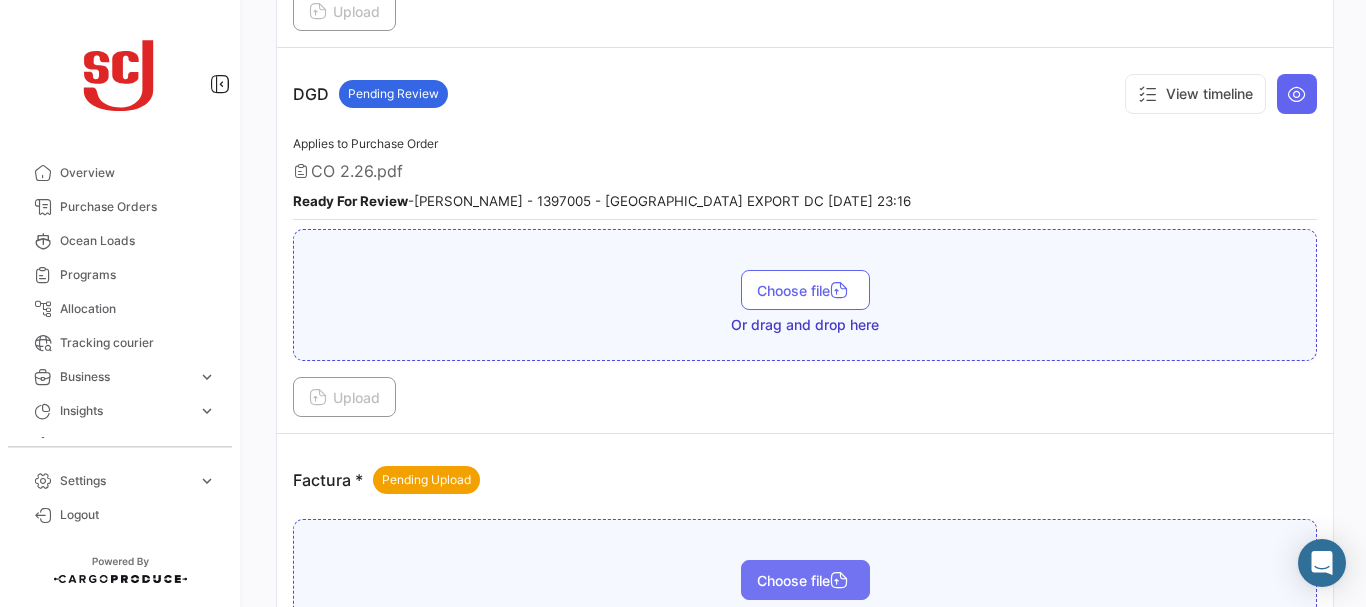 click on "Choose file" at bounding box center [805, 580] 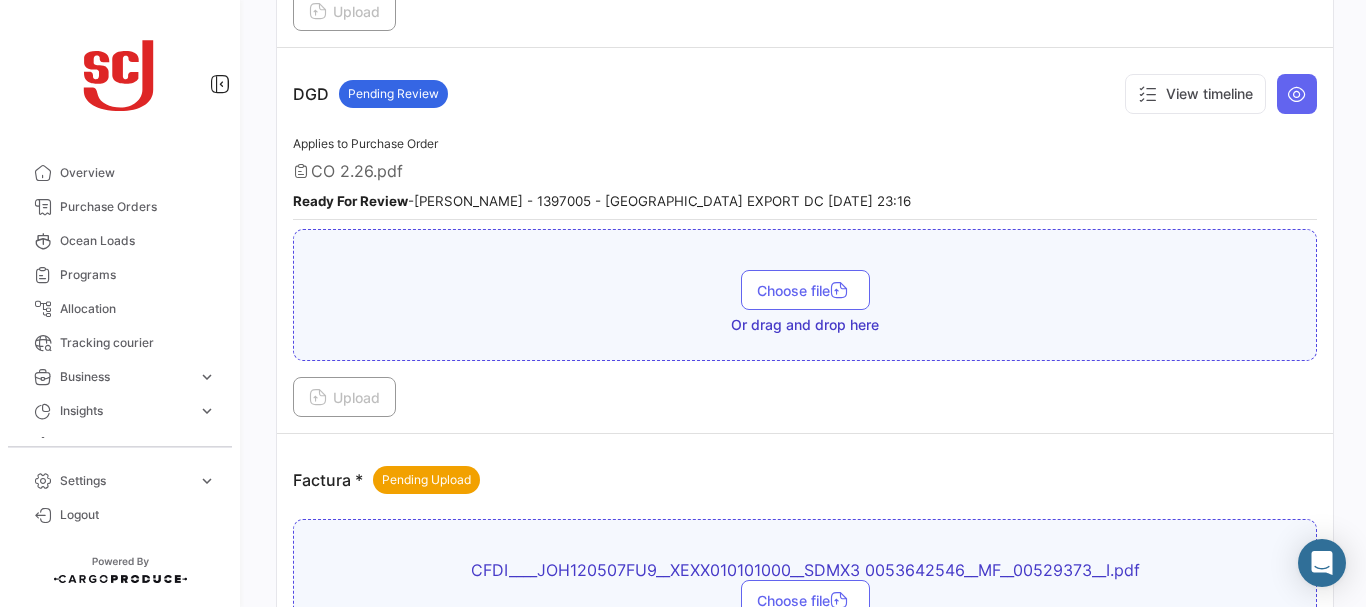 drag, startPoint x: 1355, startPoint y: 265, endPoint x: 1355, endPoint y: 348, distance: 83 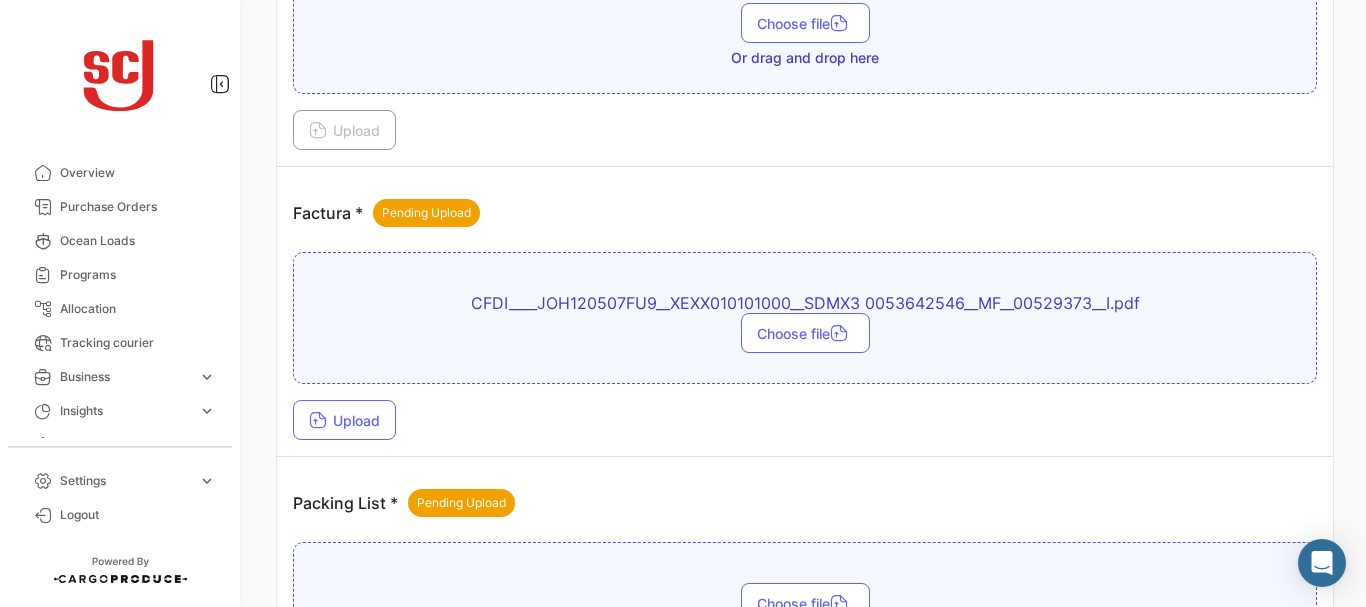 scroll, scrollTop: 1544, scrollLeft: 0, axis: vertical 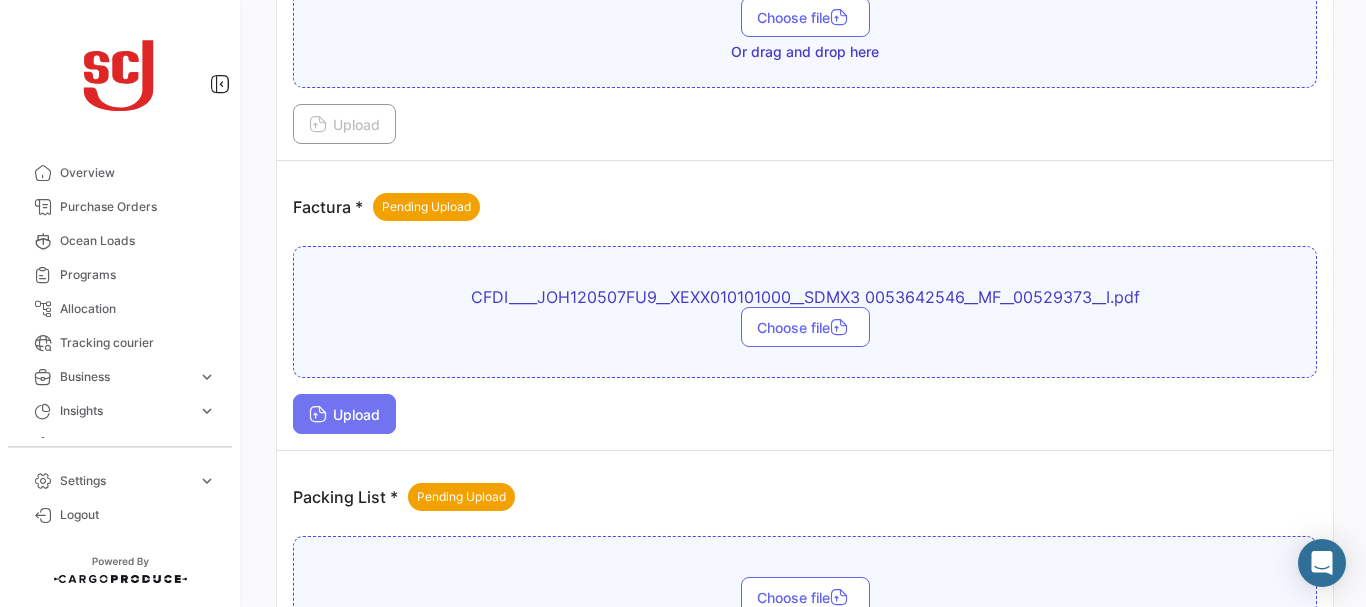 click on "Upload" at bounding box center [344, 414] 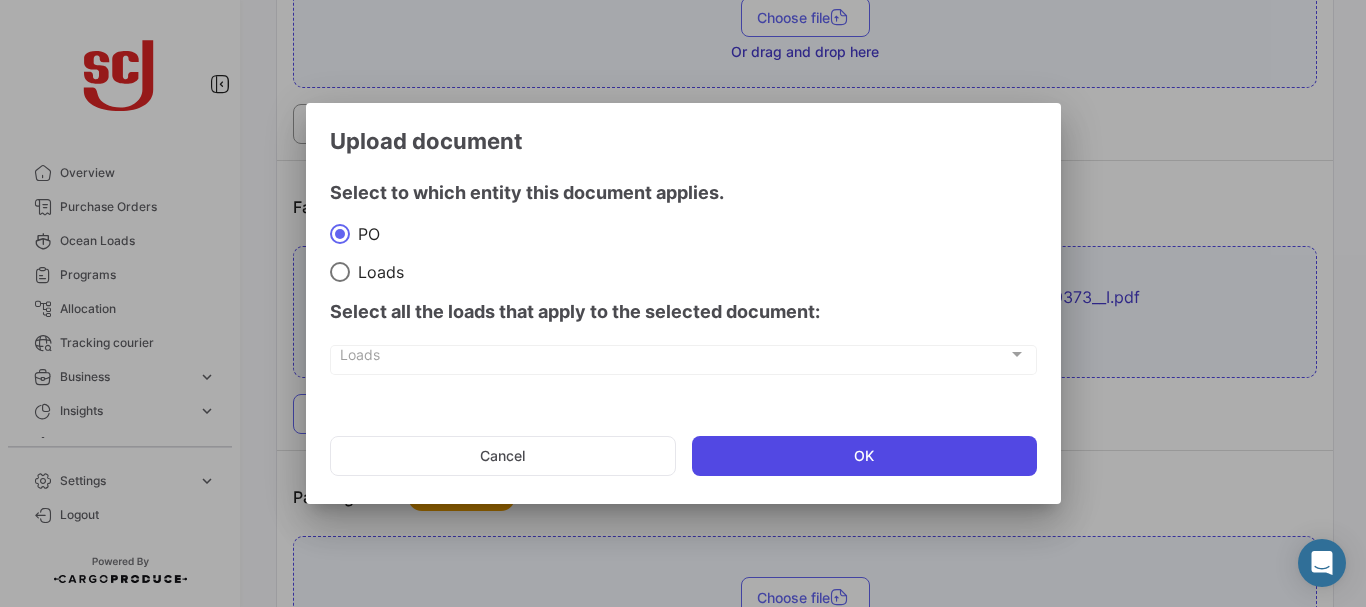 click on "OK" 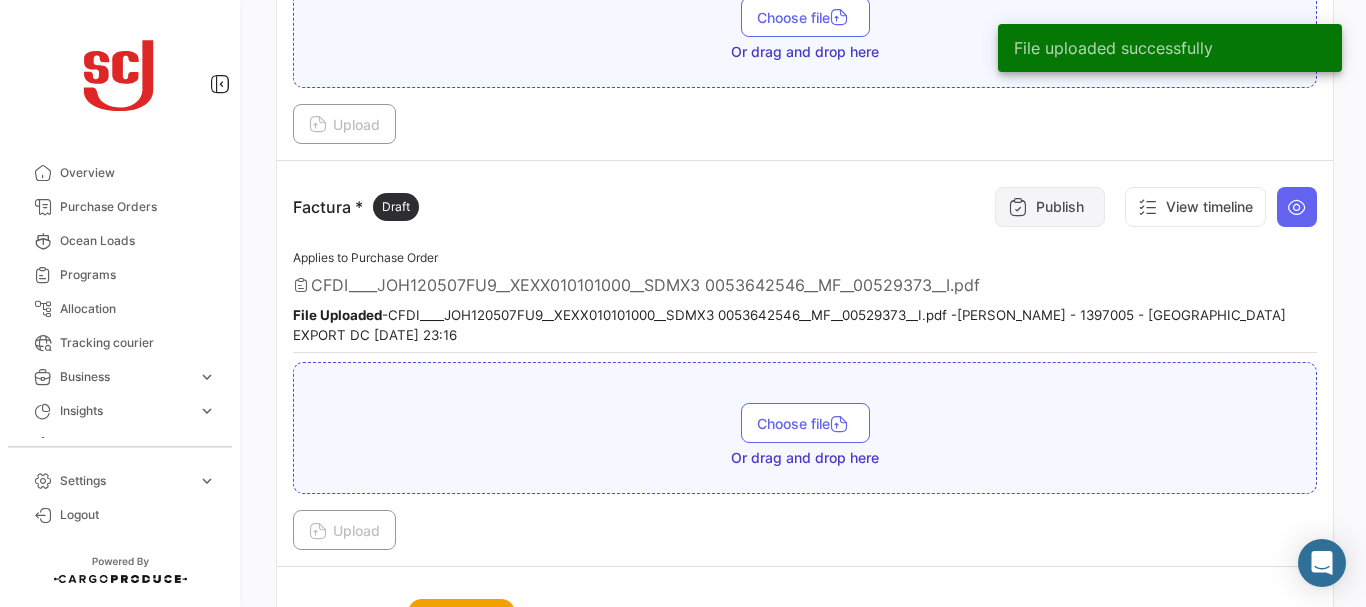 click on "Publish" at bounding box center (1050, 207) 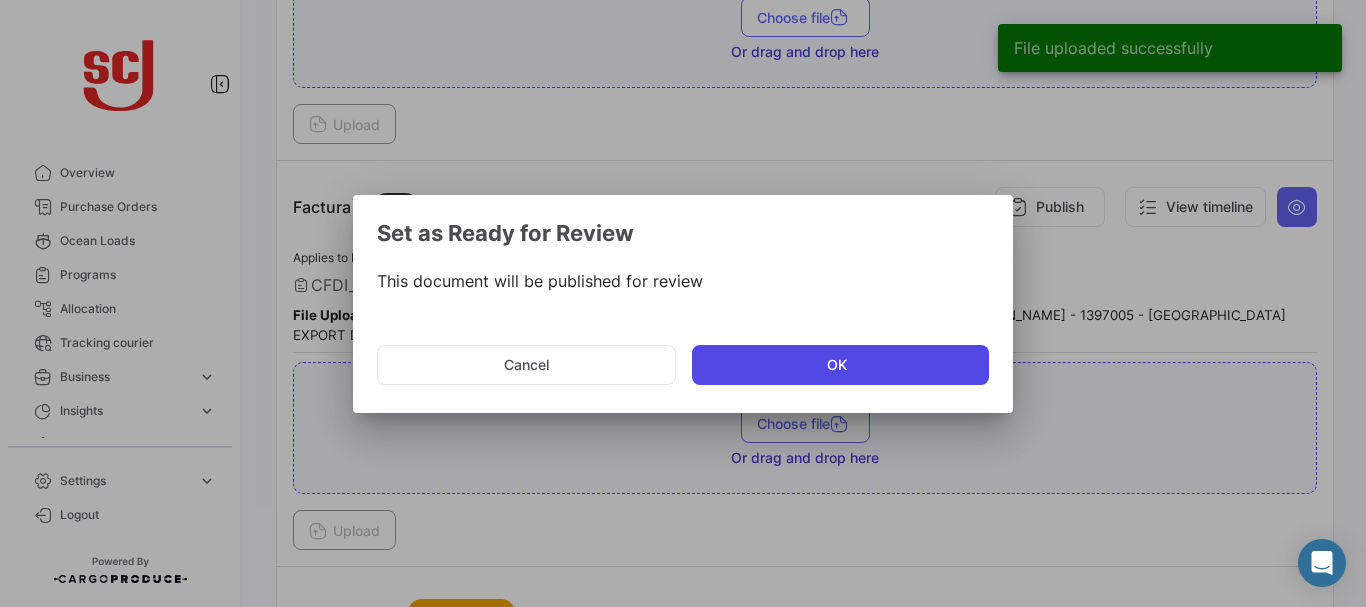 click on "OK" 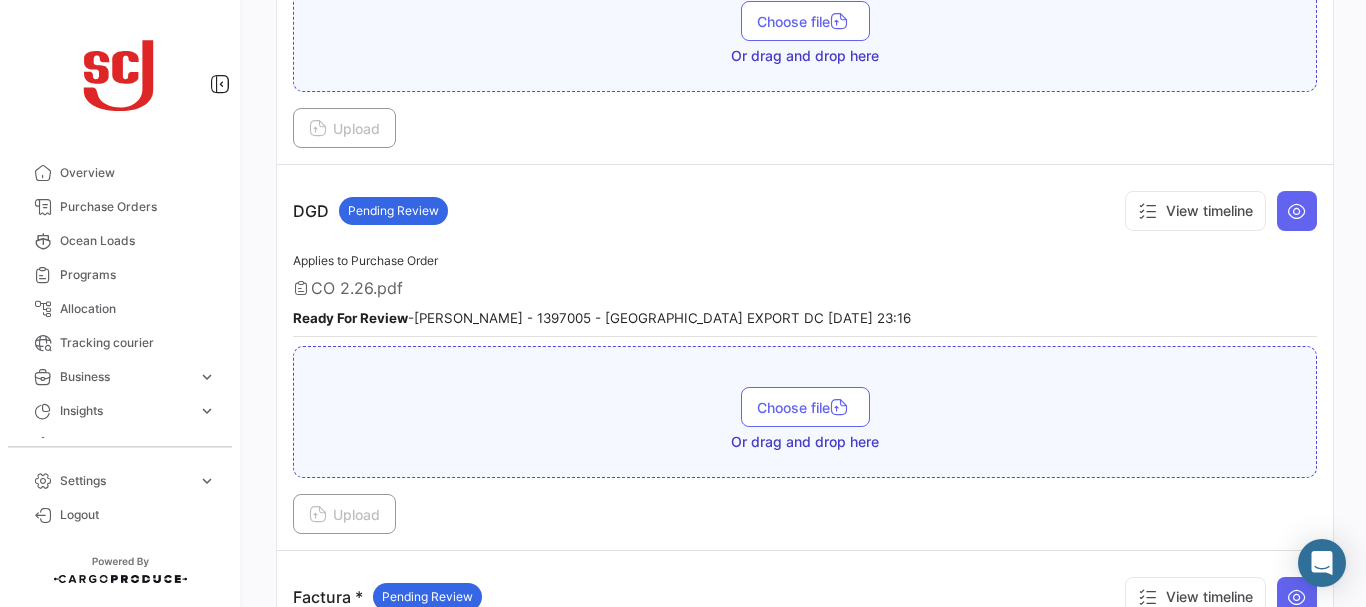 scroll, scrollTop: 1141, scrollLeft: 0, axis: vertical 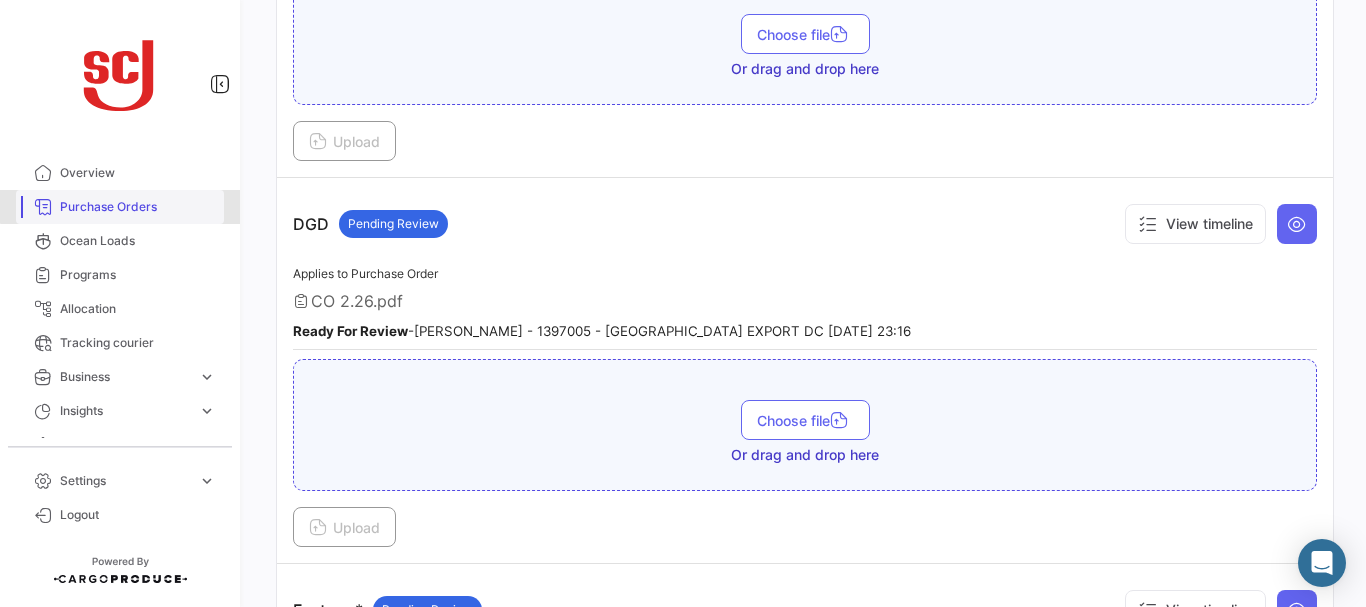 click on "Purchase Orders" at bounding box center [120, 207] 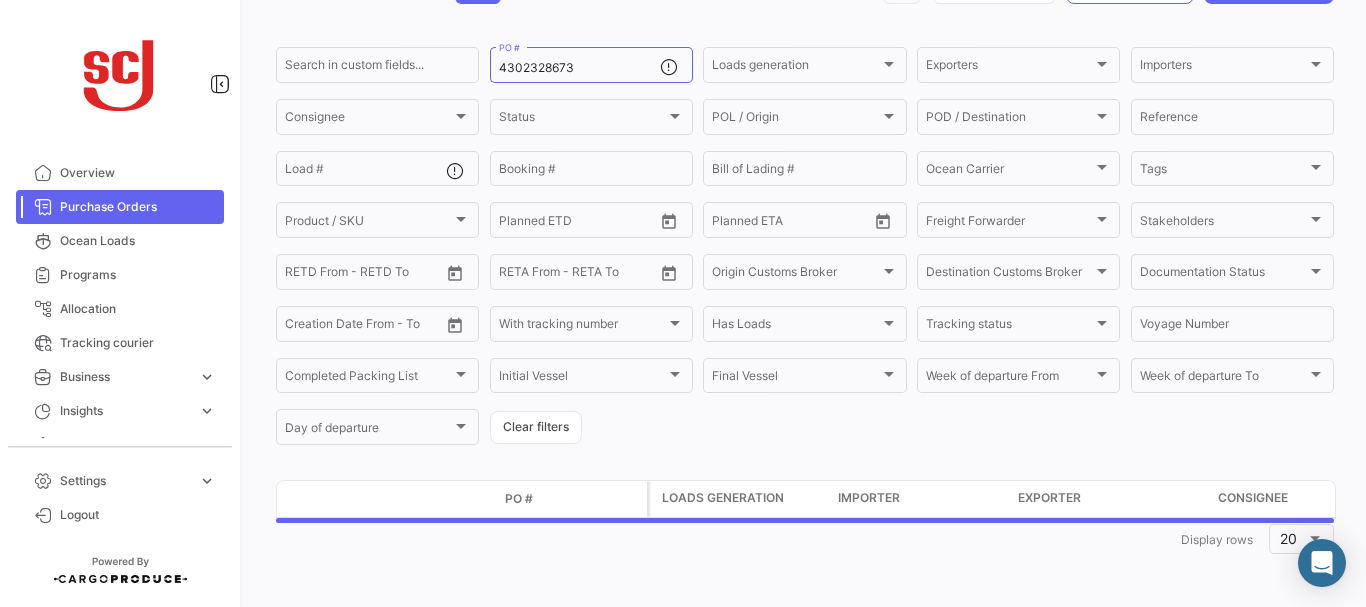 scroll, scrollTop: 0, scrollLeft: 0, axis: both 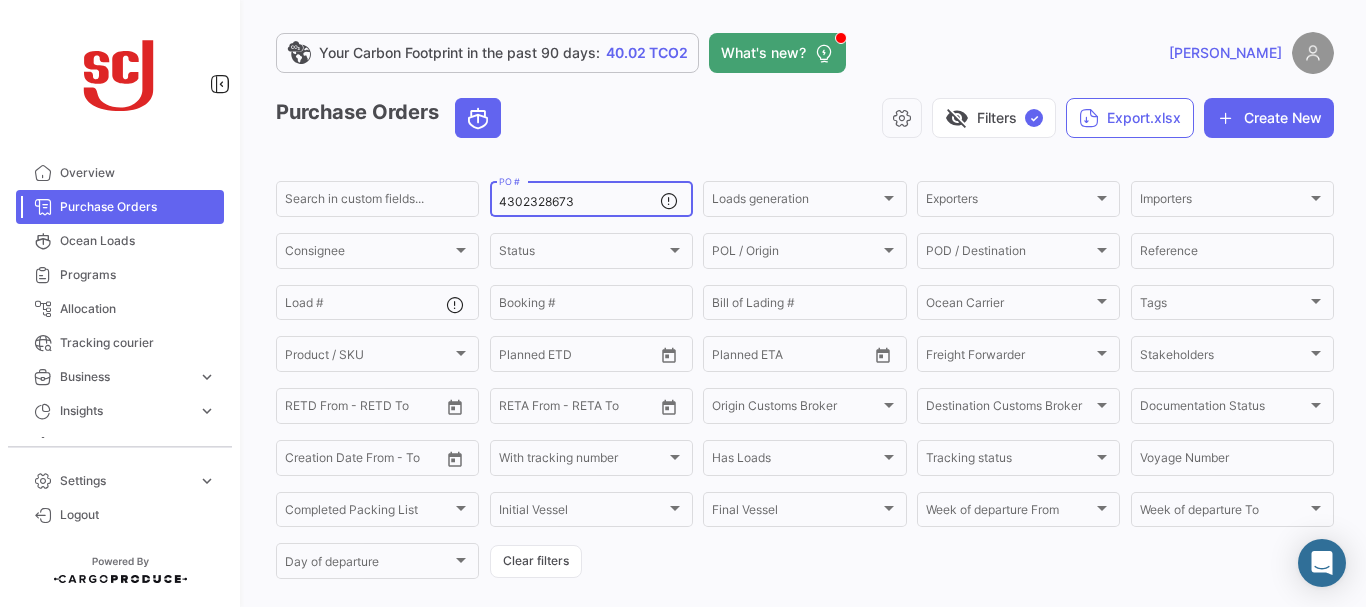 click on "4302328673" at bounding box center (579, 202) 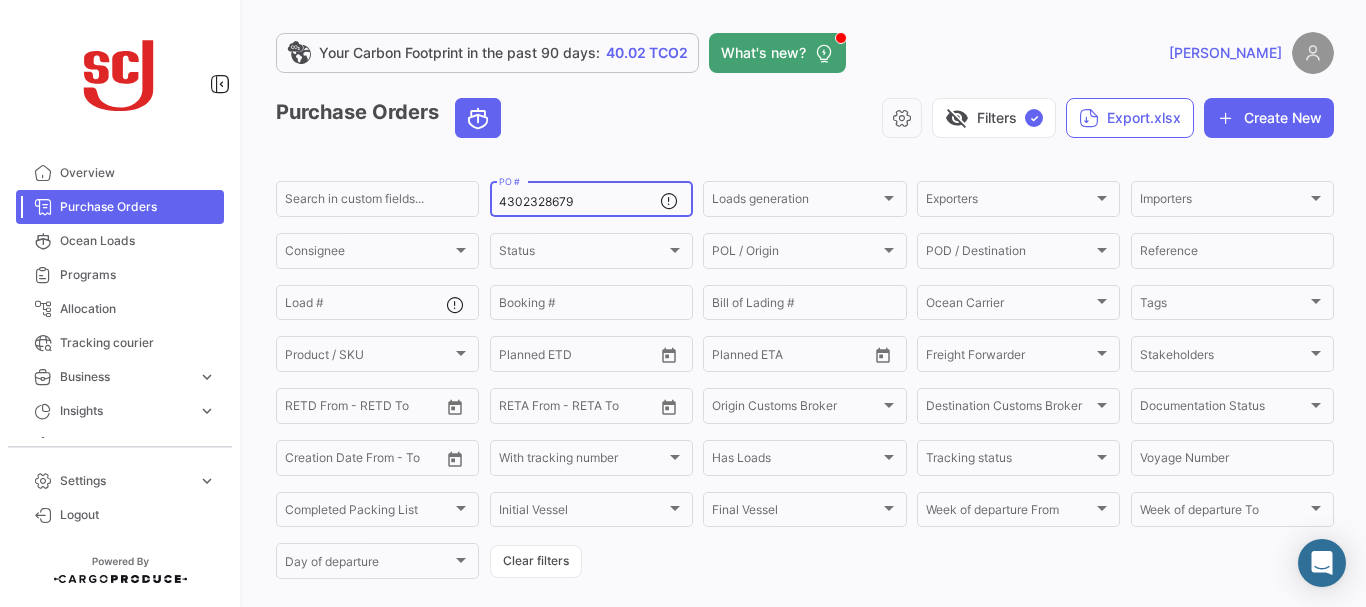 type on "4302328679" 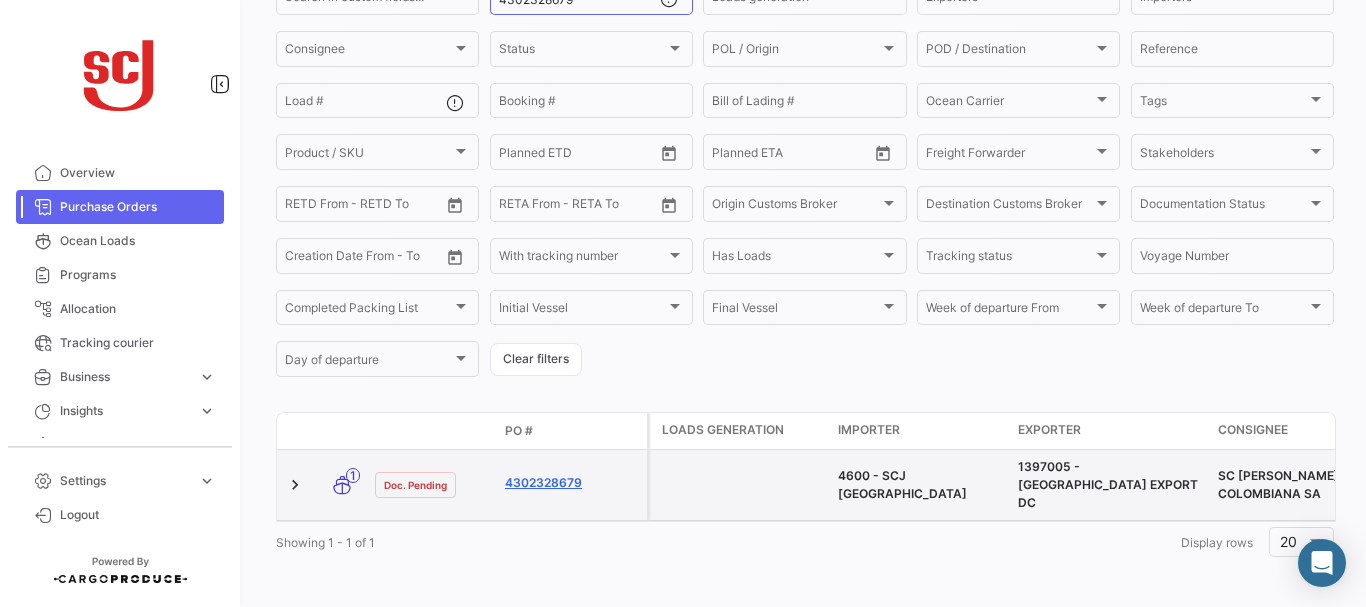 click on "4302328679" 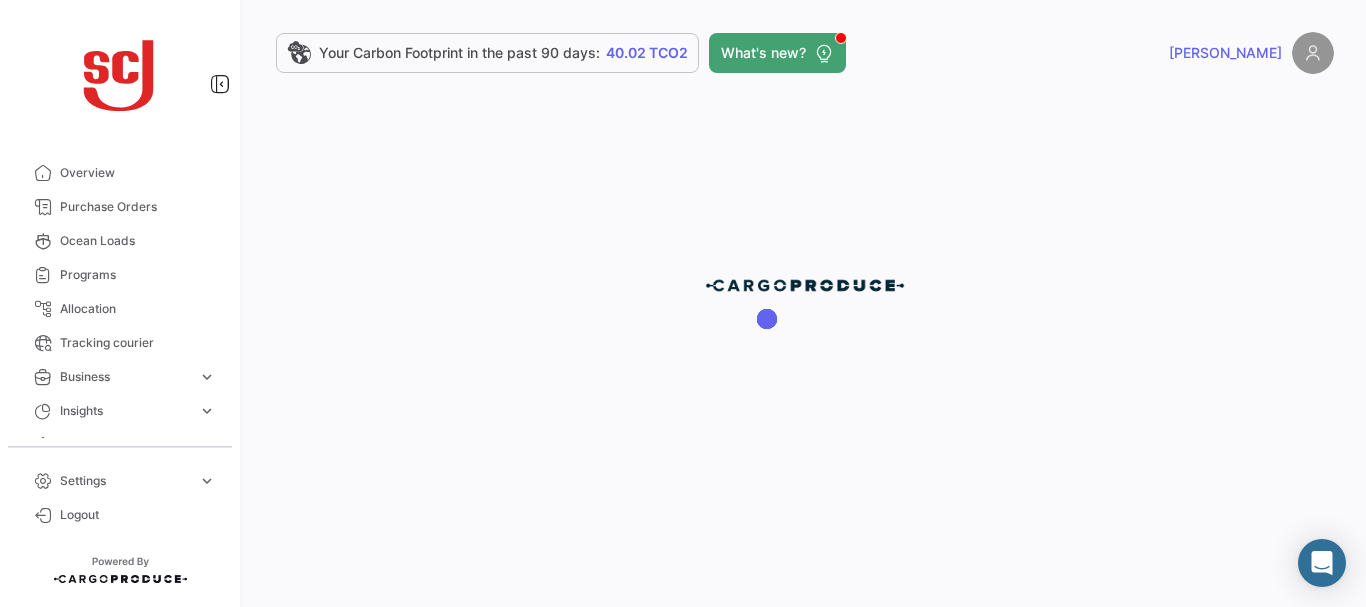 scroll, scrollTop: 0, scrollLeft: 0, axis: both 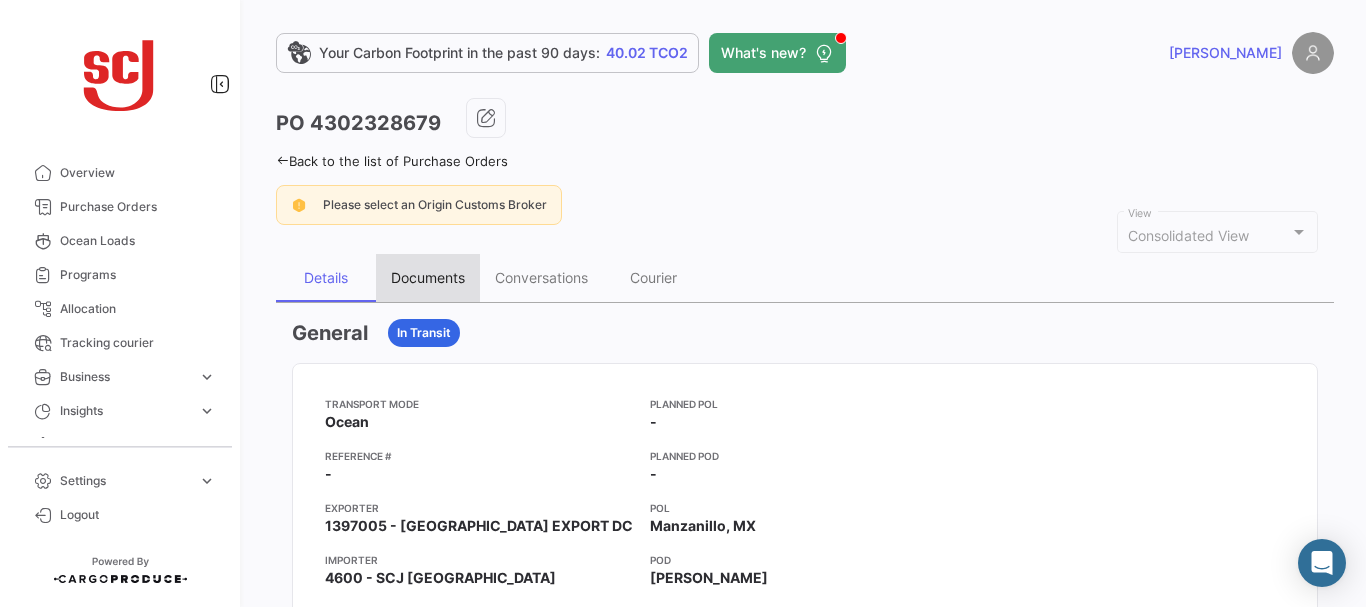 click on "Documents" at bounding box center [428, 277] 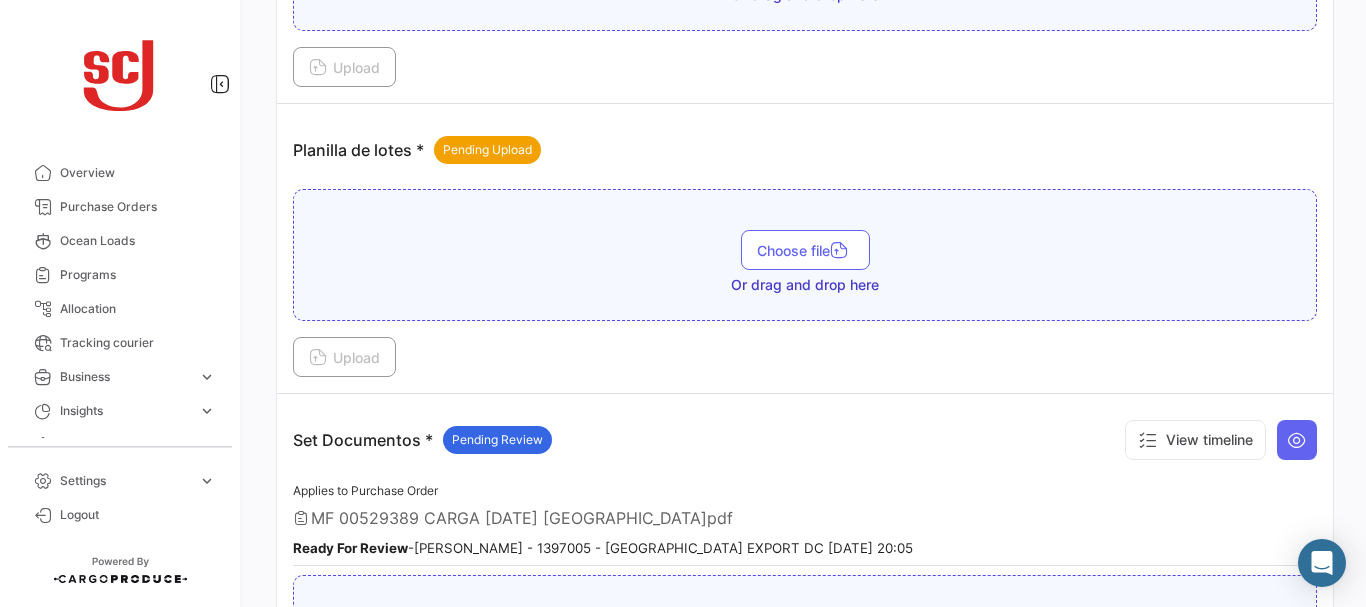 scroll, scrollTop: 2251, scrollLeft: 0, axis: vertical 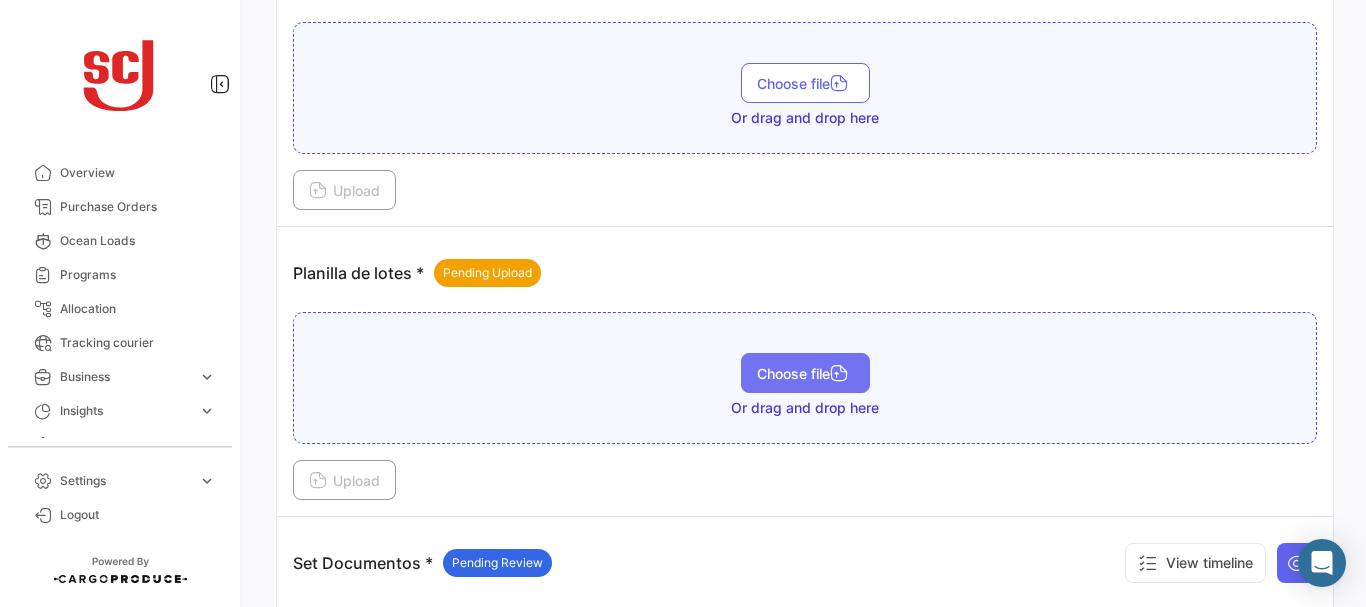 click on "Choose file" at bounding box center [805, 373] 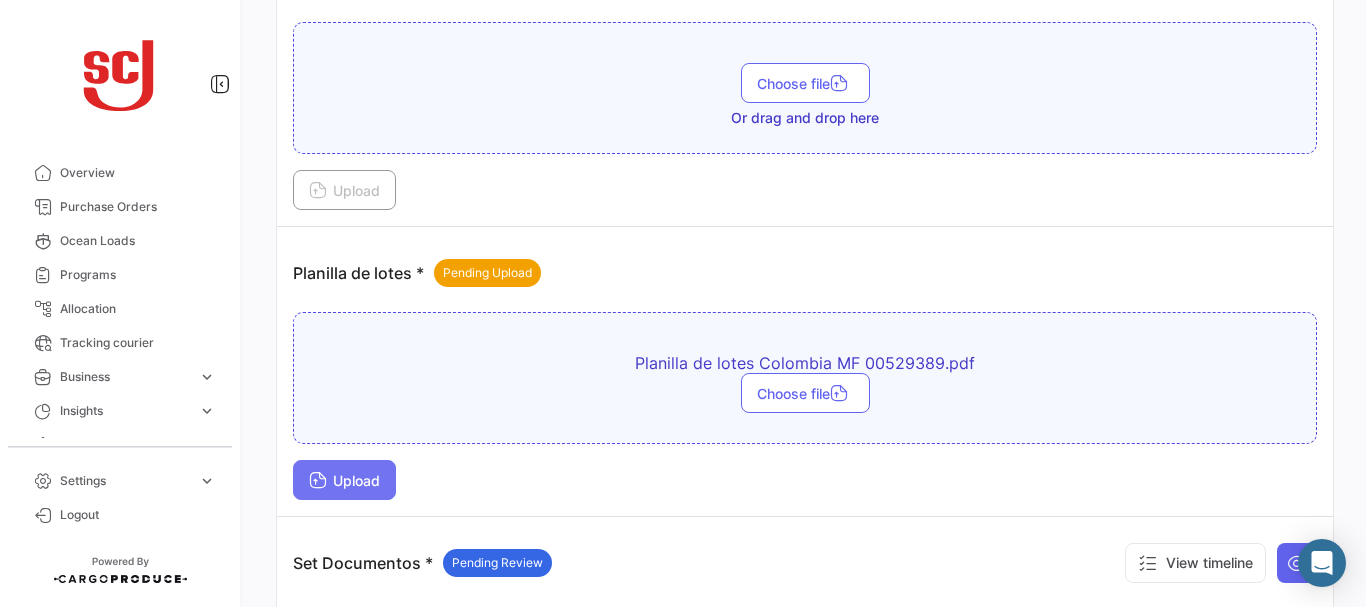 click on "Upload" at bounding box center (344, 480) 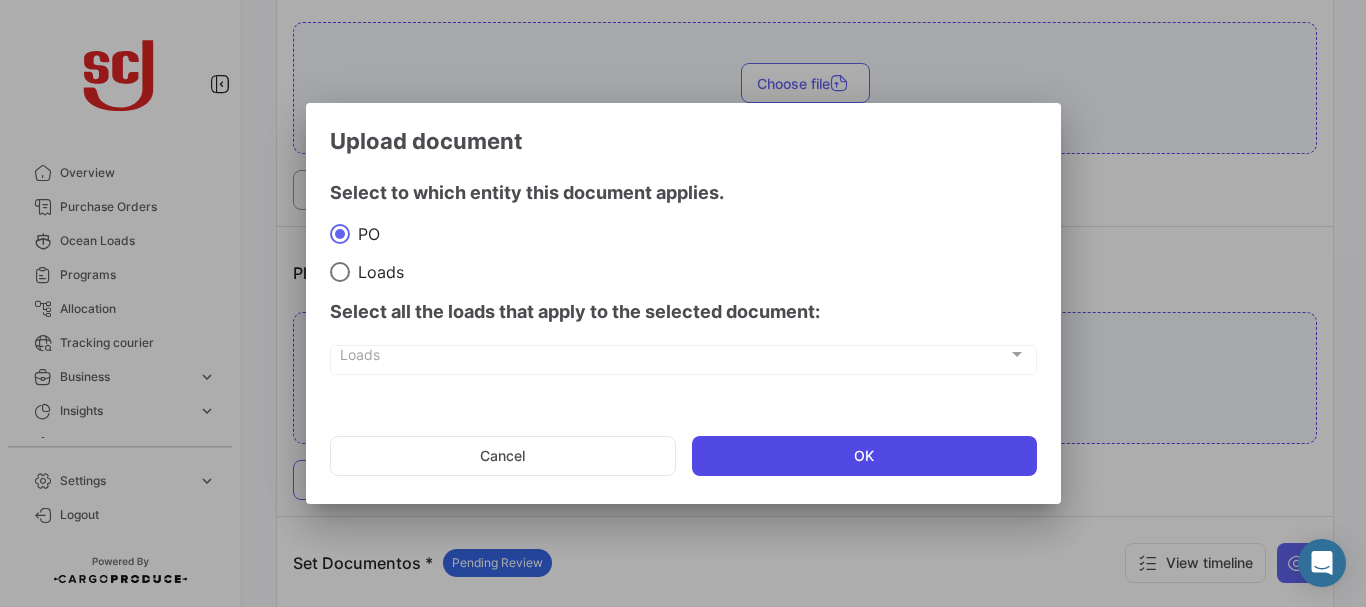click on "OK" 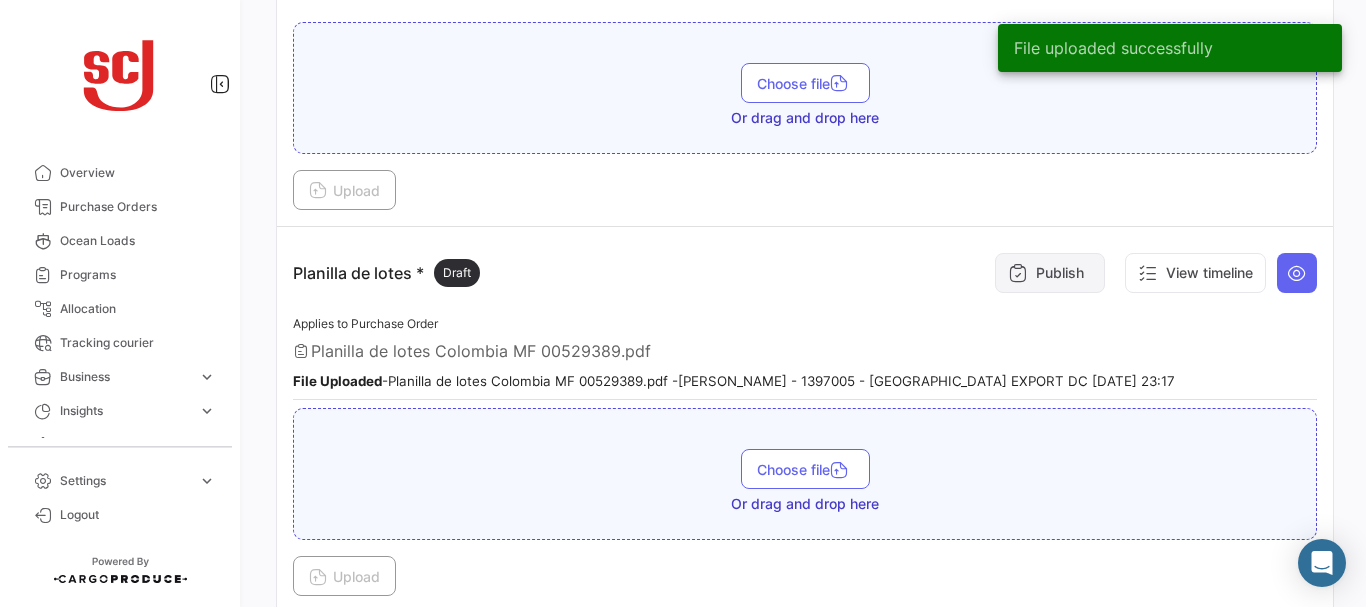click on "Publish" at bounding box center (1050, 273) 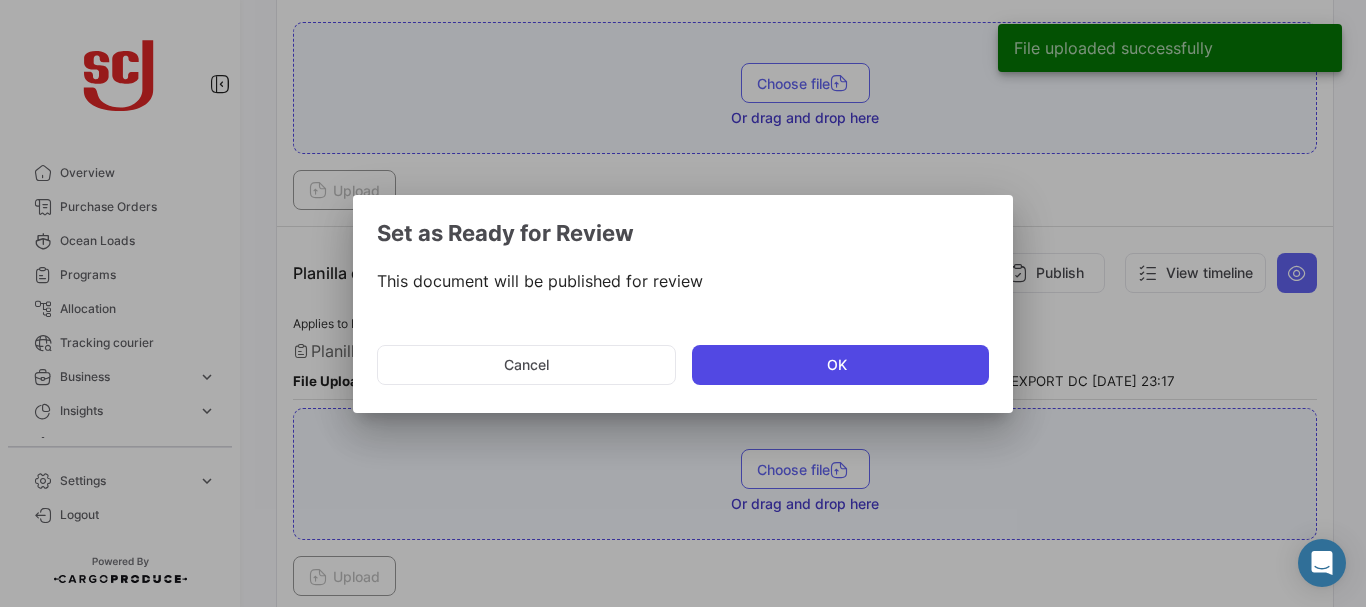 click on "OK" 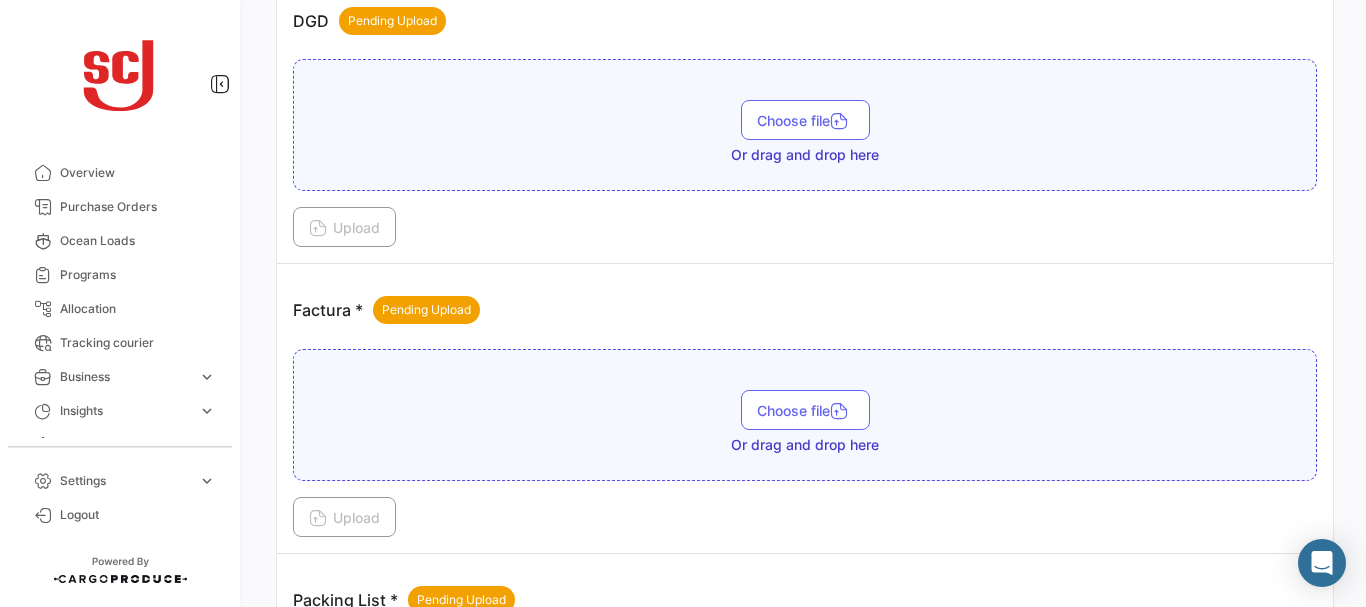 scroll, scrollTop: 1240, scrollLeft: 0, axis: vertical 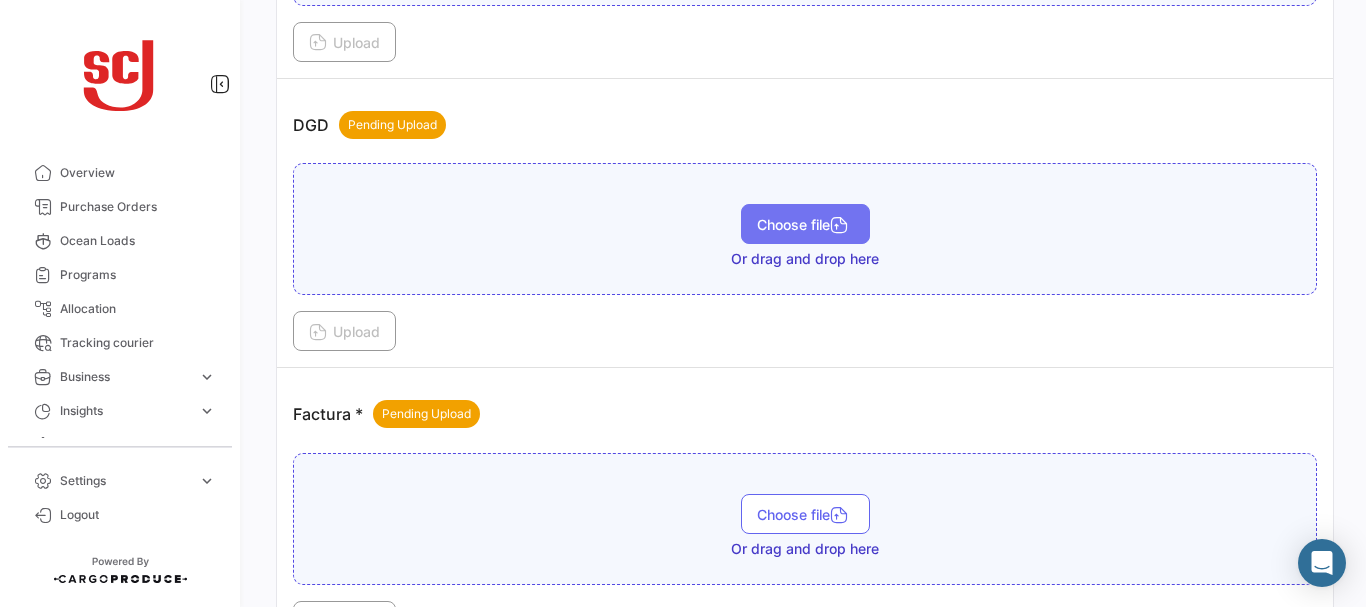 click on "Choose file" at bounding box center [805, 224] 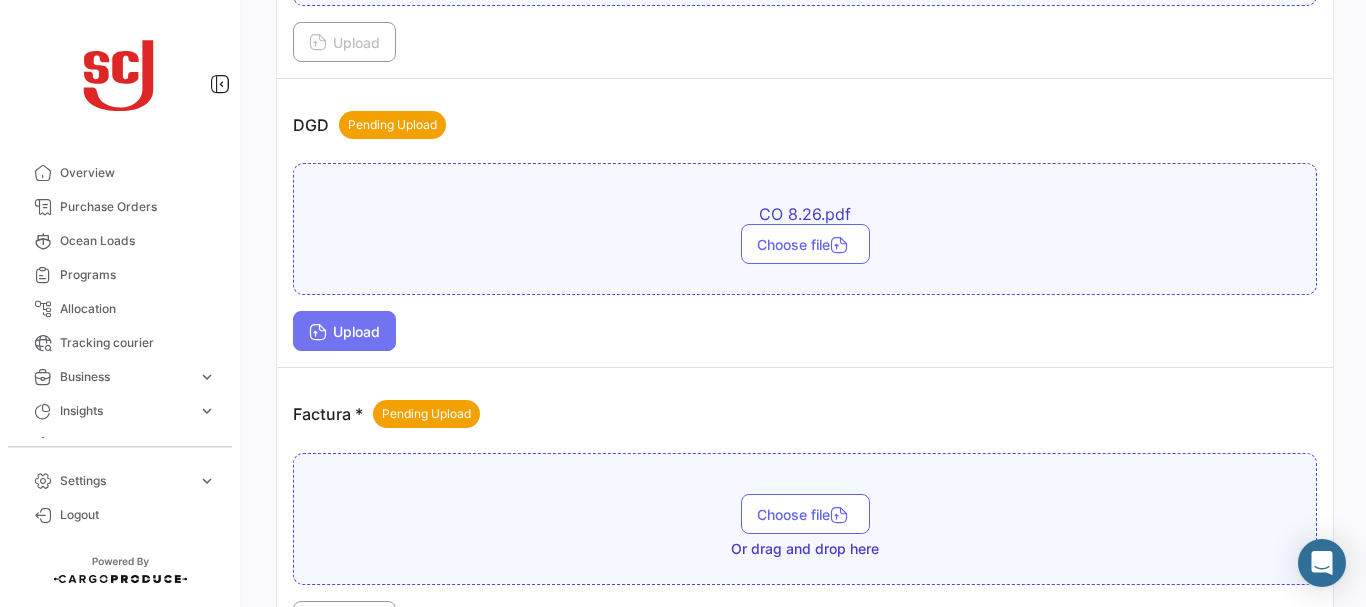 click on "Upload" at bounding box center [344, 331] 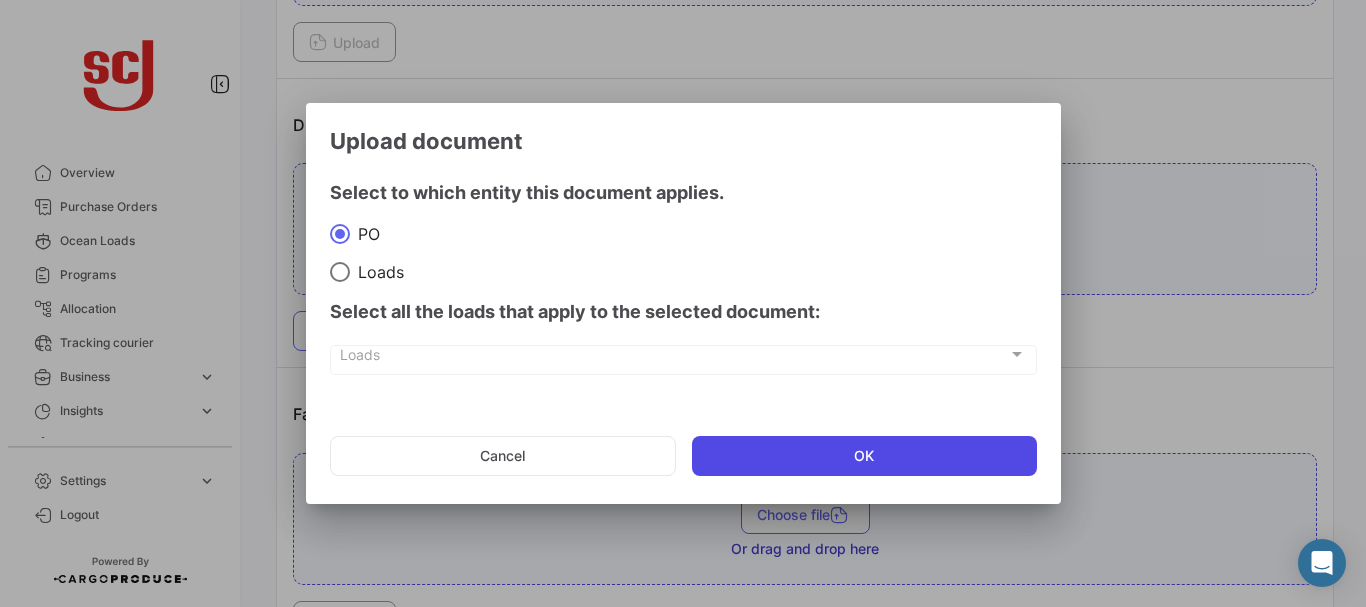 click on "OK" 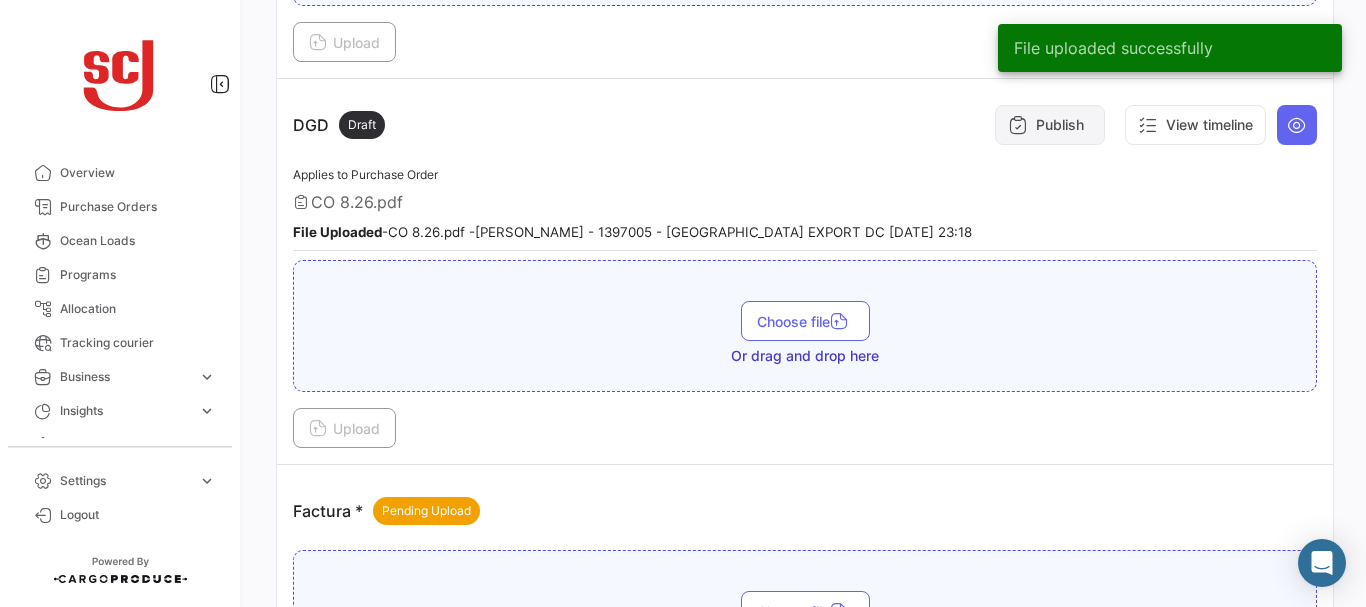 click on "Publish" at bounding box center [1050, 125] 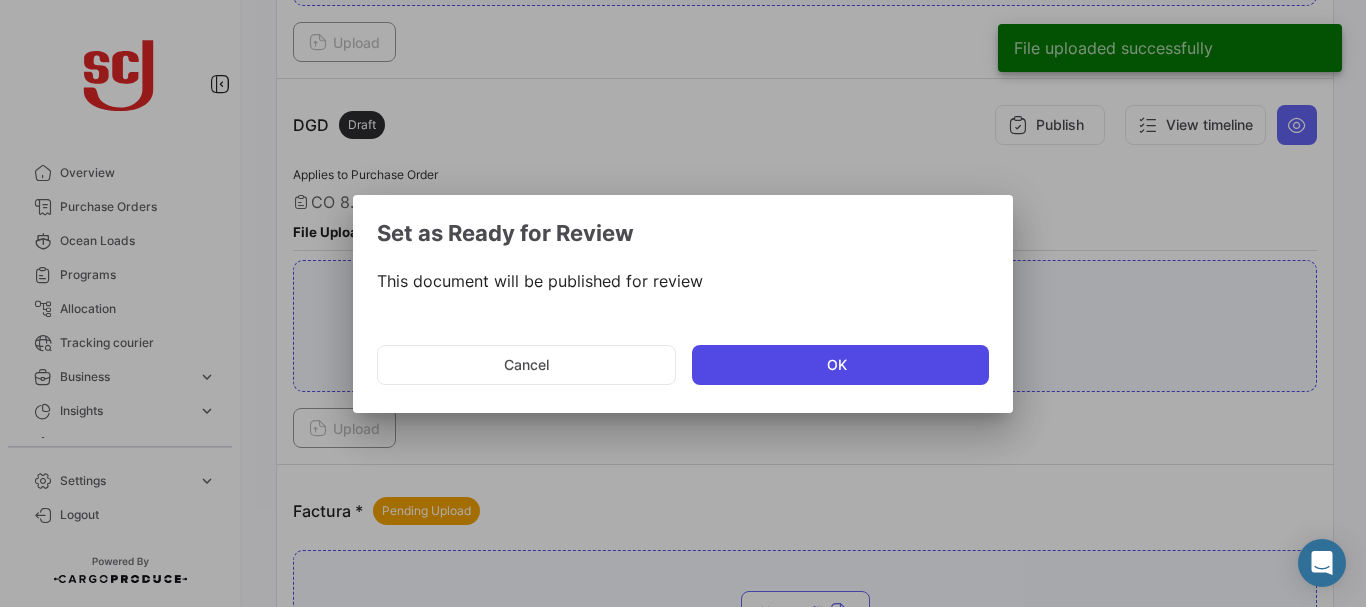 click on "OK" 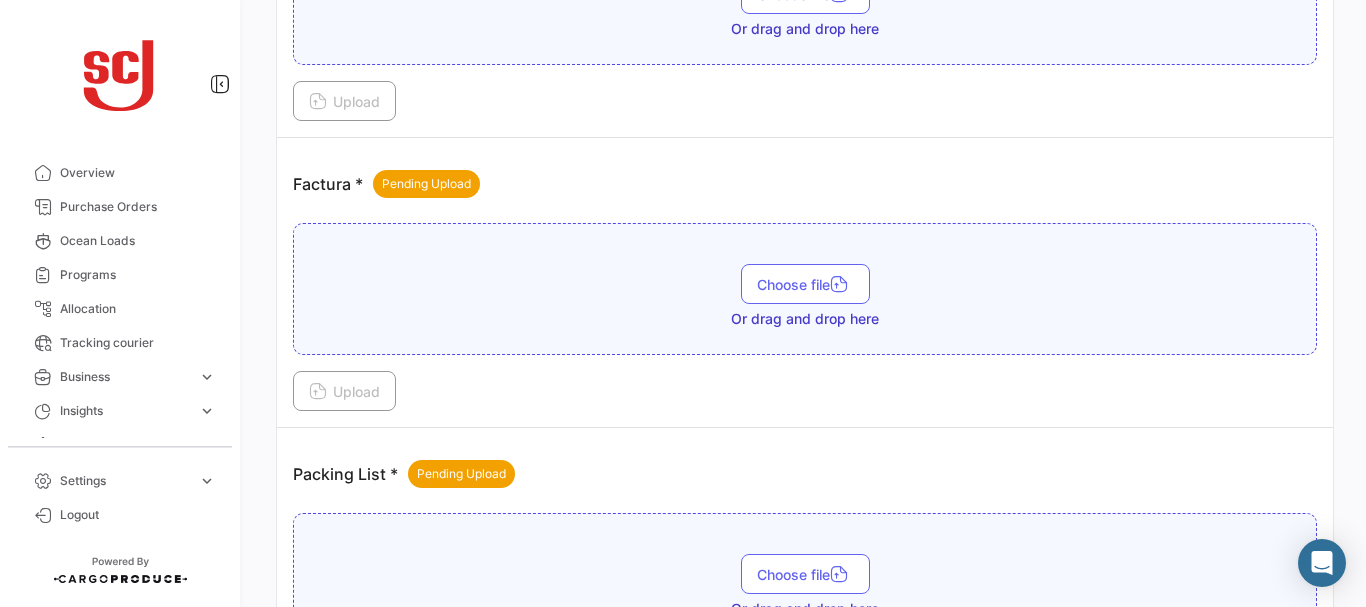 scroll, scrollTop: 1590, scrollLeft: 0, axis: vertical 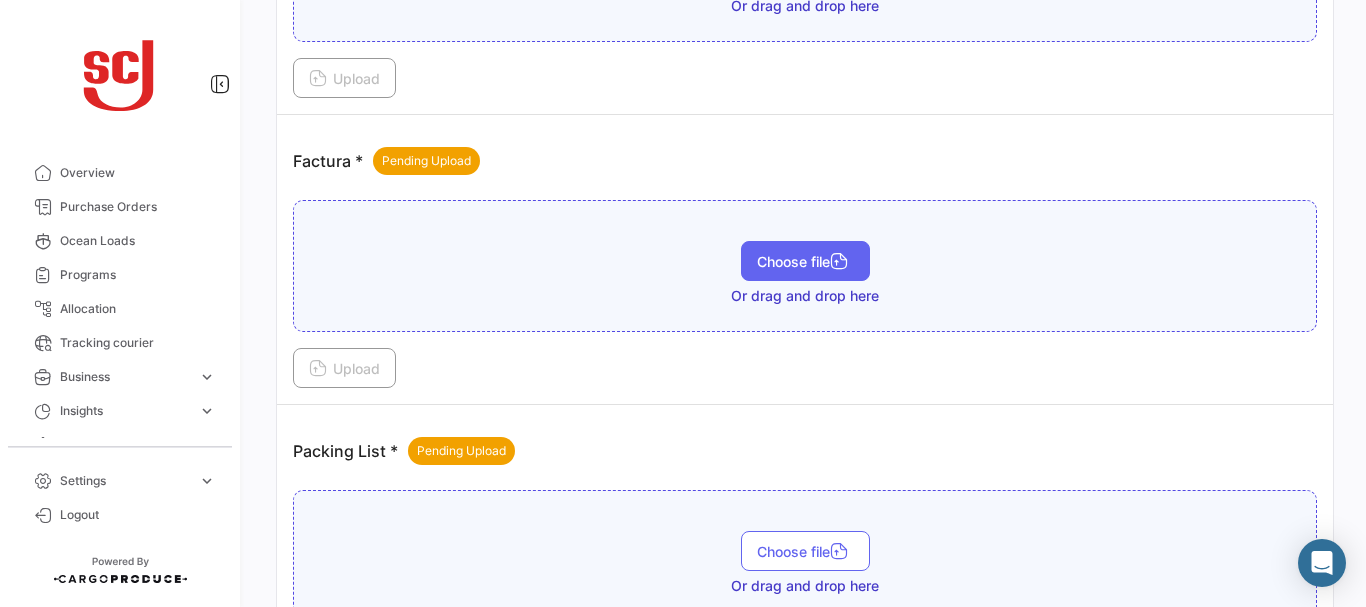 click on "Choose file" at bounding box center (805, 261) 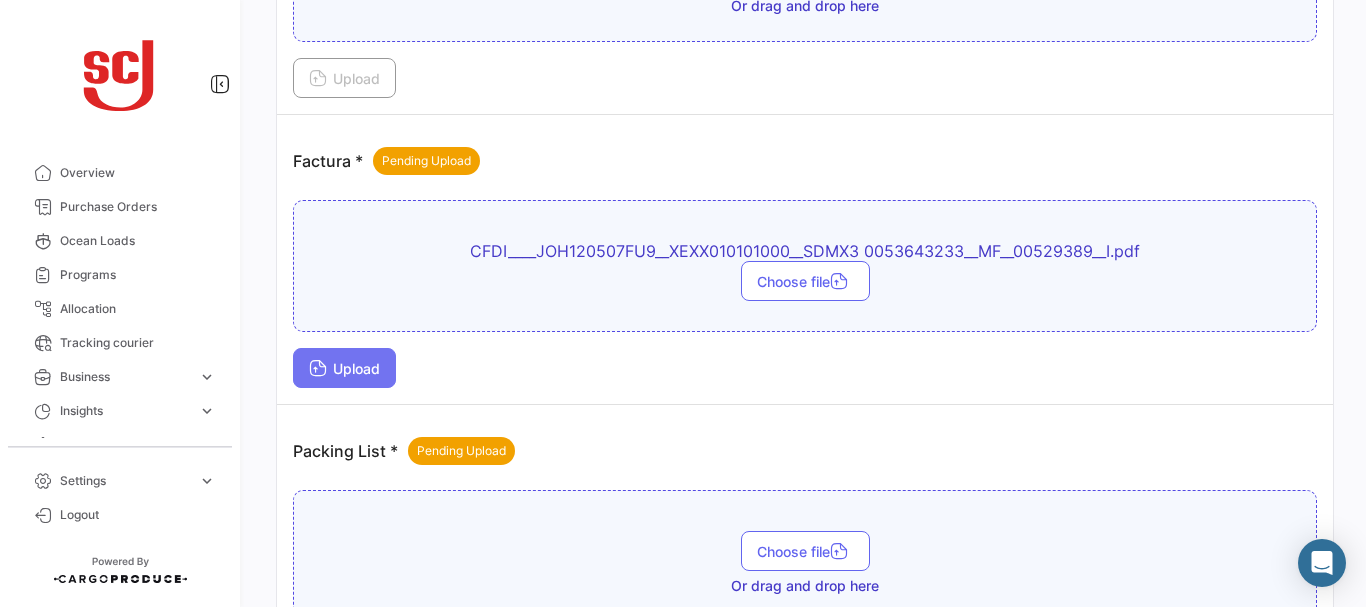 click on "Upload" at bounding box center [344, 368] 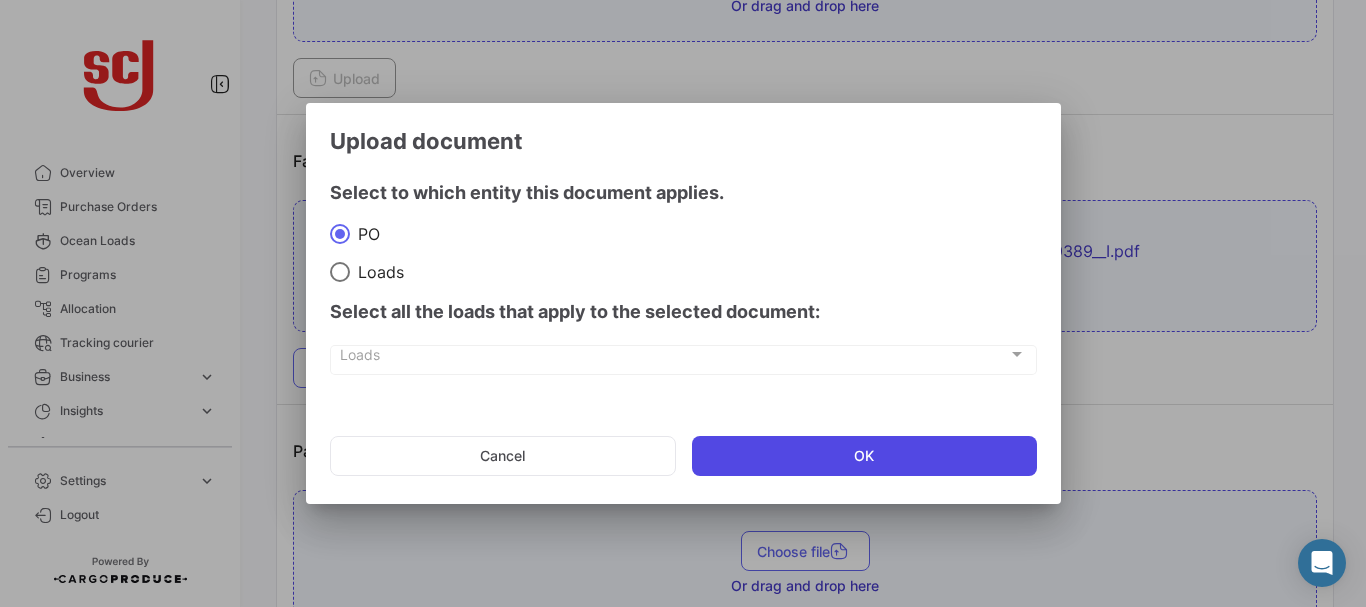 click on "OK" 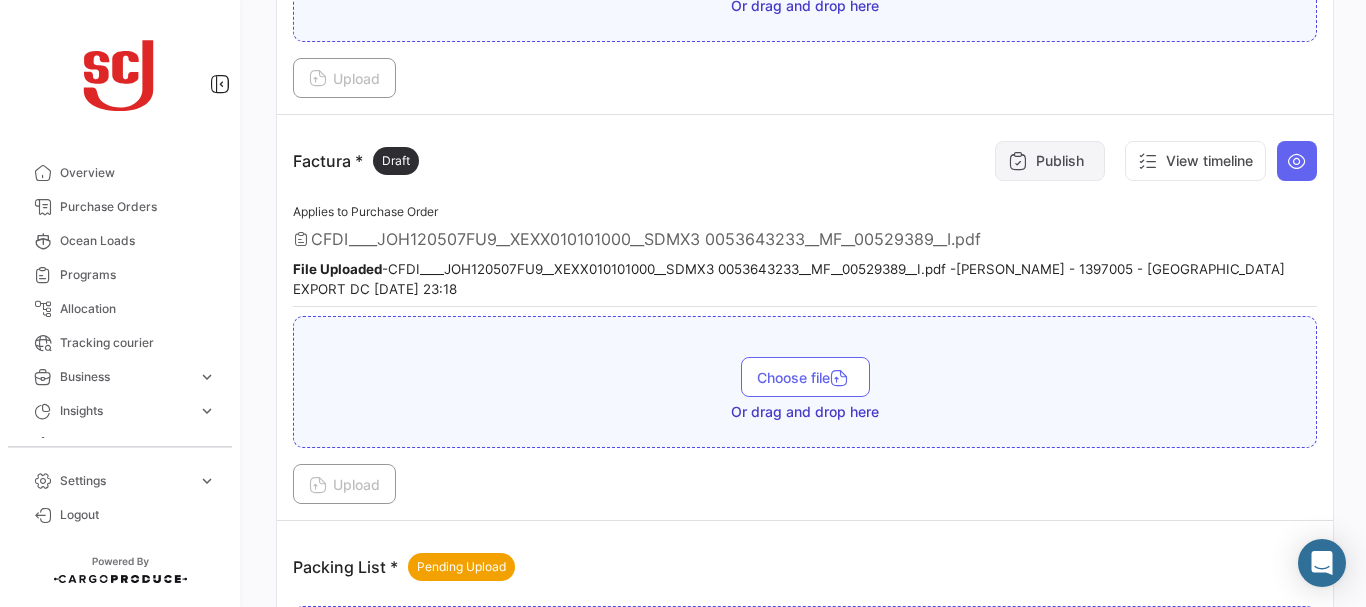 click on "Publish" at bounding box center (1050, 161) 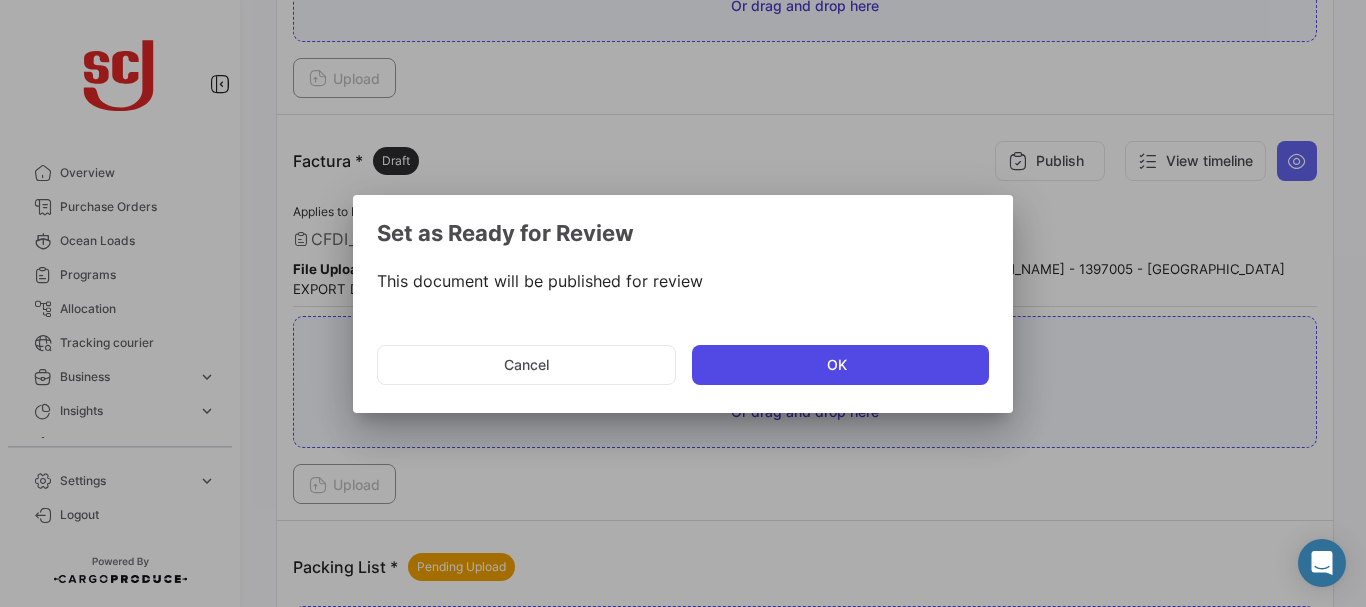 click on "OK" 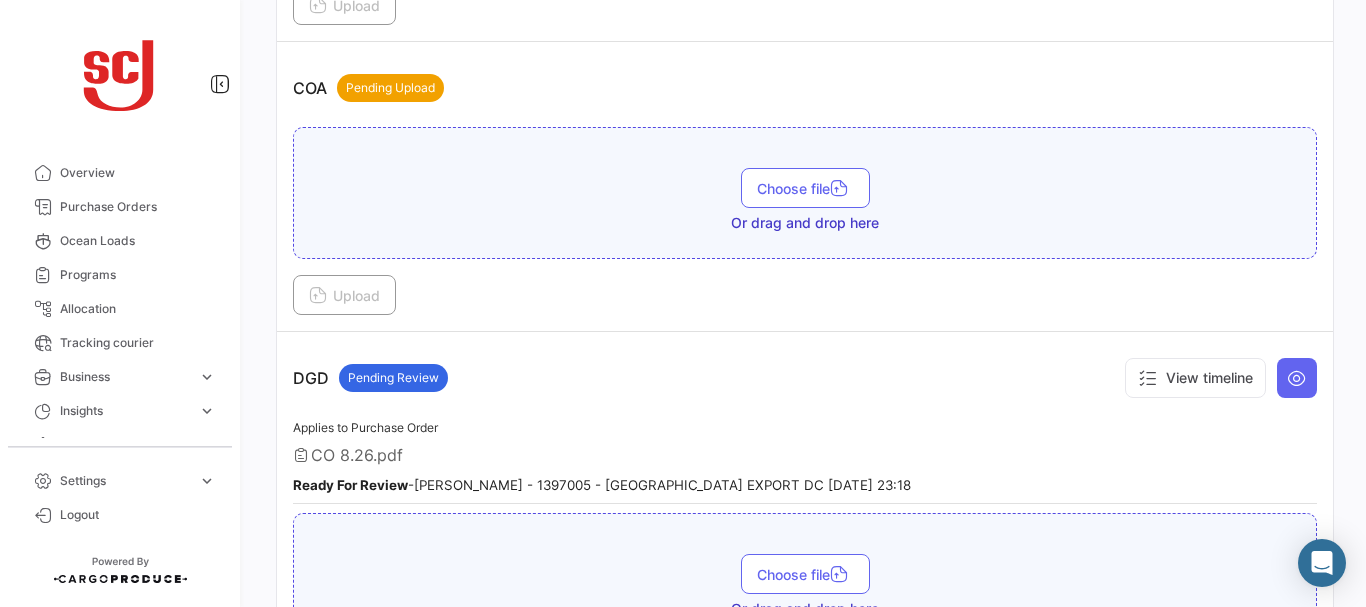 scroll, scrollTop: 944, scrollLeft: 0, axis: vertical 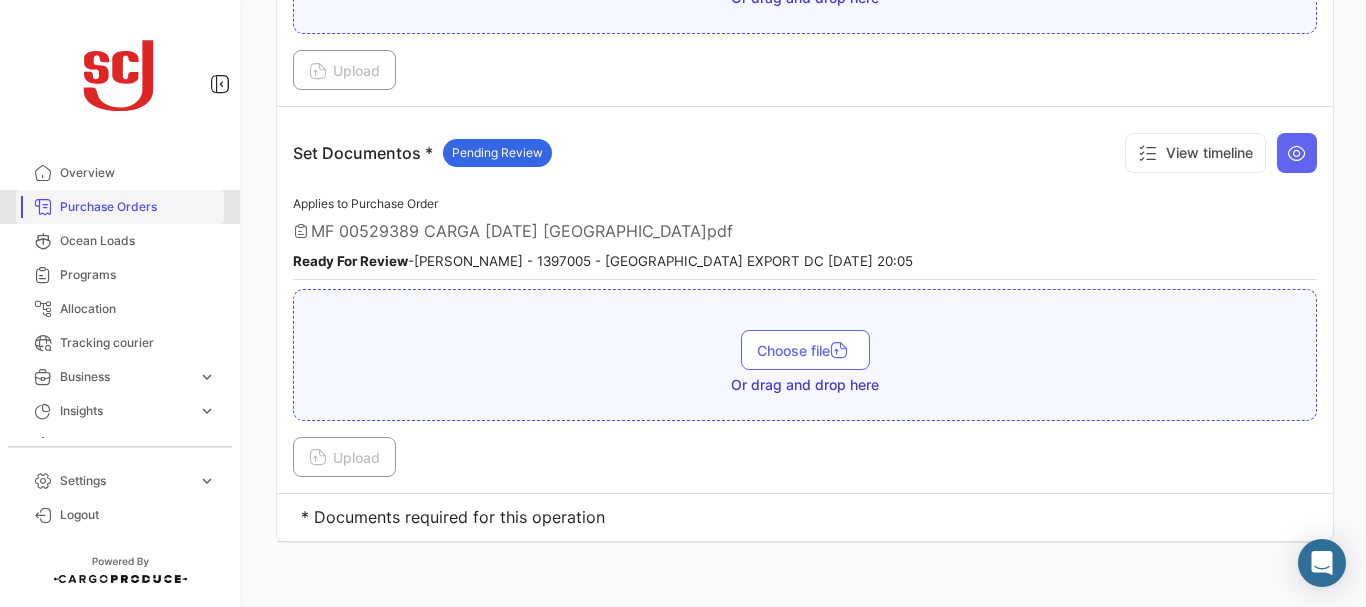 click on "Purchase Orders" at bounding box center [138, 207] 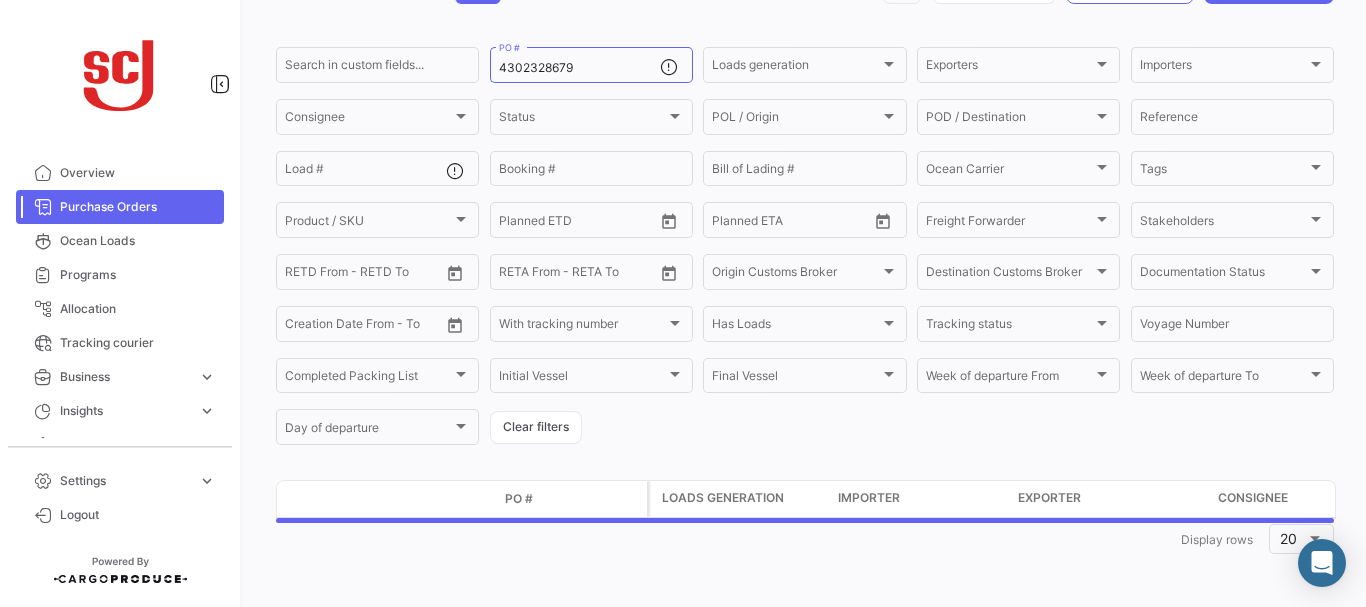 scroll, scrollTop: 0, scrollLeft: 0, axis: both 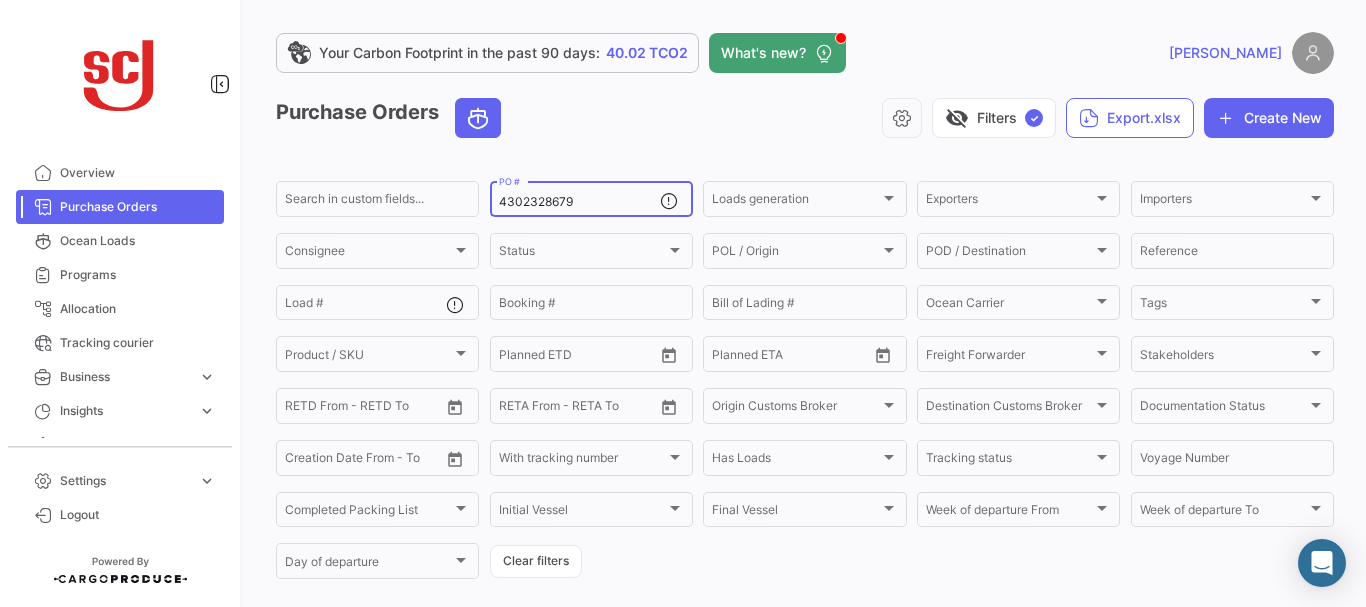 click on "4302328679" at bounding box center (579, 202) 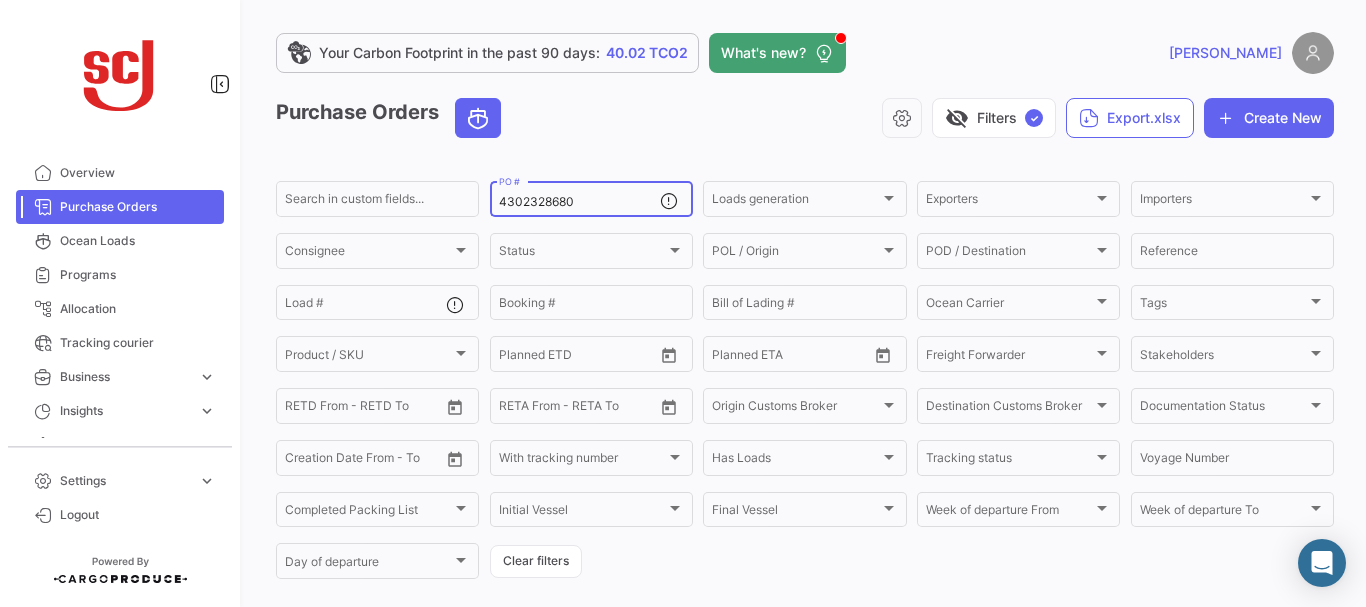 type on "4302328680" 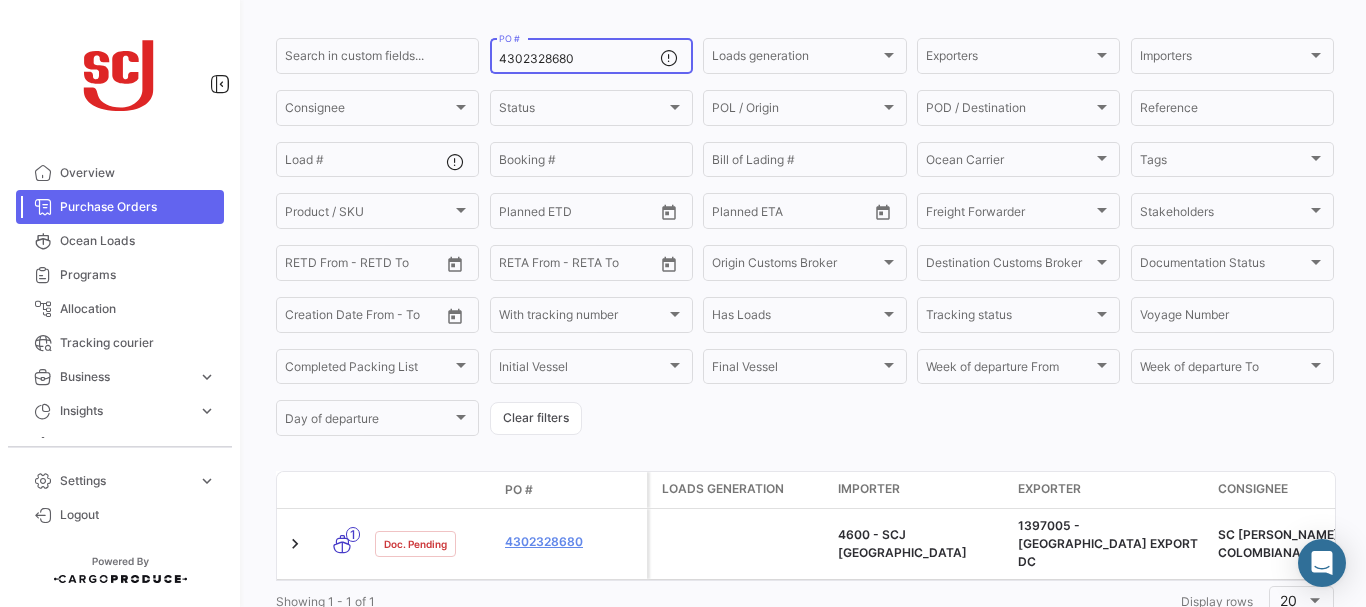 scroll, scrollTop: 167, scrollLeft: 0, axis: vertical 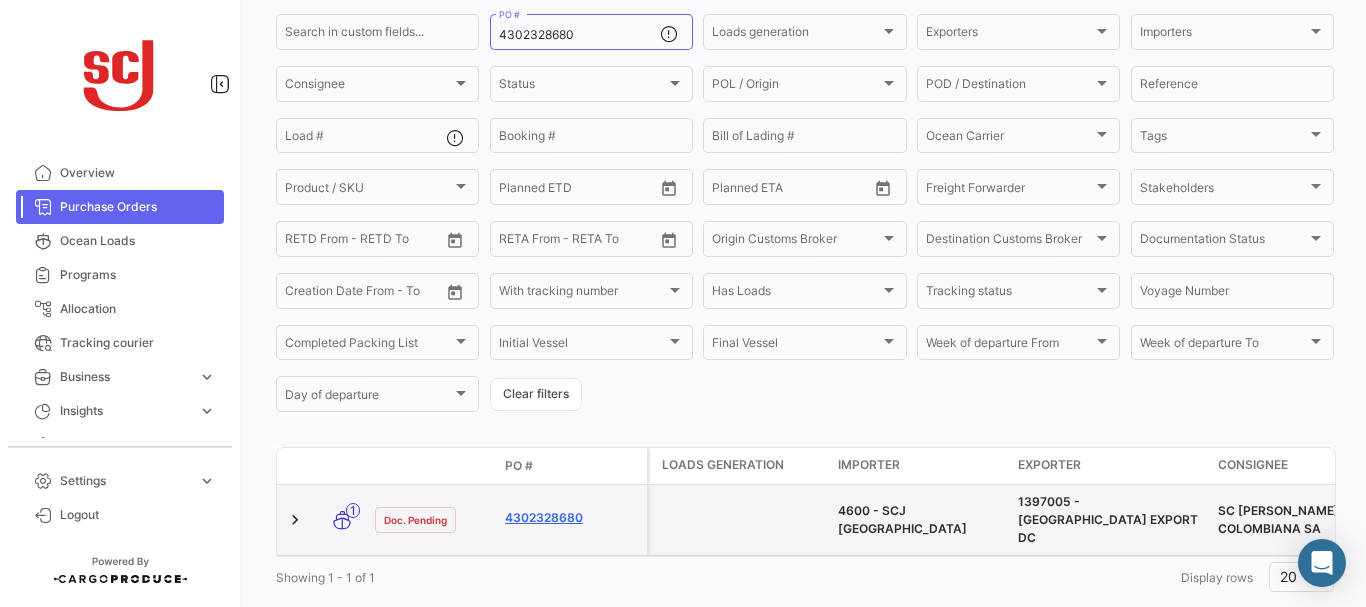click on "4302328680" 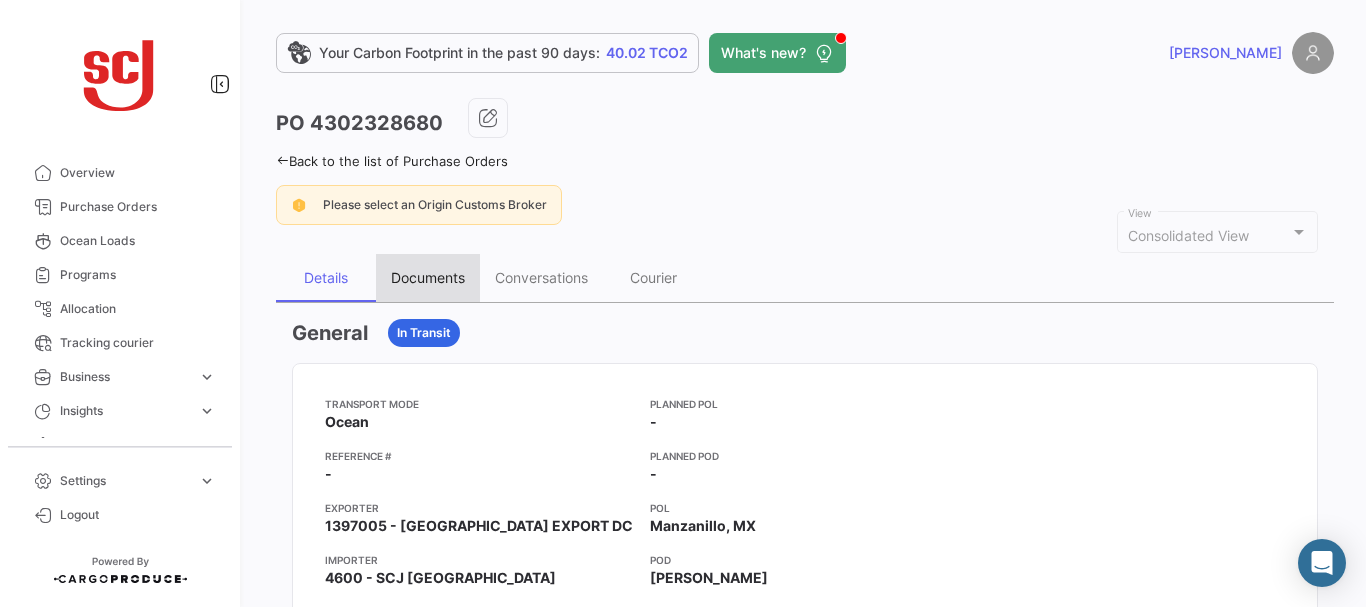 click on "Documents" at bounding box center [428, 277] 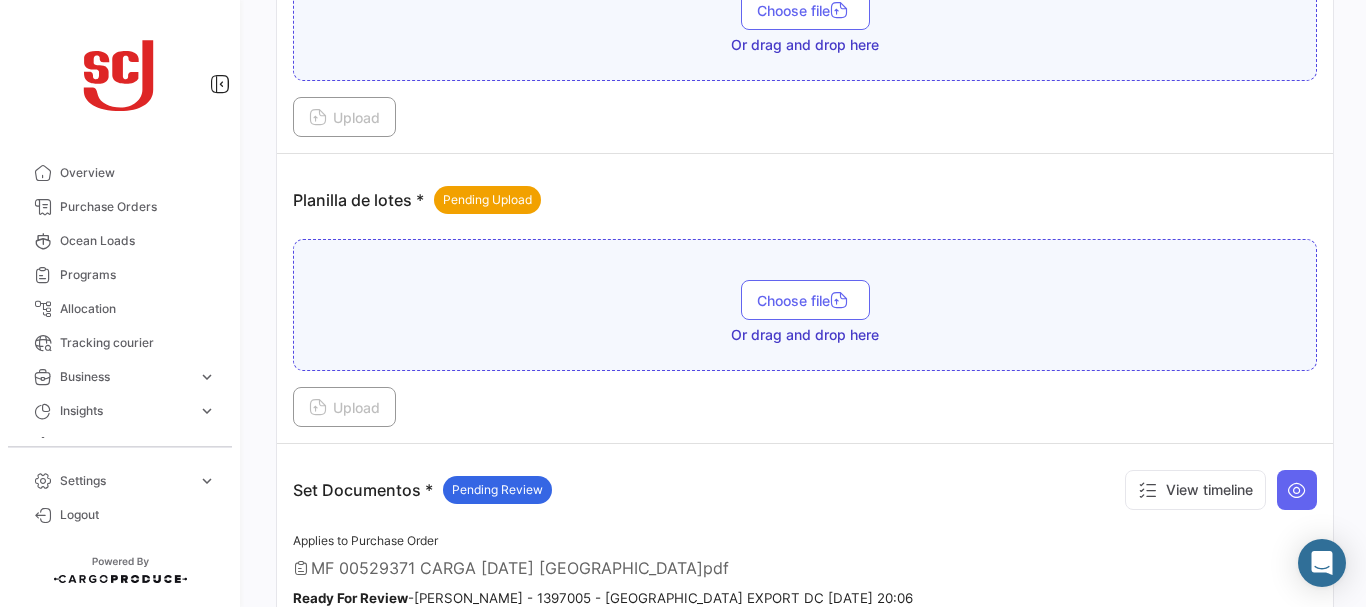 scroll, scrollTop: 2307, scrollLeft: 0, axis: vertical 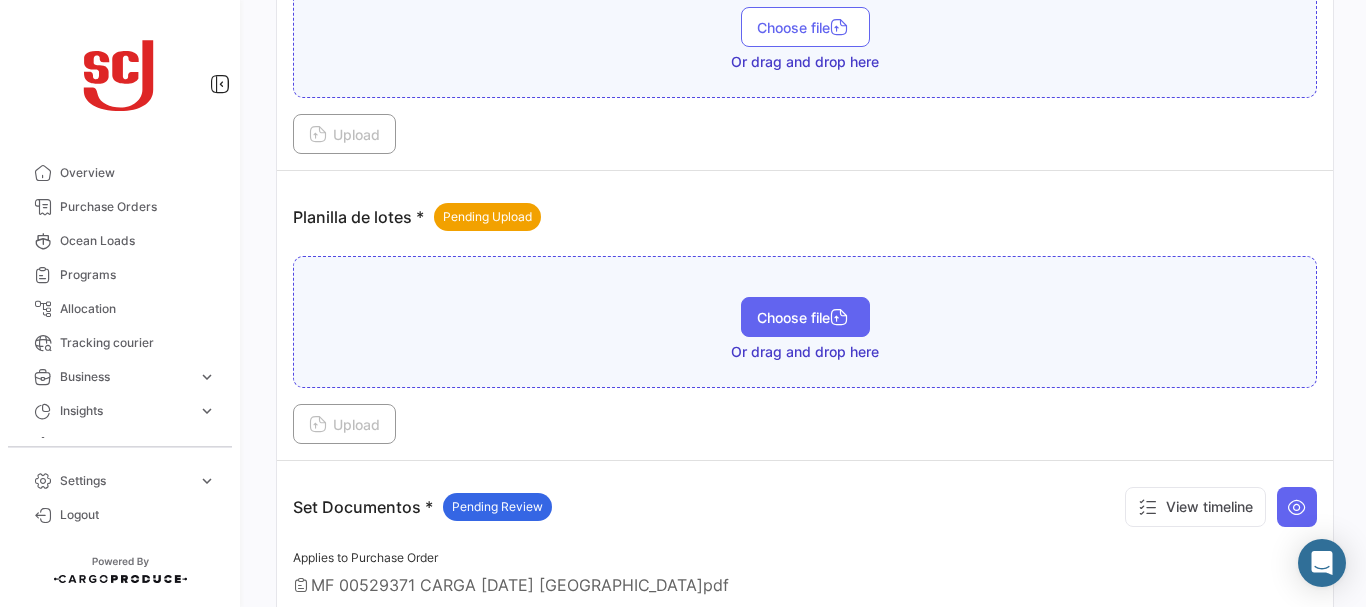 click on "Choose file" at bounding box center (805, 317) 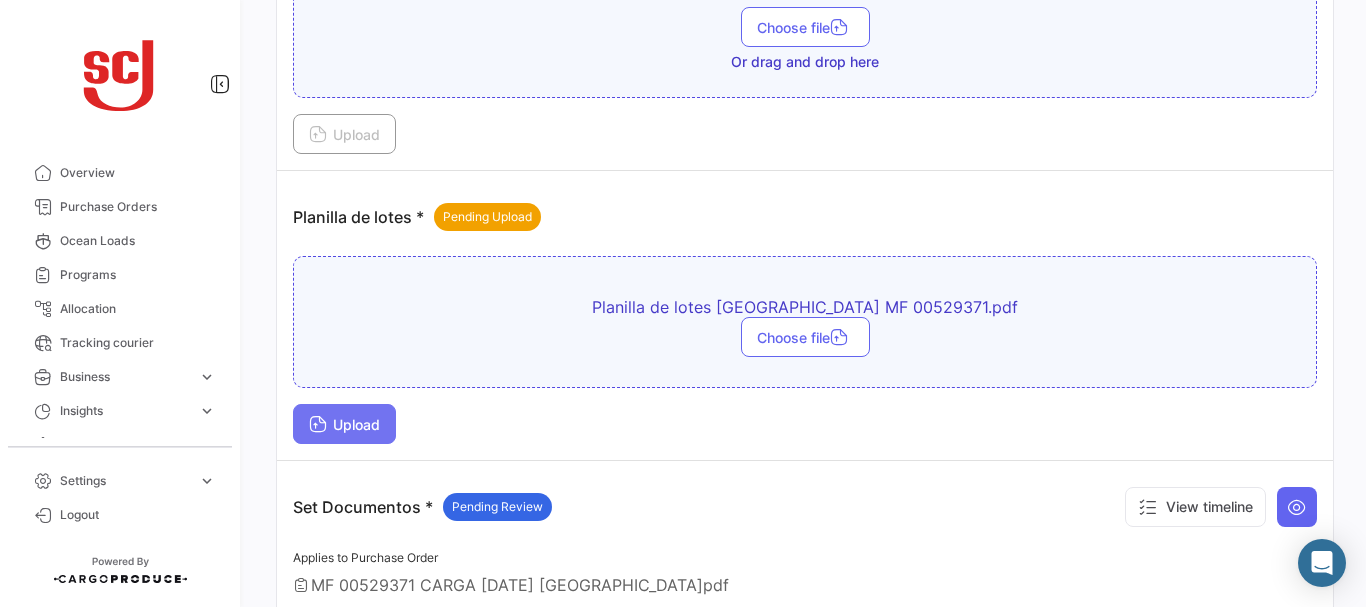 click on "Upload" at bounding box center (344, 424) 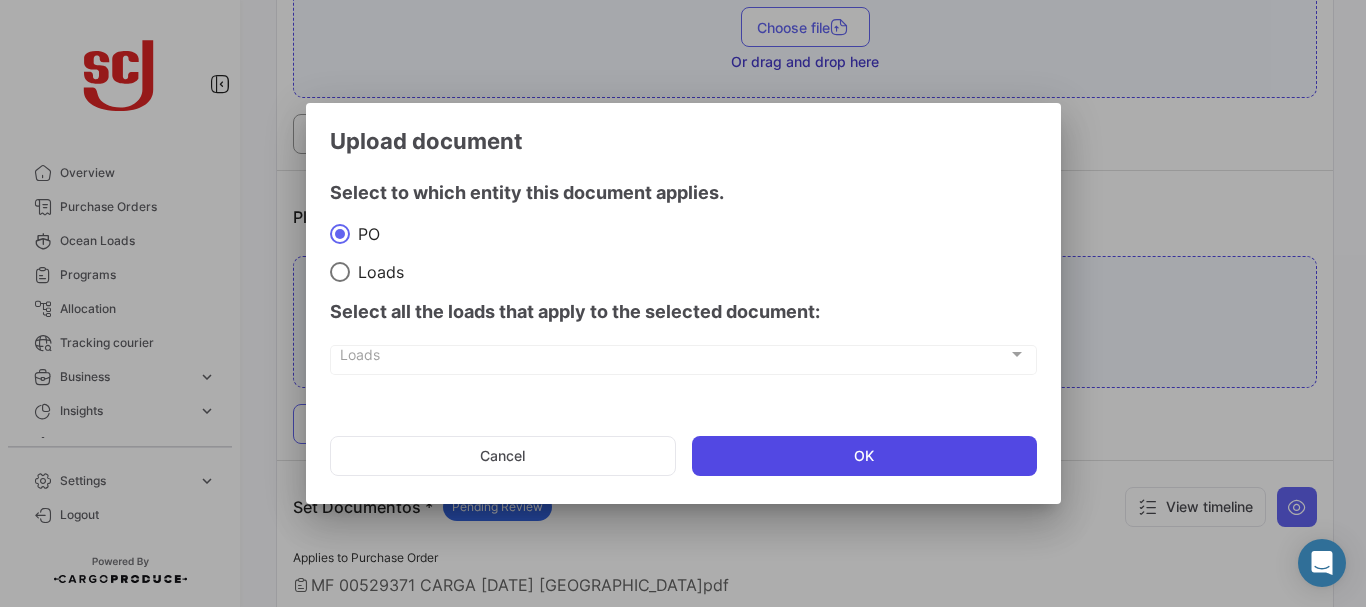 click on "OK" 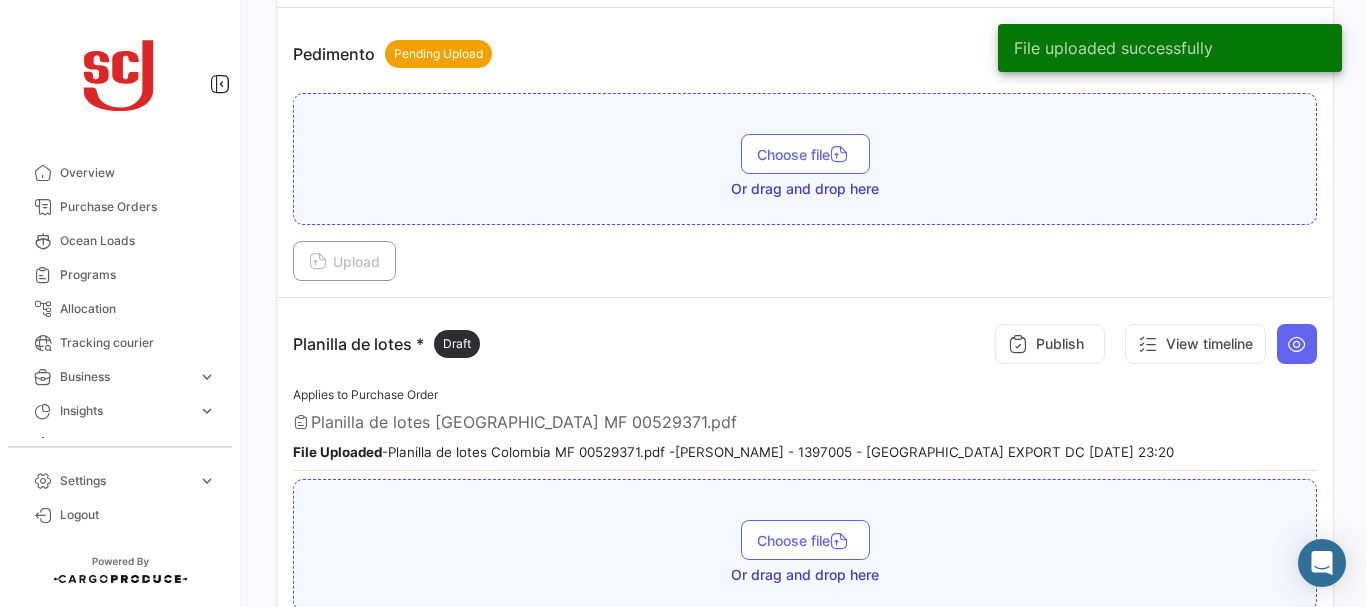 scroll, scrollTop: 2163, scrollLeft: 0, axis: vertical 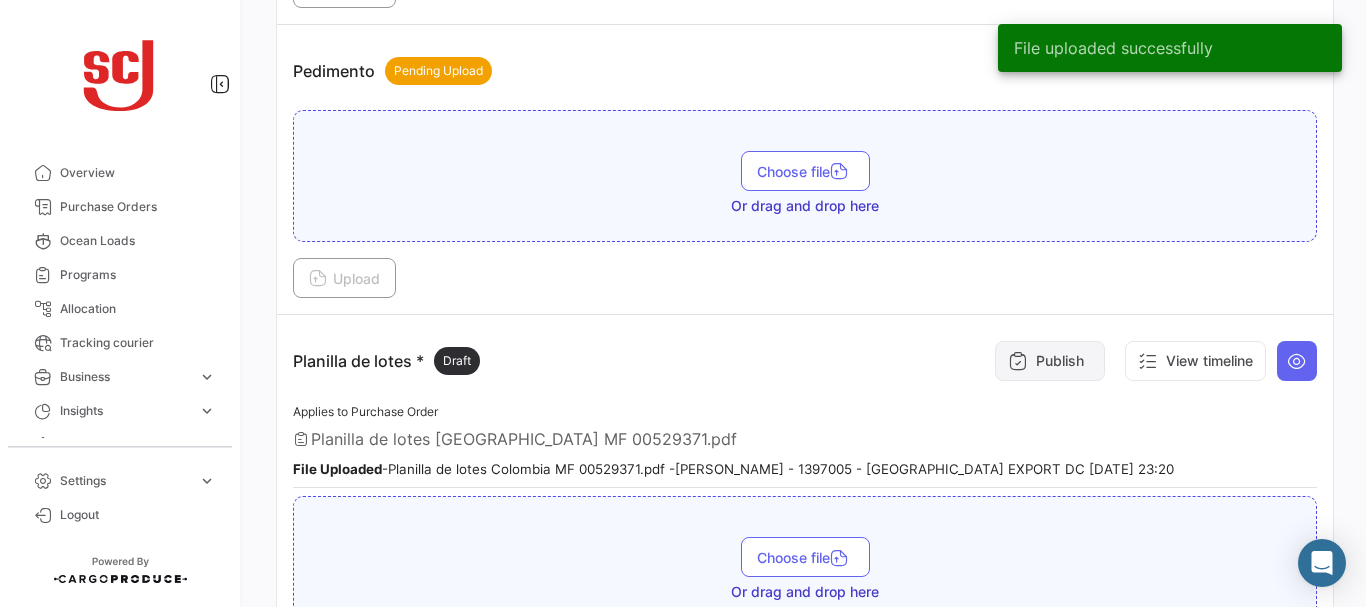 click on "Publish" at bounding box center [1050, 361] 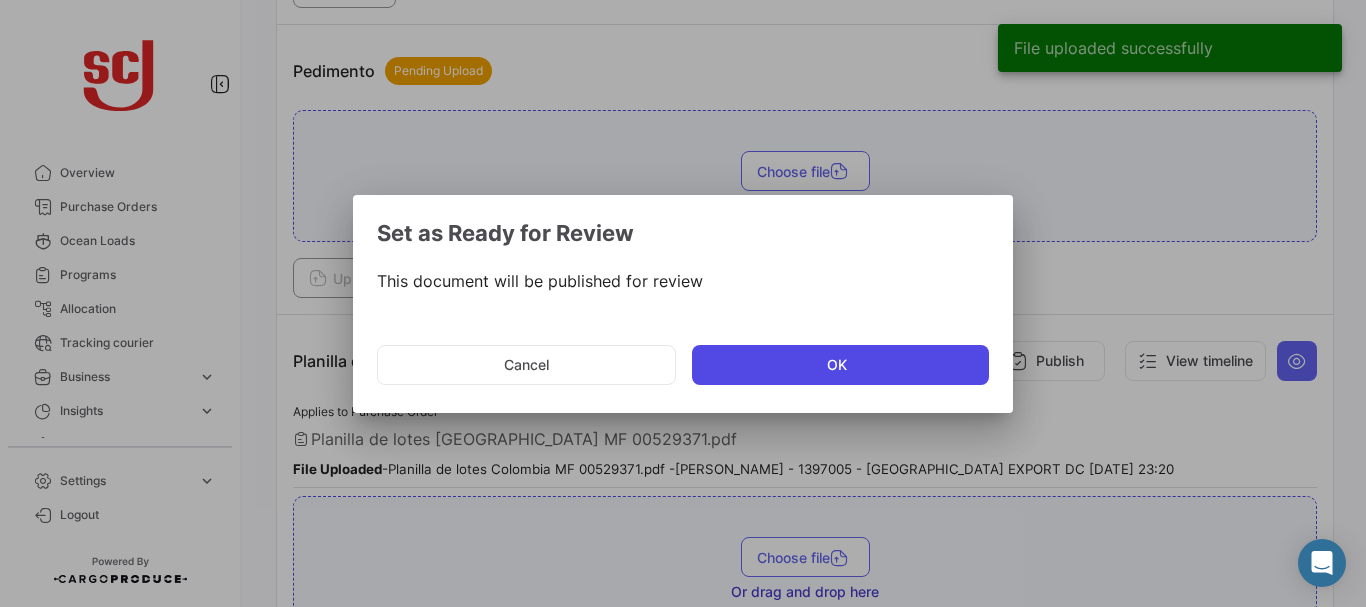click on "OK" 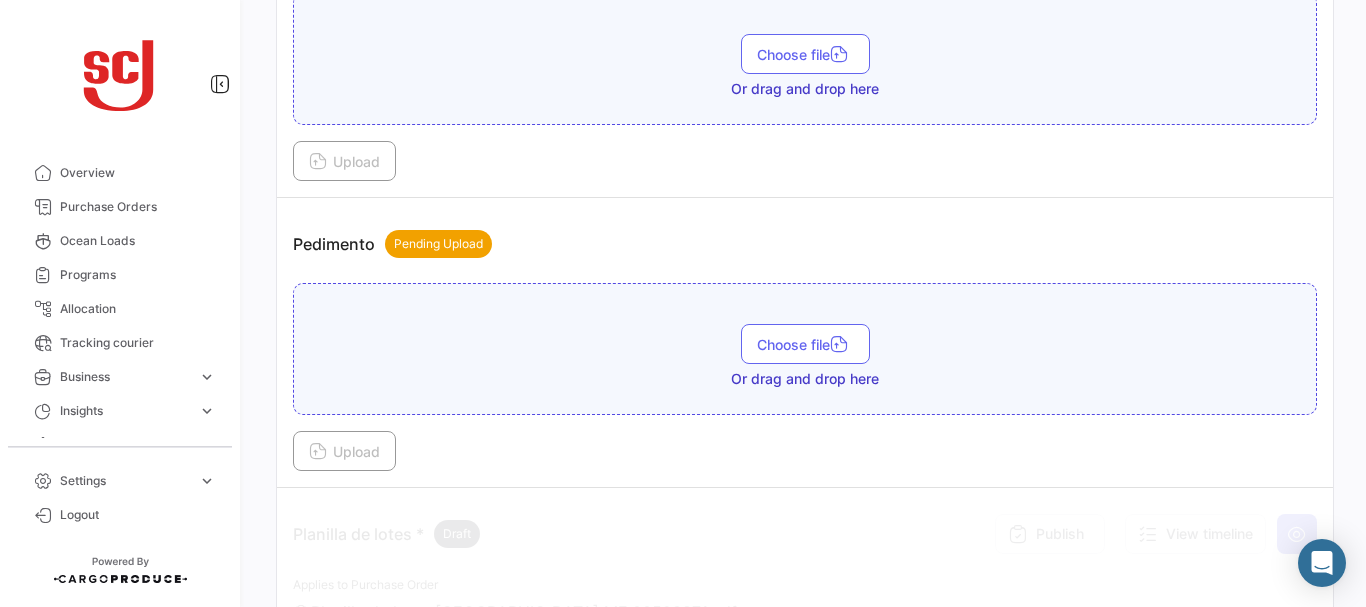 scroll, scrollTop: 1973, scrollLeft: 0, axis: vertical 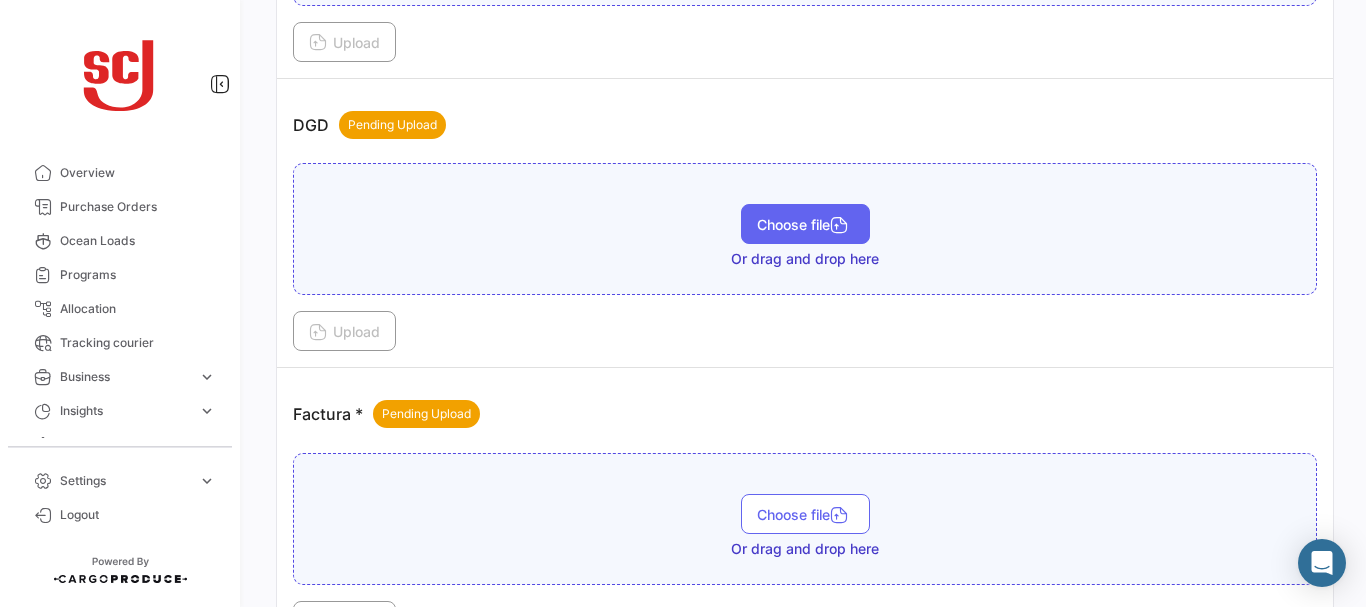 click on "Choose file" at bounding box center (805, 224) 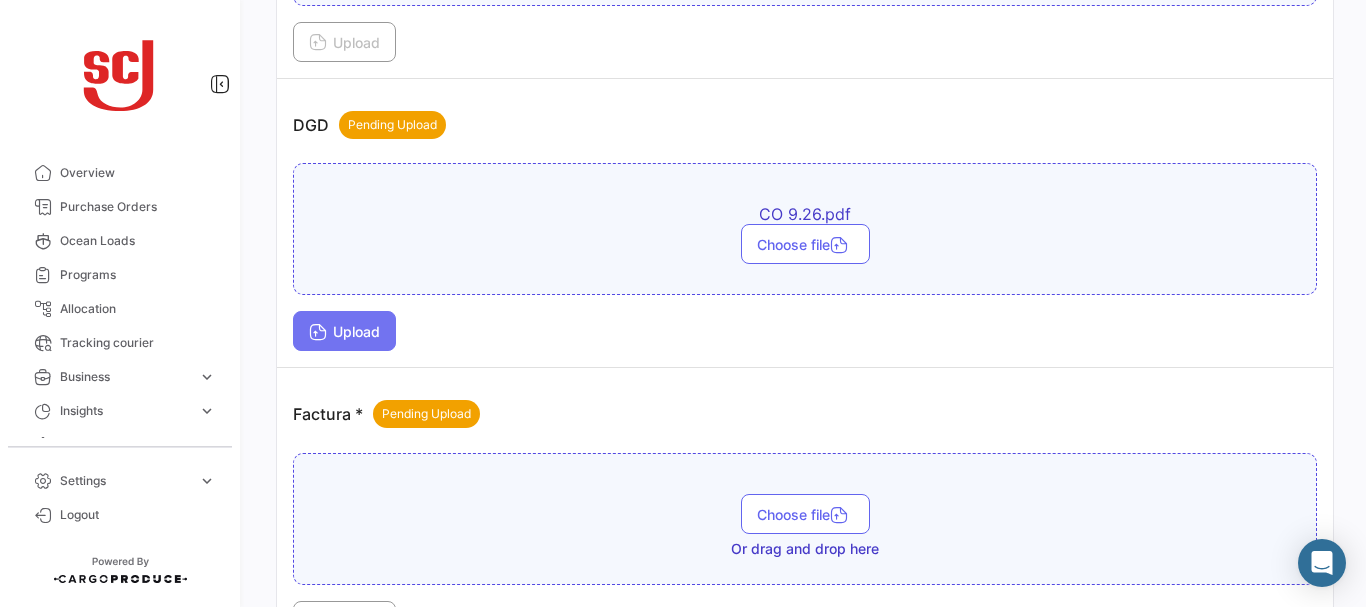 click on "Upload" at bounding box center [344, 331] 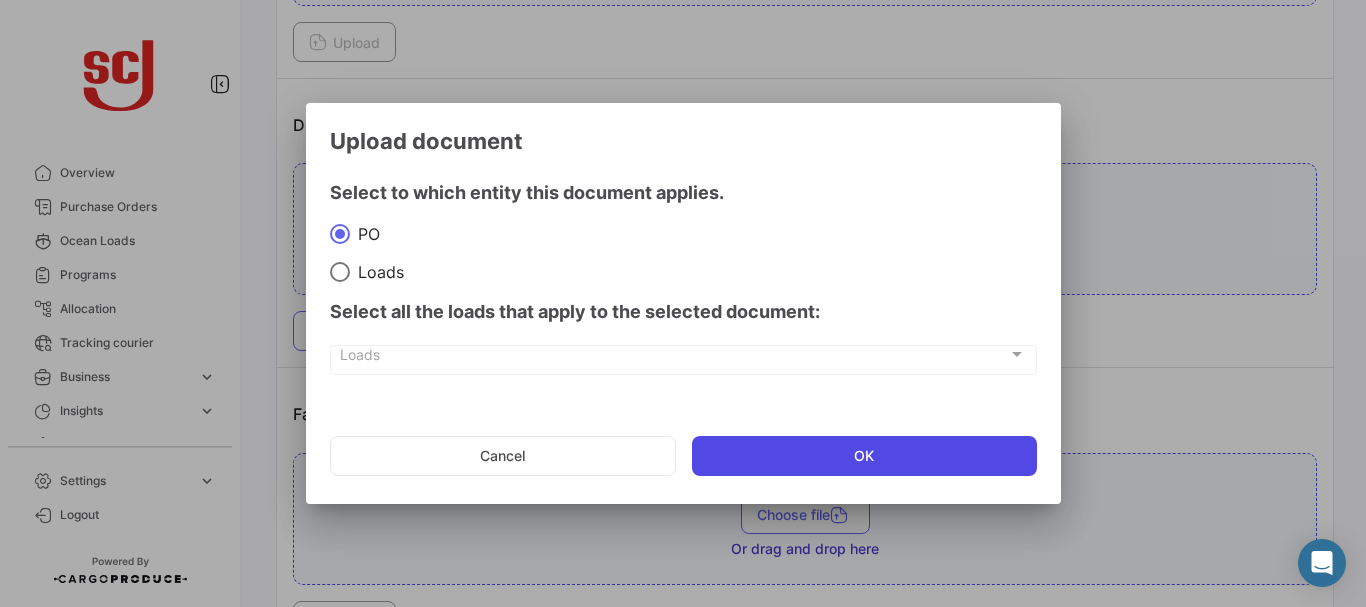 click on "OK" 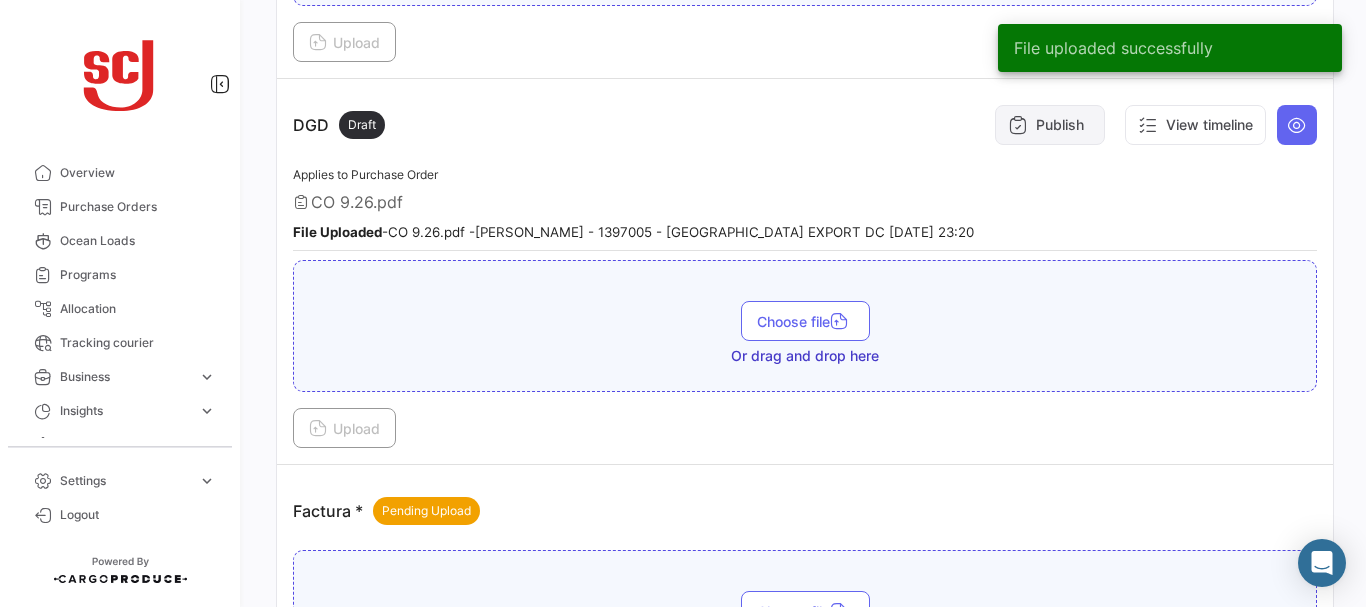 click on "Publish" at bounding box center (1050, 125) 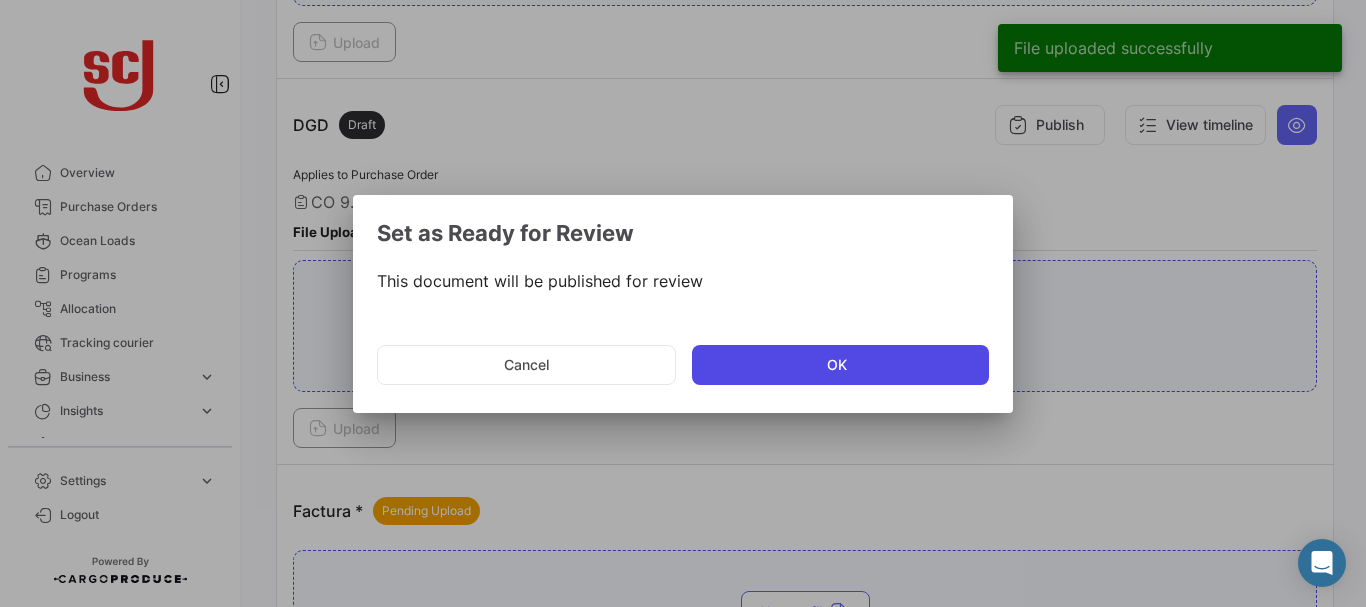 click on "OK" 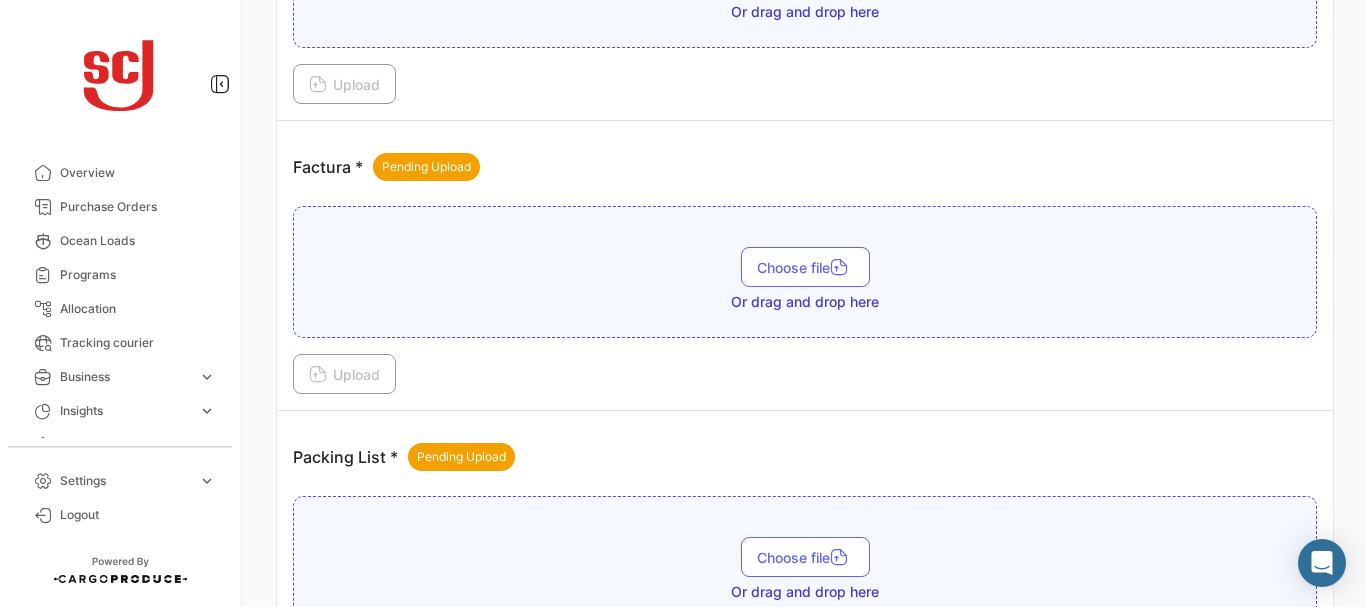 scroll, scrollTop: 1590, scrollLeft: 0, axis: vertical 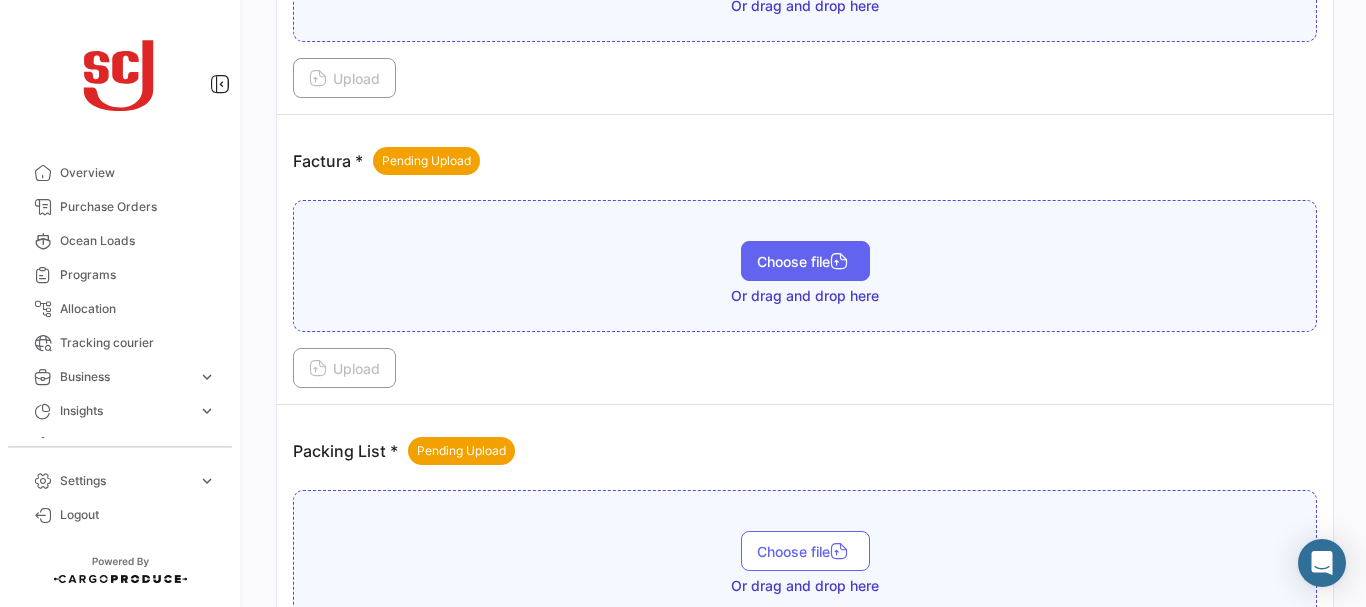 click on "Choose file" at bounding box center [805, 261] 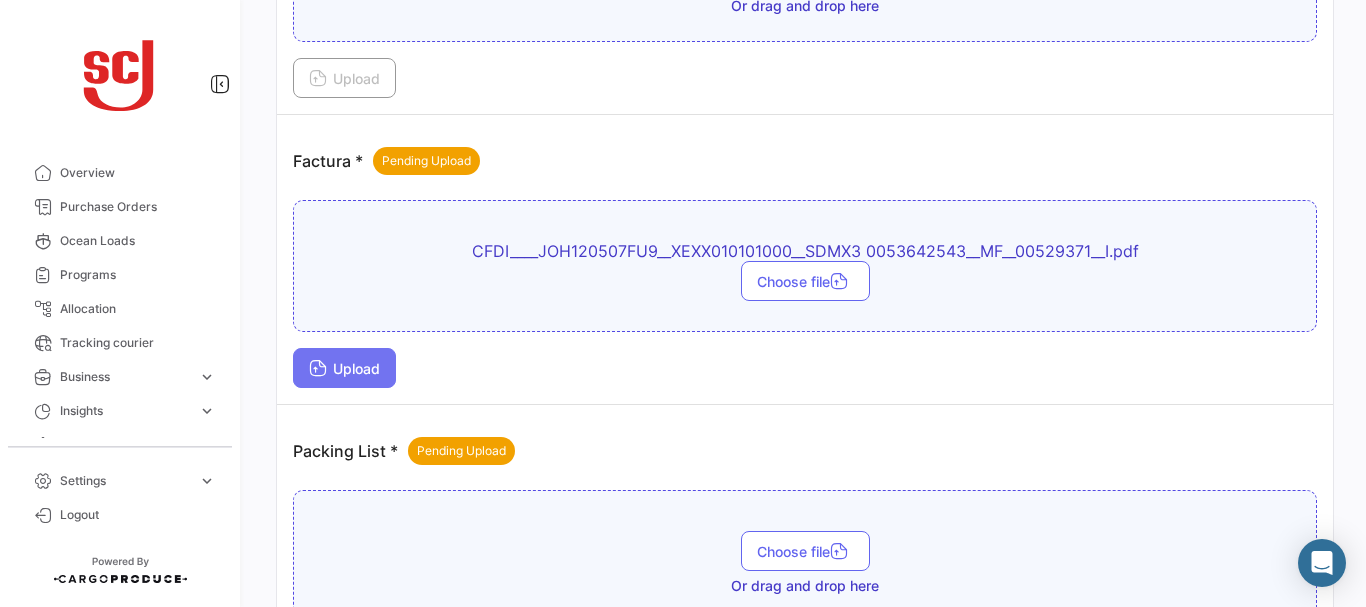 click on "Upload" at bounding box center [344, 368] 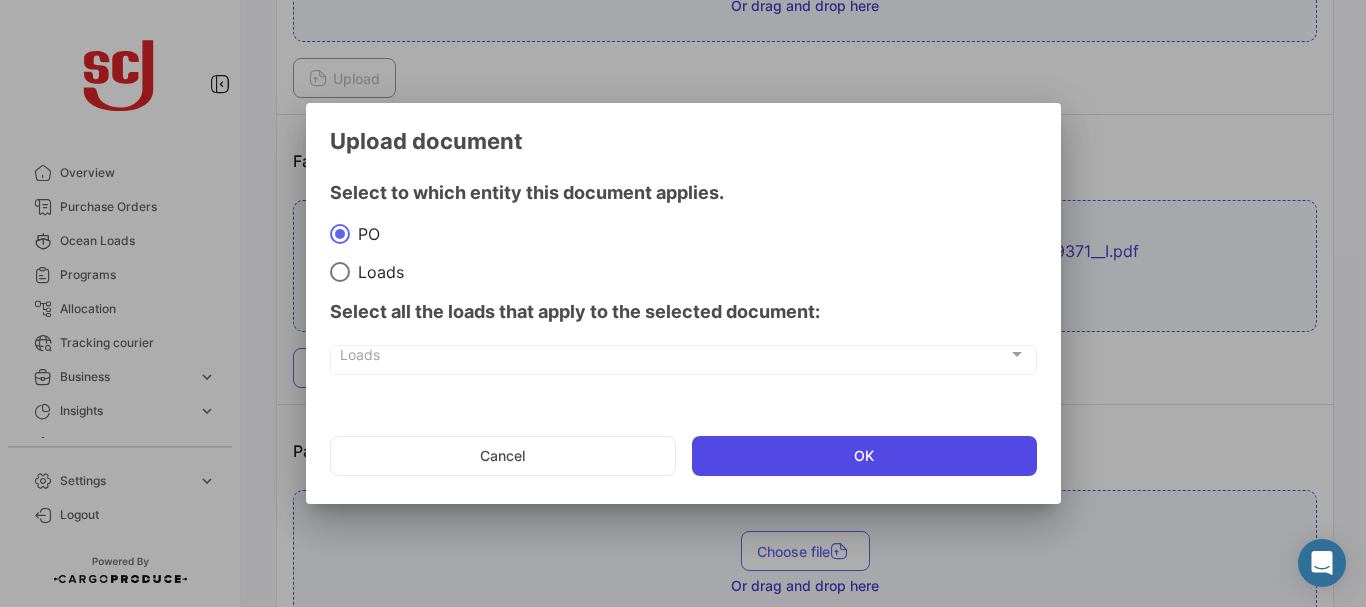 click on "OK" 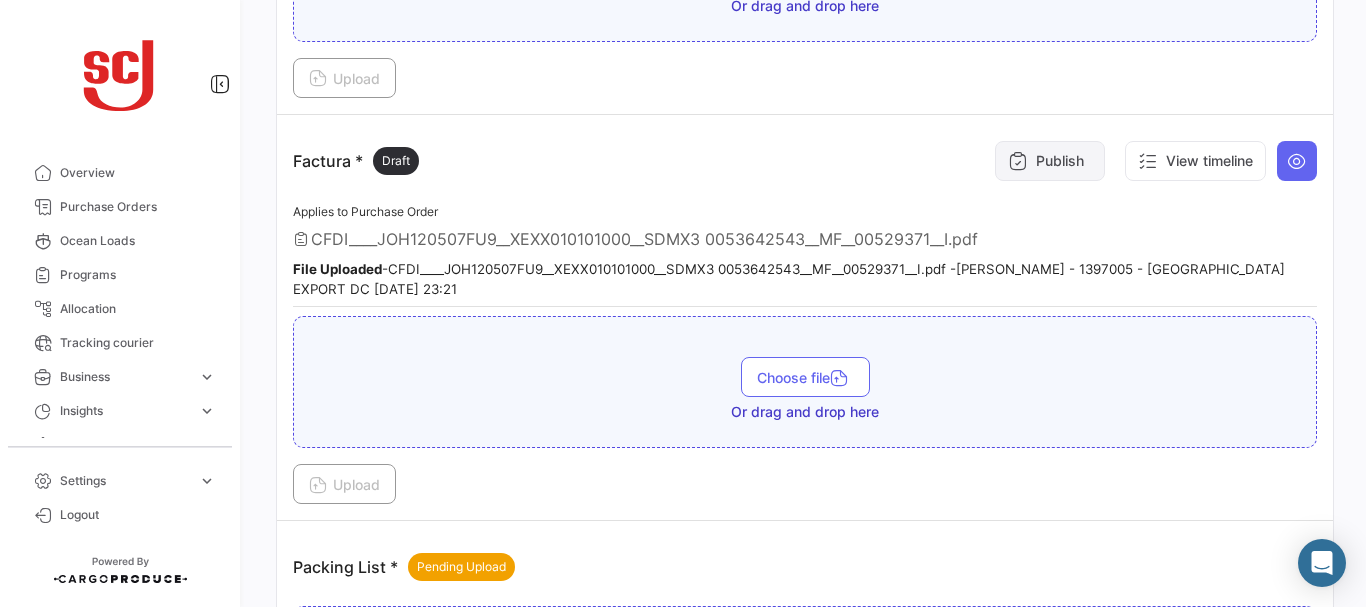 click on "Publish" at bounding box center (1050, 161) 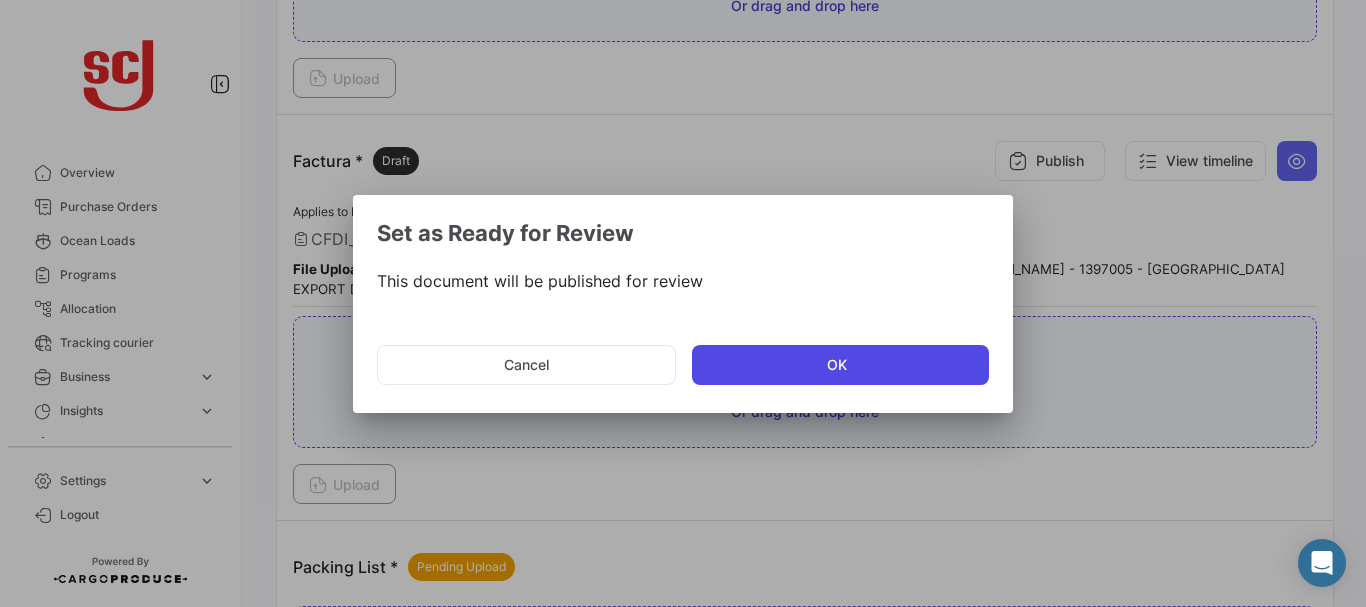 click on "OK" 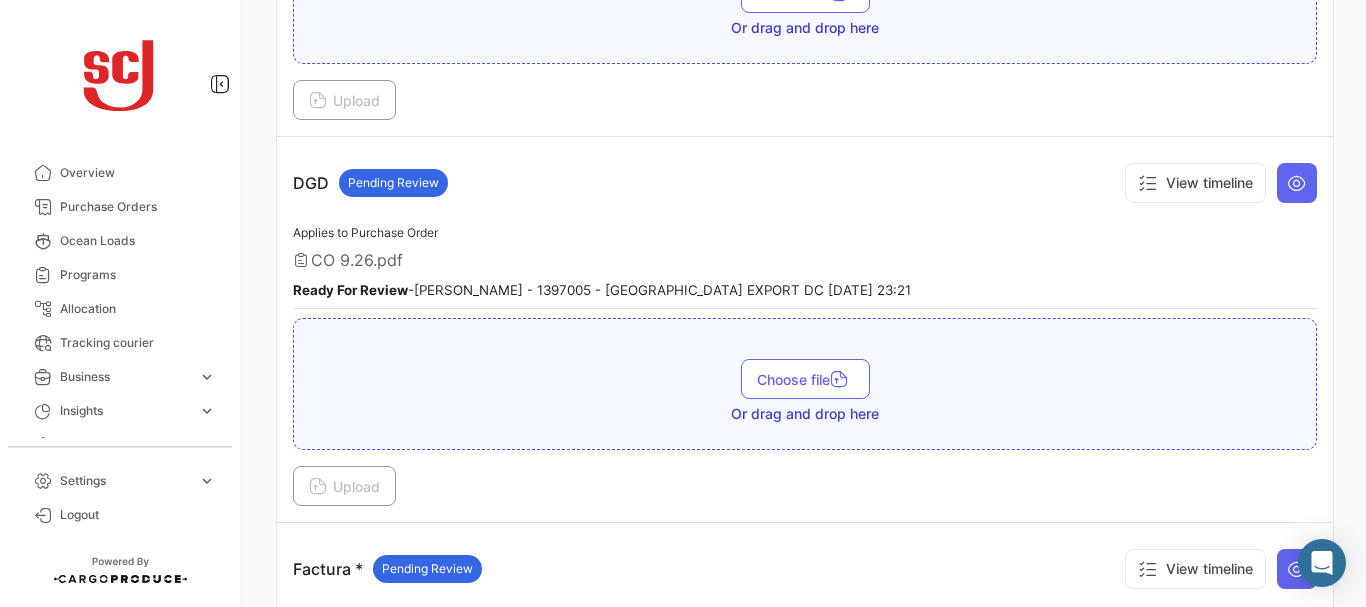 scroll, scrollTop: 1176, scrollLeft: 0, axis: vertical 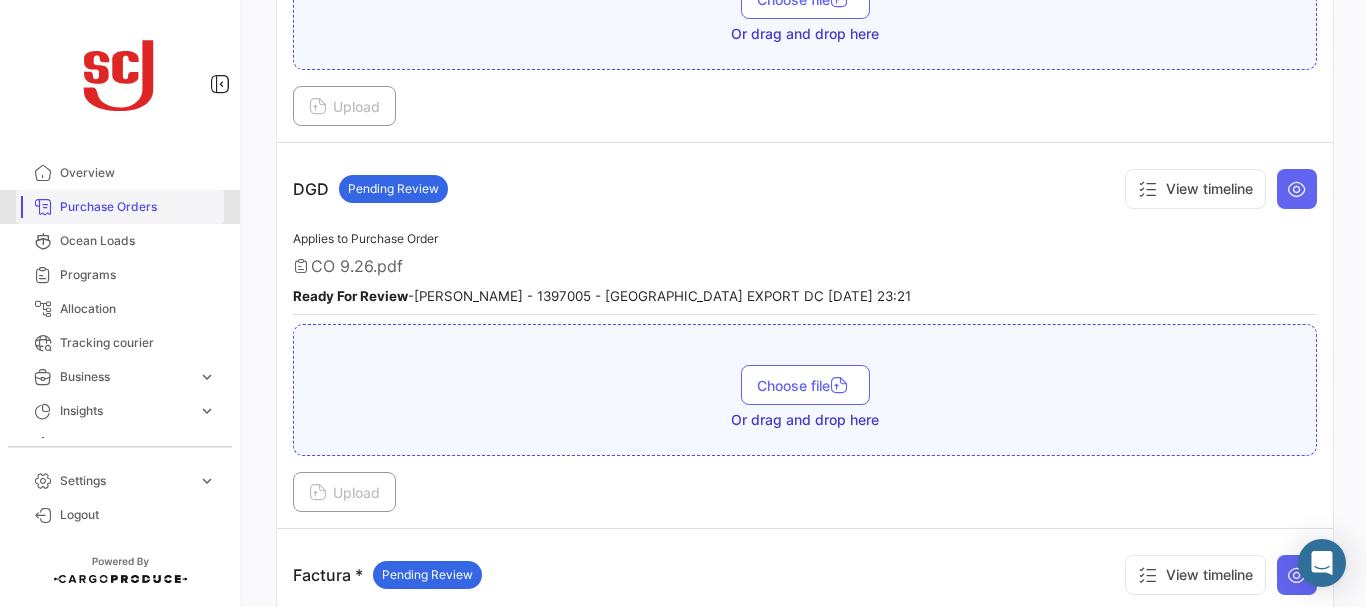 click on "Purchase Orders" at bounding box center [138, 207] 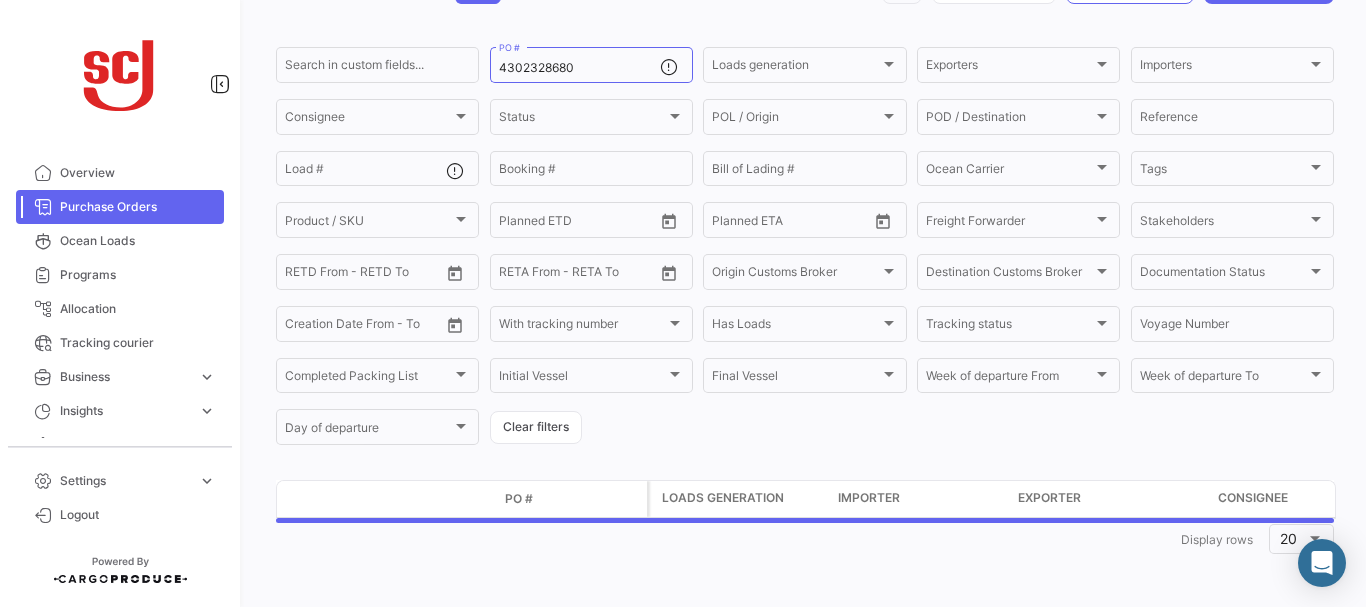 scroll, scrollTop: 0, scrollLeft: 0, axis: both 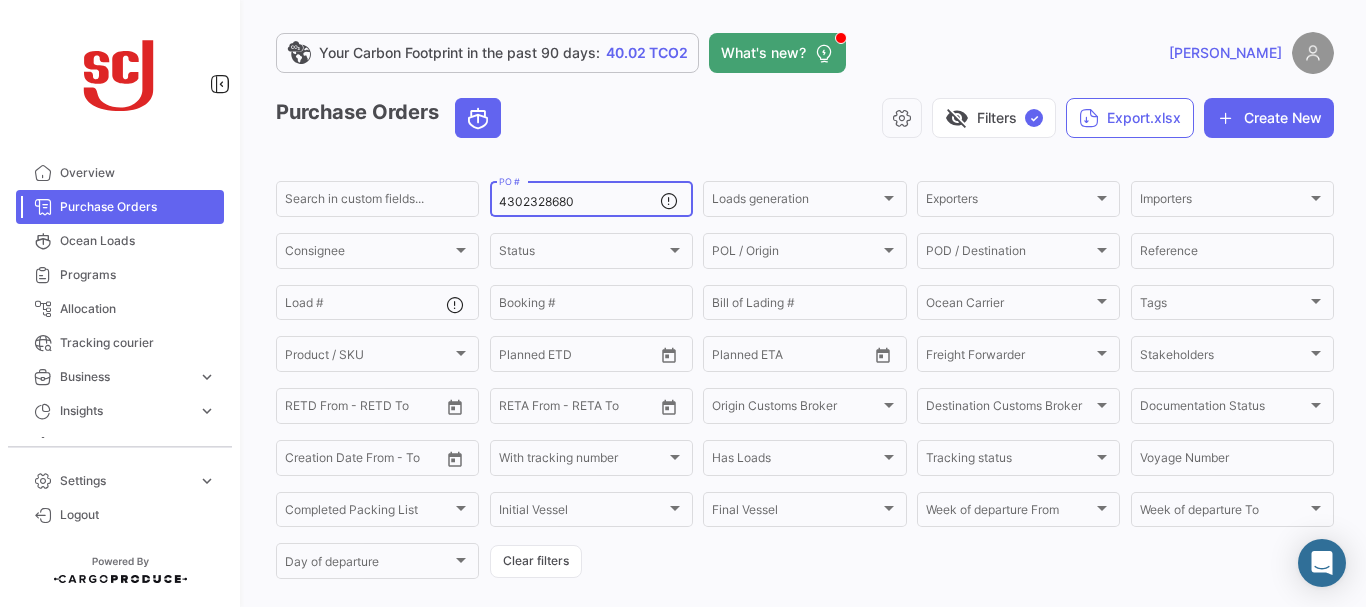 click on "4302328680" at bounding box center (579, 202) 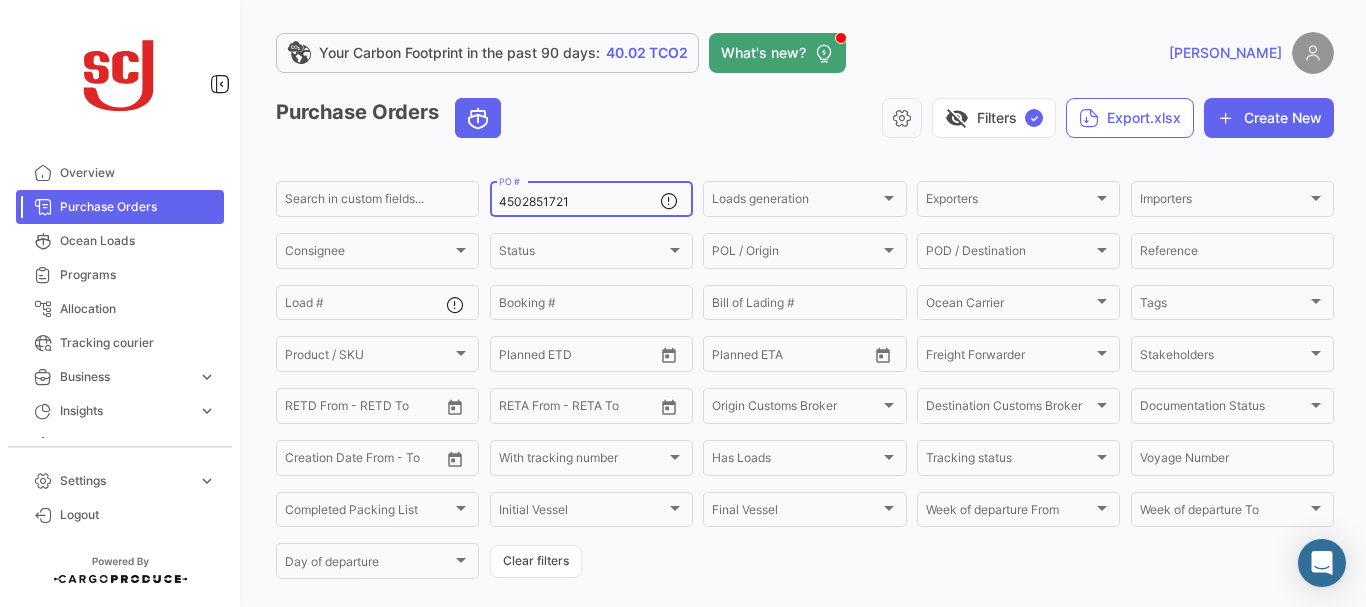 type on "4502851721" 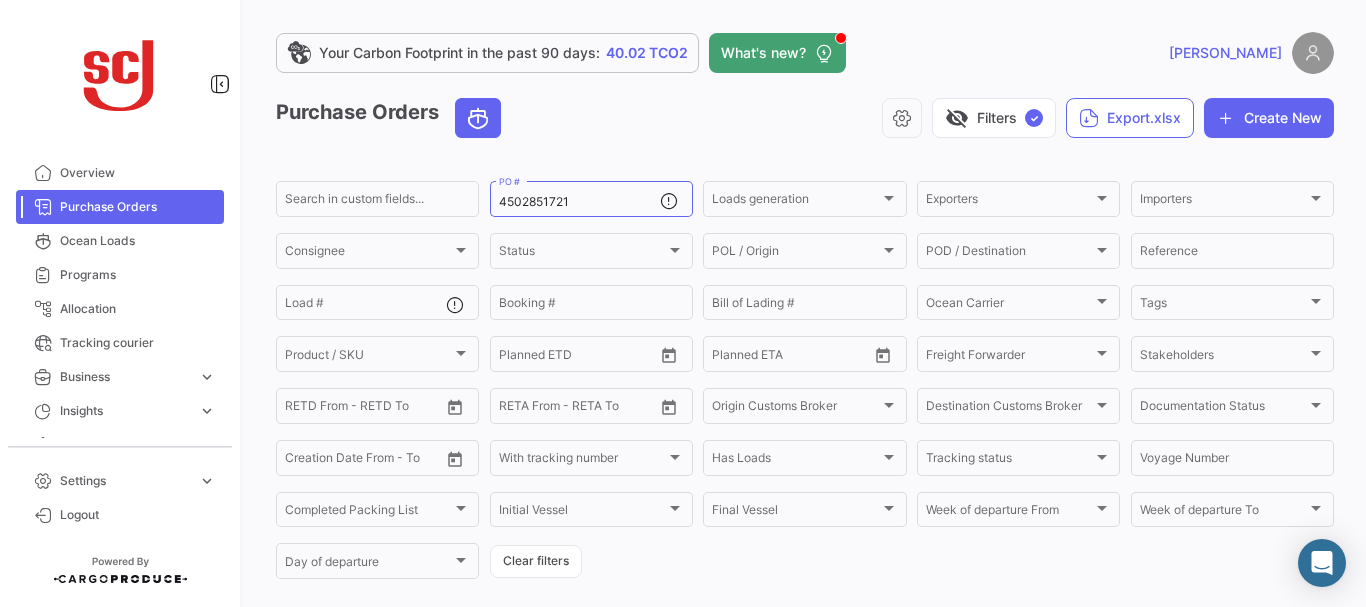 drag, startPoint x: 1356, startPoint y: 306, endPoint x: 1365, endPoint y: 605, distance: 299.1354 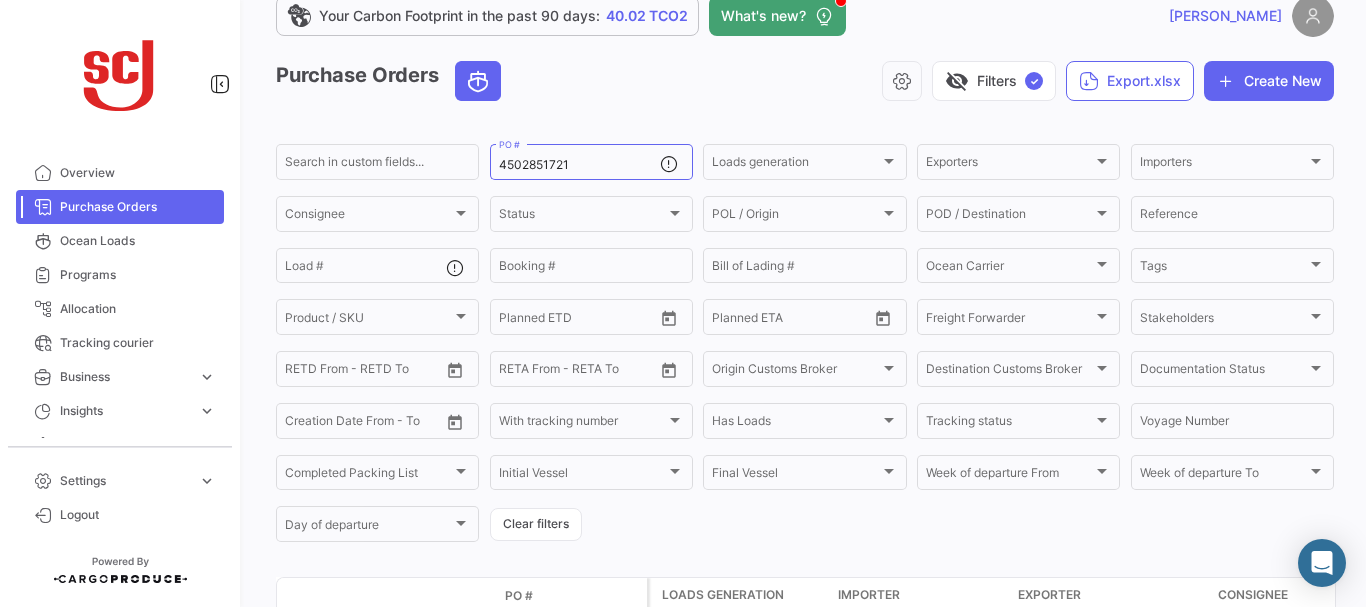 click on "Search in custom fields... 4502851721  PO #  Loads generation Loads generation Exporters Exporters Importers Importers Consignee Consignee Status Status POL / Origin  POL / Origin  POD / Destination POD / Destination  Reference  Load # Booking # Bill of Lading # Ocean Carrier Ocean Carrier Tags Tags Product / SKU Product / SKU From –  Planned ETD  From –  Planned ETA  Freight Forwarder Freight Forwarder Stakeholders Stakeholders From –  RETD From - RETD To  From –  [PERSON_NAME] From - [PERSON_NAME] To  Origin Customs Broker Origin Customs Broker Destination Customs Broker Destination Customs Broker Documentation Status Documentation Status From –  Creation Date From - To  With tracking number With tracking number Has Loads Has Loads Tracking status Tracking status Voyage Number Completed Packing List Completed Packing List Initial Vessel Initial Vessel Final Vessel Final Vessel Week of departure
From Week of departure
From Week of departure
To Day of departure" 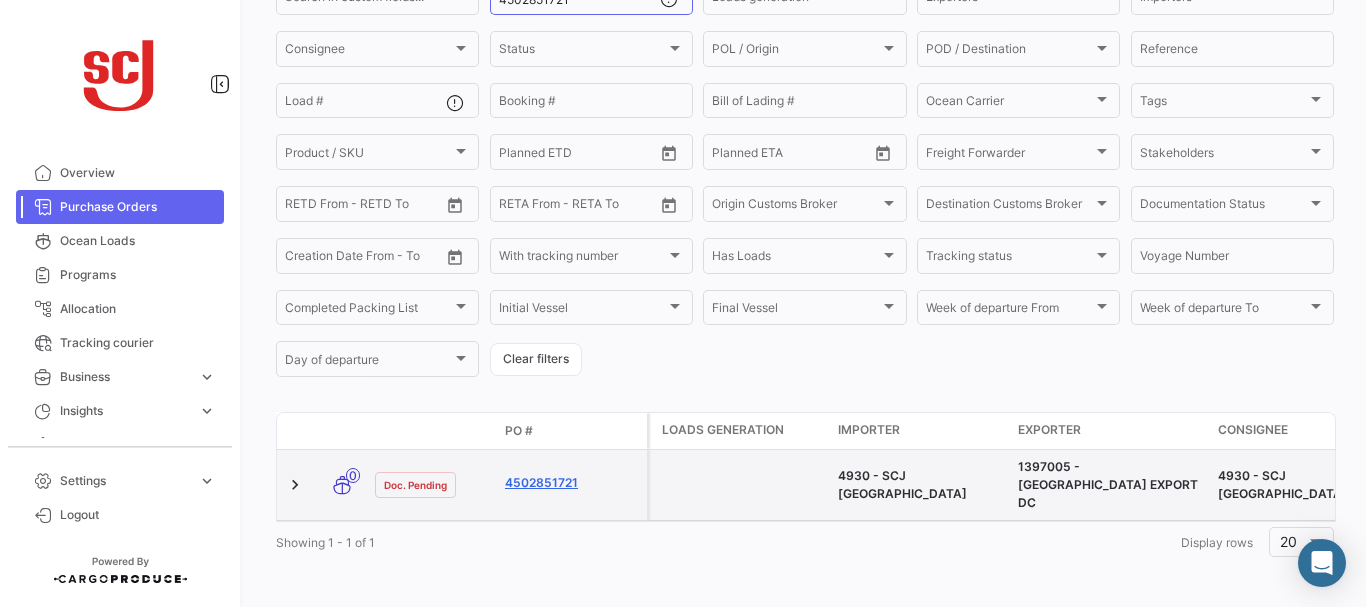 click on "4502851721" 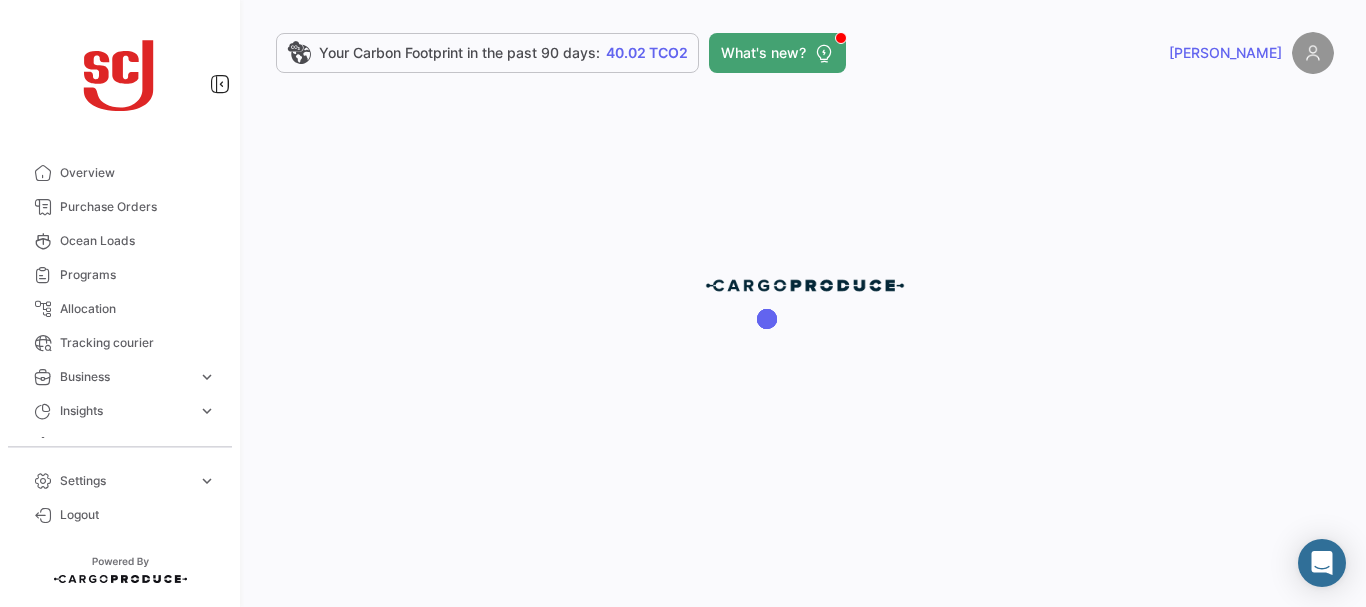 scroll, scrollTop: 0, scrollLeft: 0, axis: both 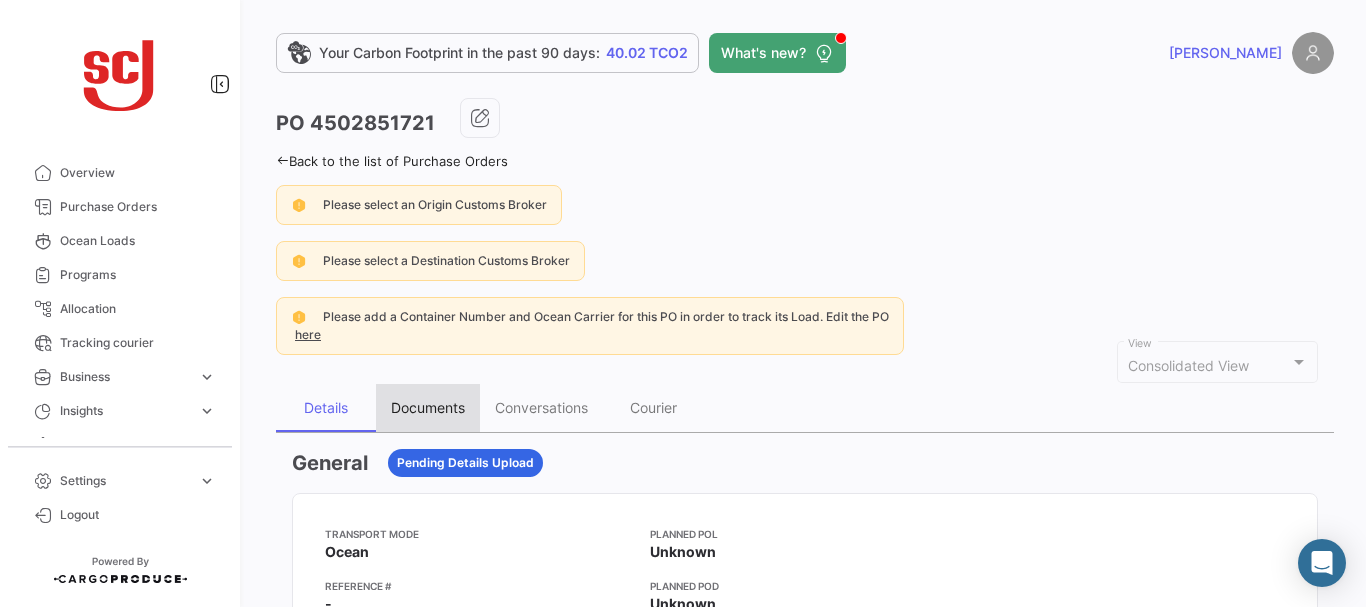 click on "Documents" at bounding box center (428, 408) 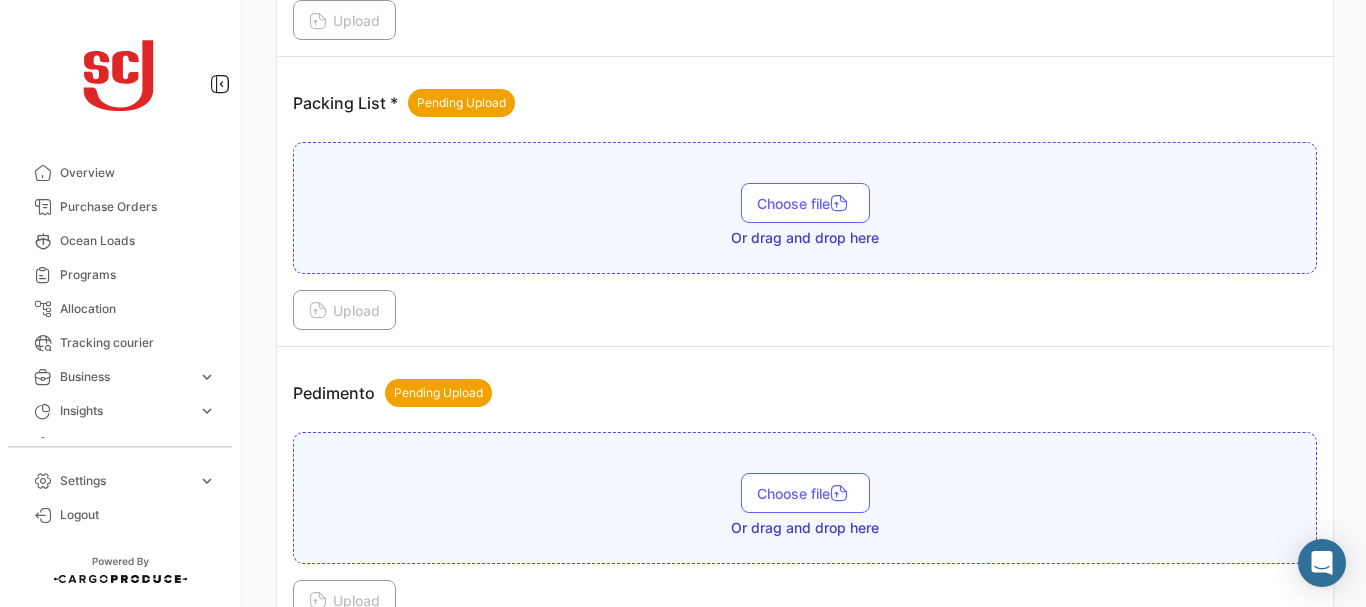scroll, scrollTop: 1939, scrollLeft: 0, axis: vertical 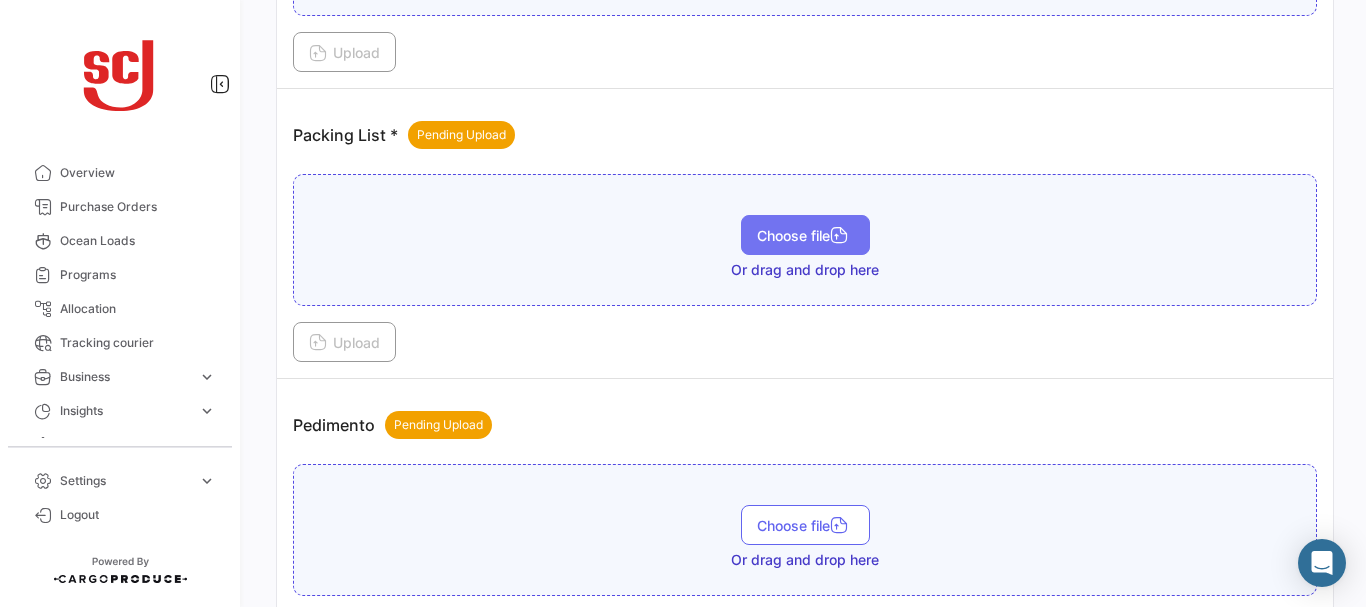 click on "Choose file" at bounding box center [805, 235] 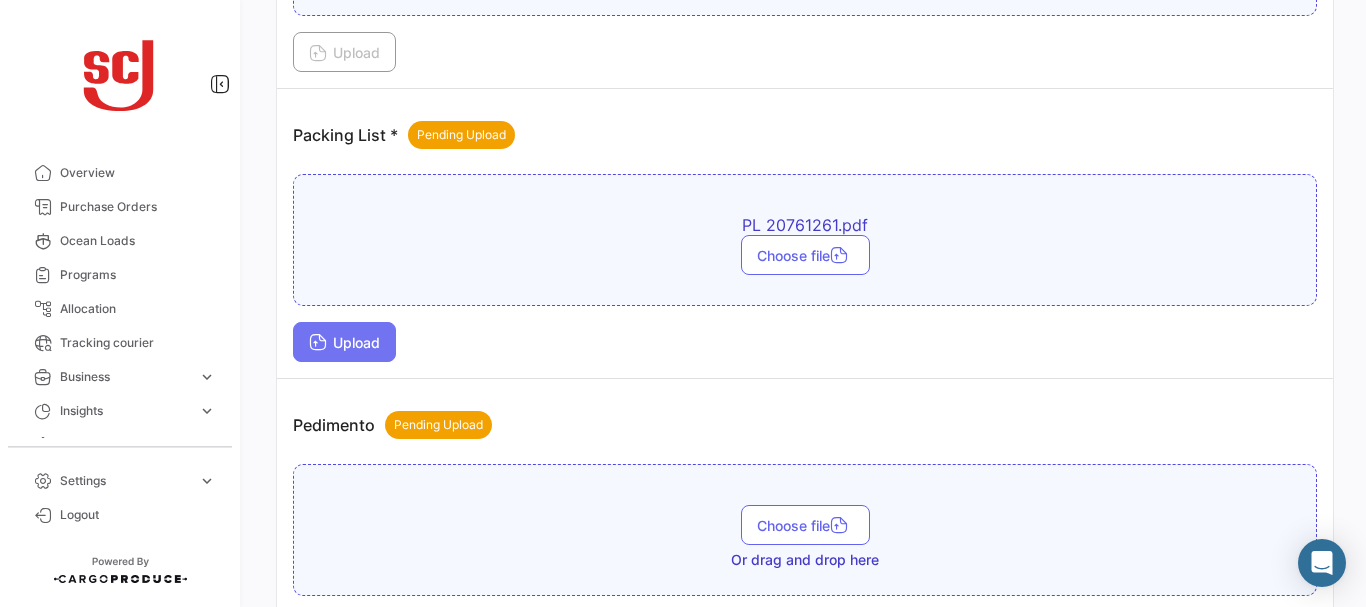 click on "Upload" at bounding box center [344, 342] 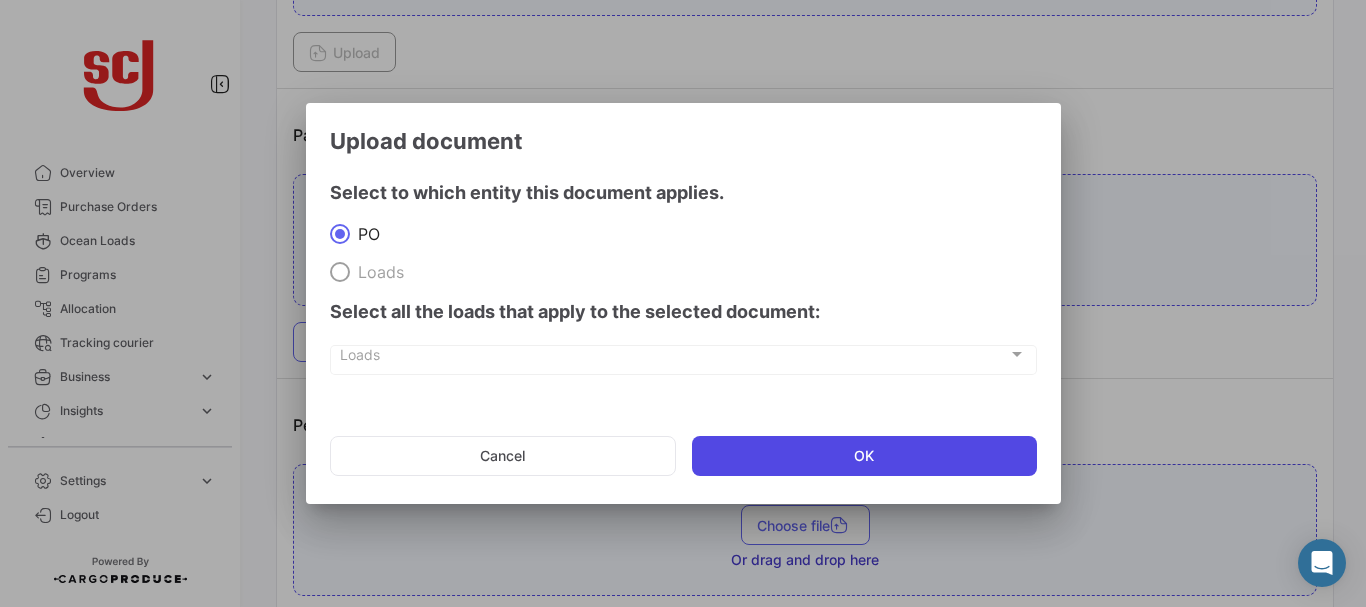 click on "OK" 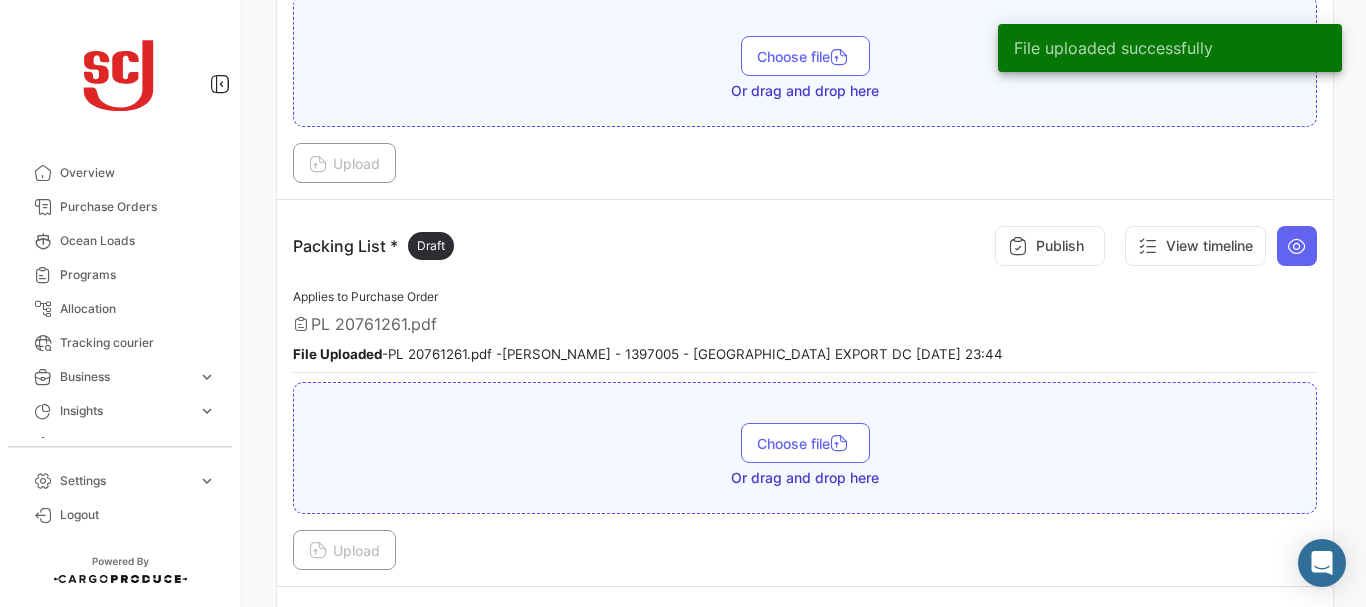 scroll, scrollTop: 1818, scrollLeft: 0, axis: vertical 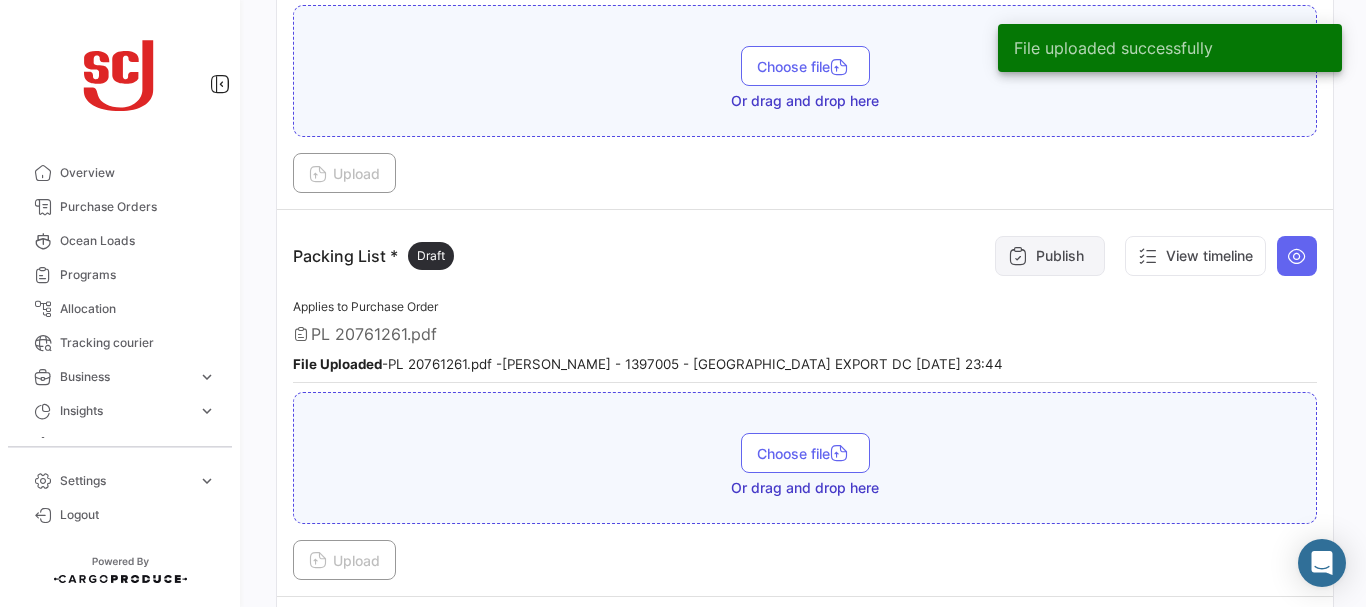 click on "Publish" at bounding box center [1050, 256] 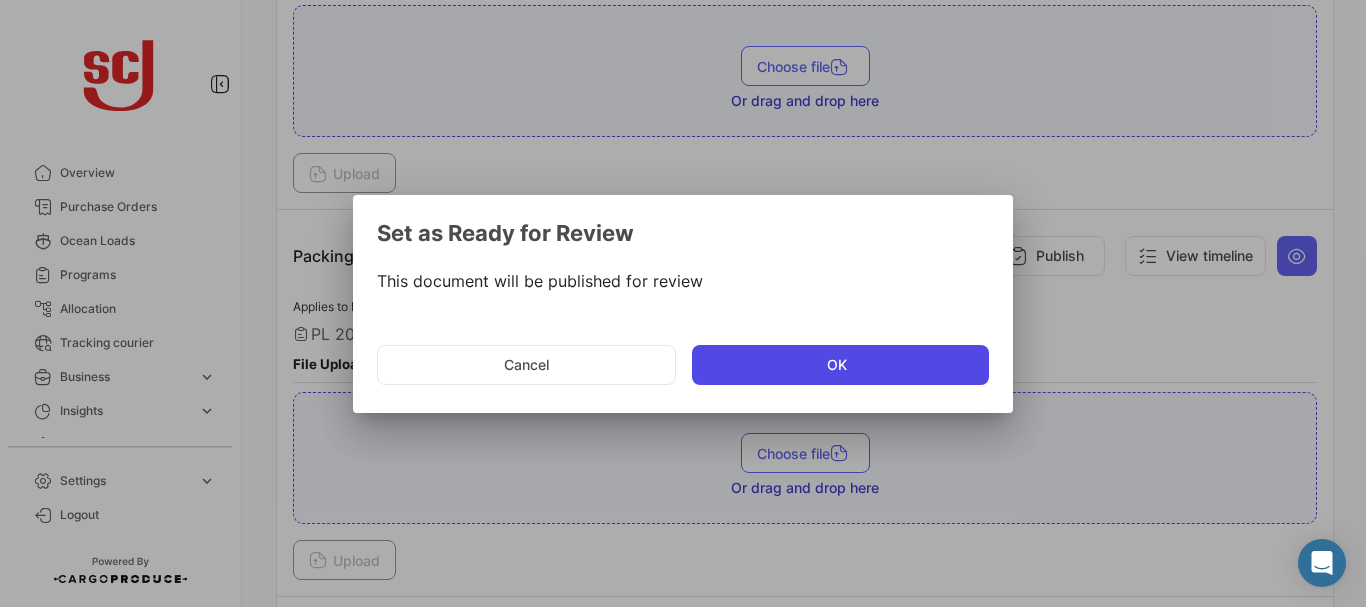 click on "OK" 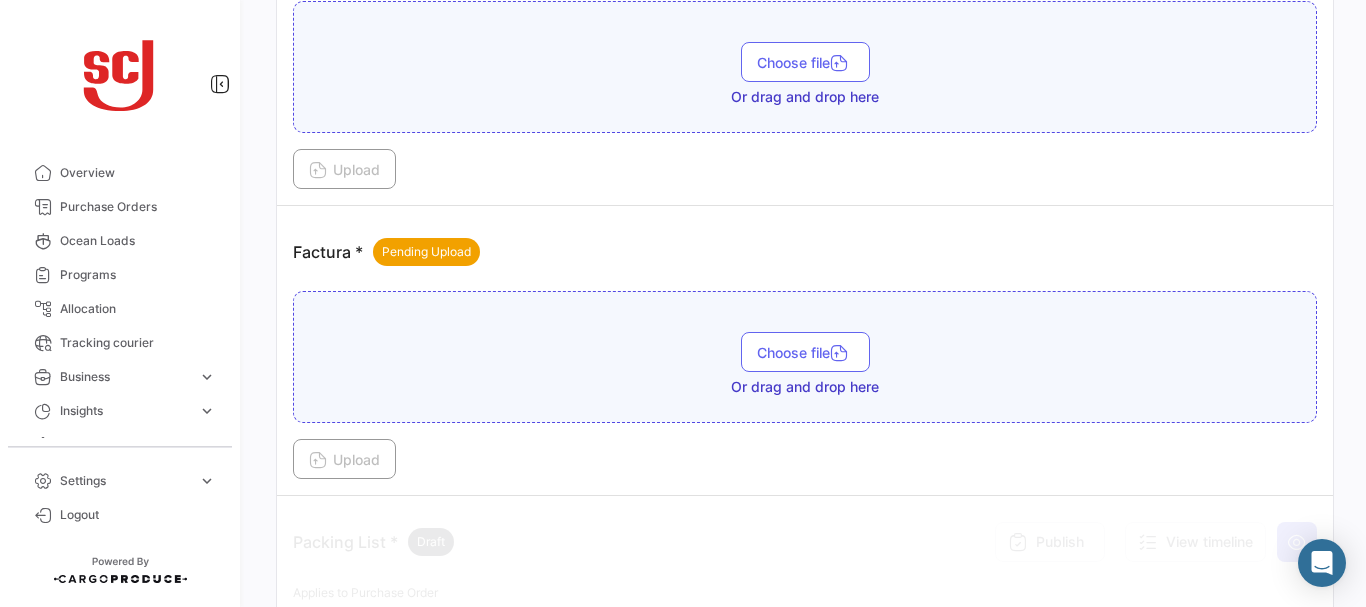 scroll, scrollTop: 1527, scrollLeft: 0, axis: vertical 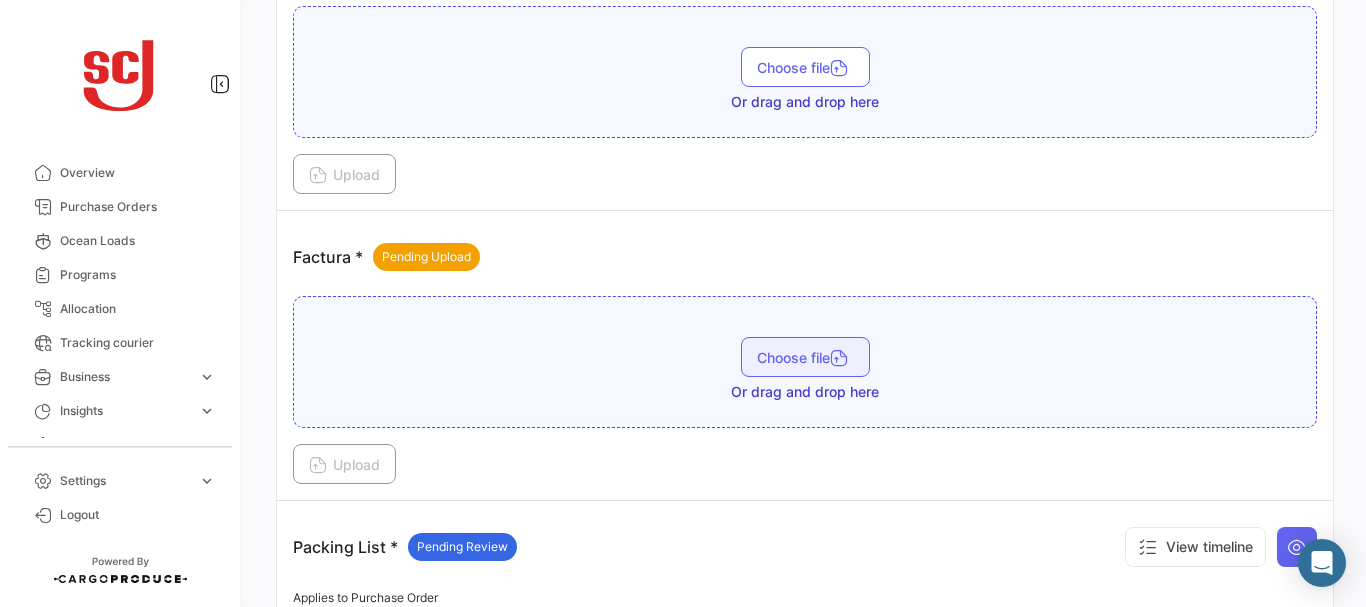 click on "Choose file" at bounding box center (805, 357) 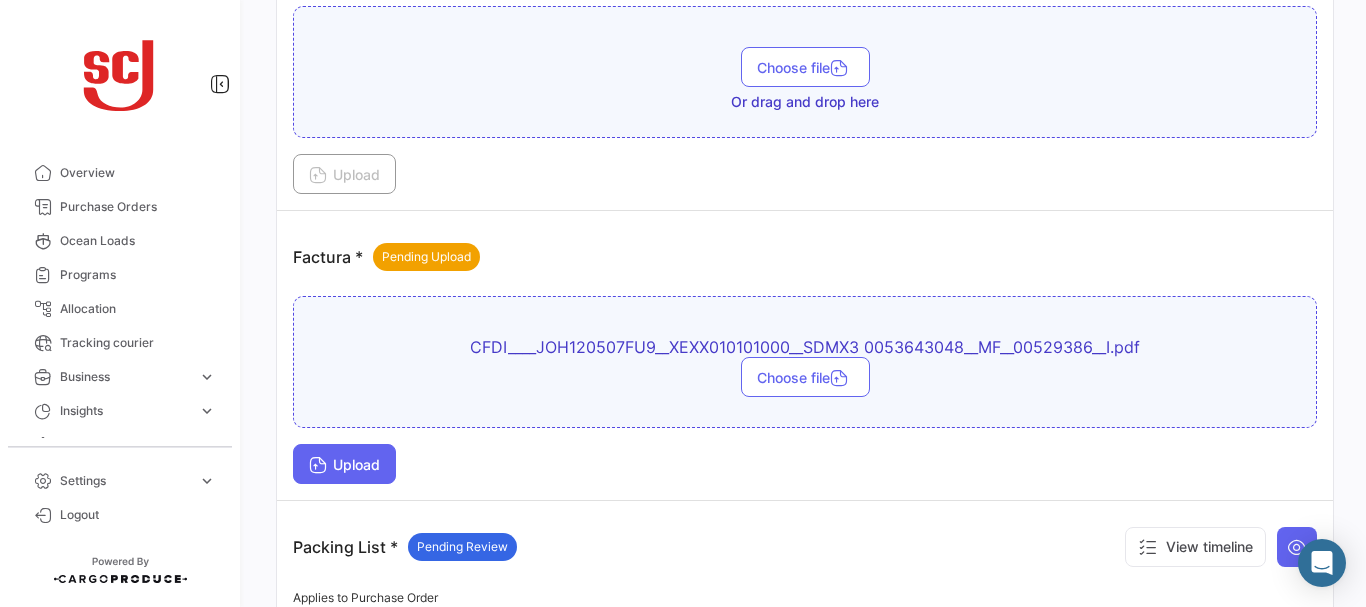 click on "Upload" at bounding box center (344, 464) 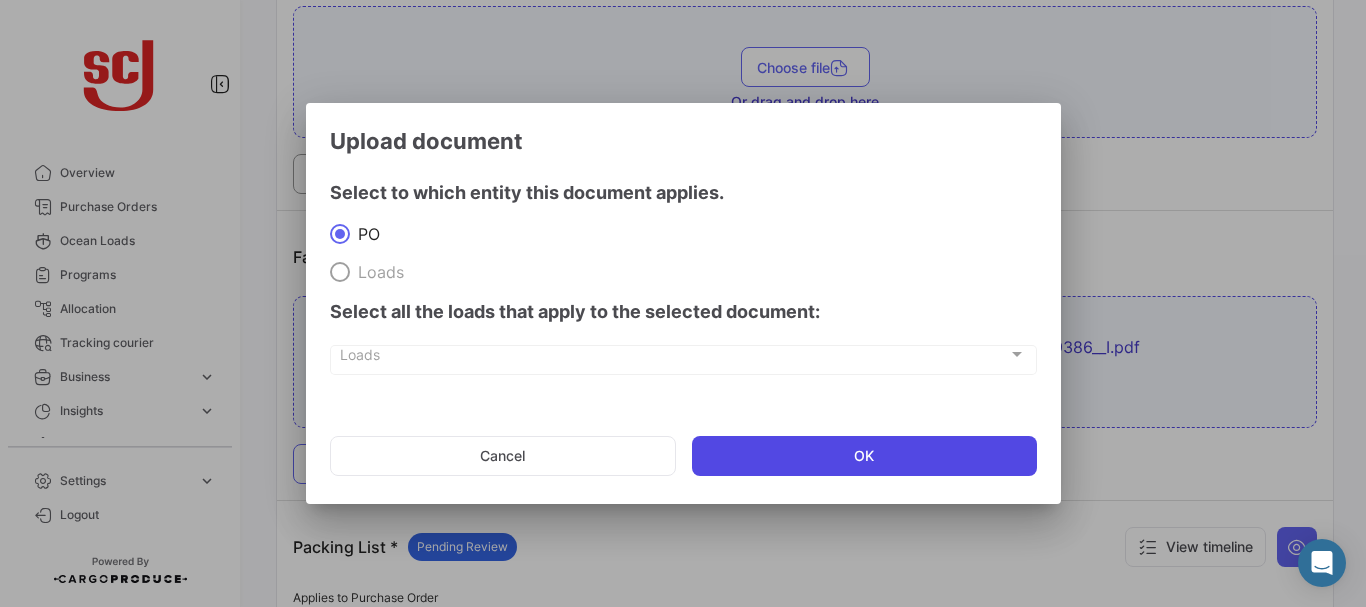 click on "OK" 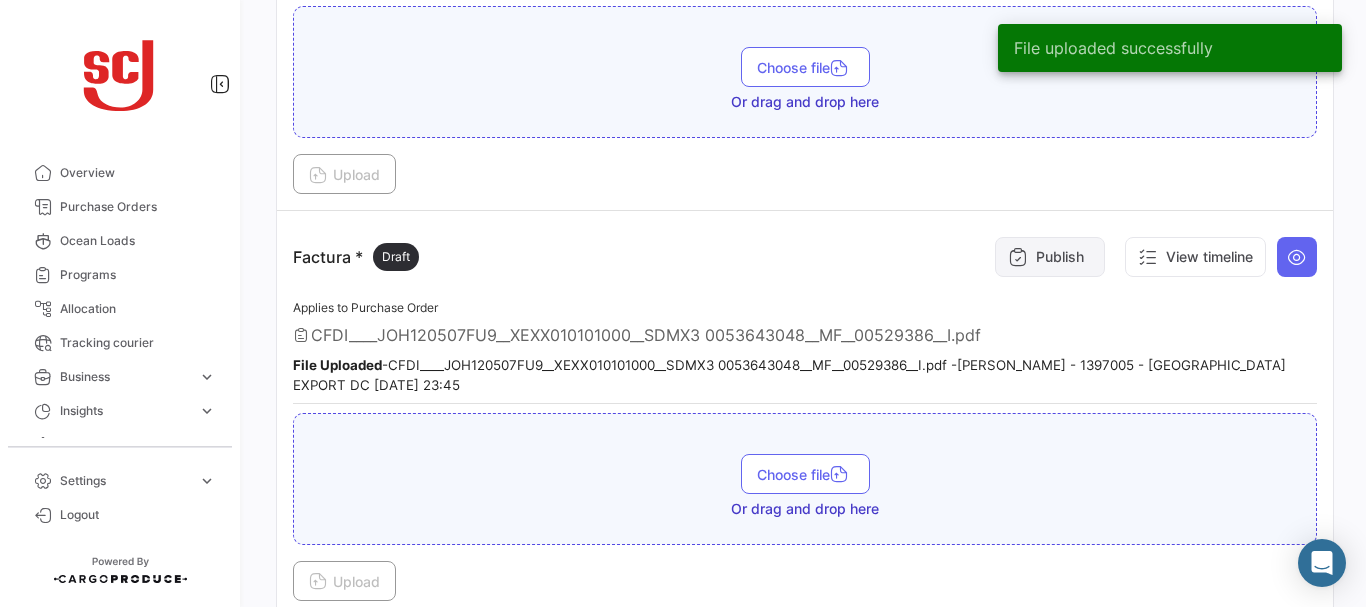 click on "Publish" at bounding box center [1050, 257] 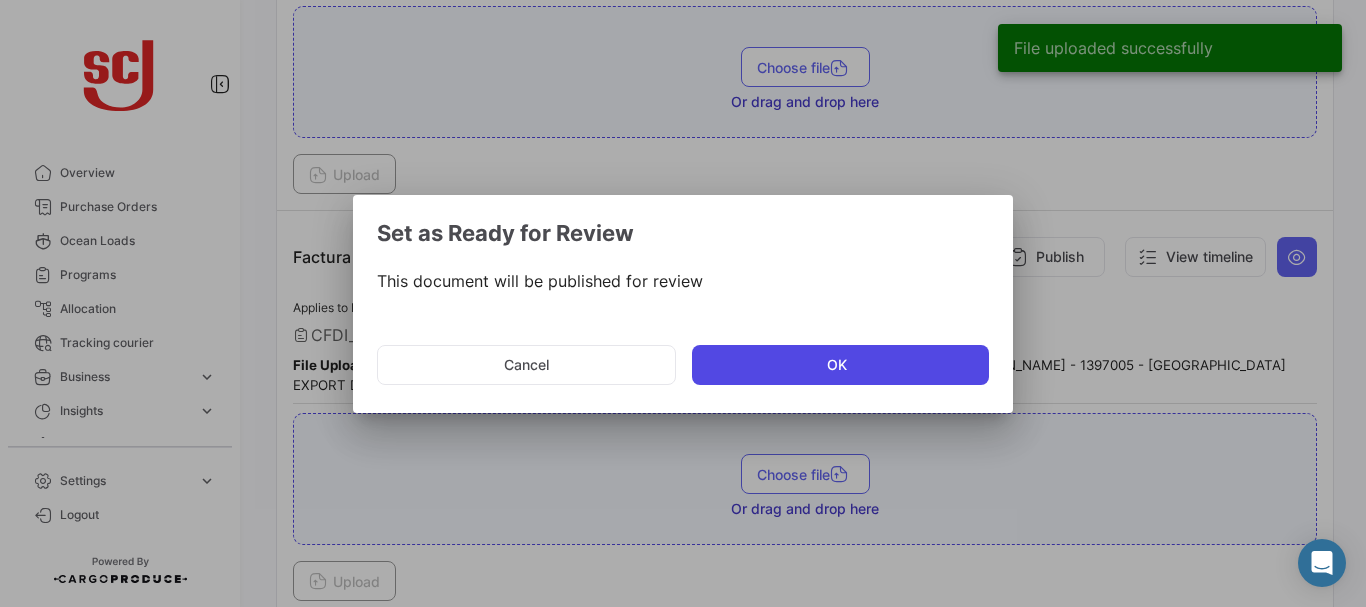 click on "OK" 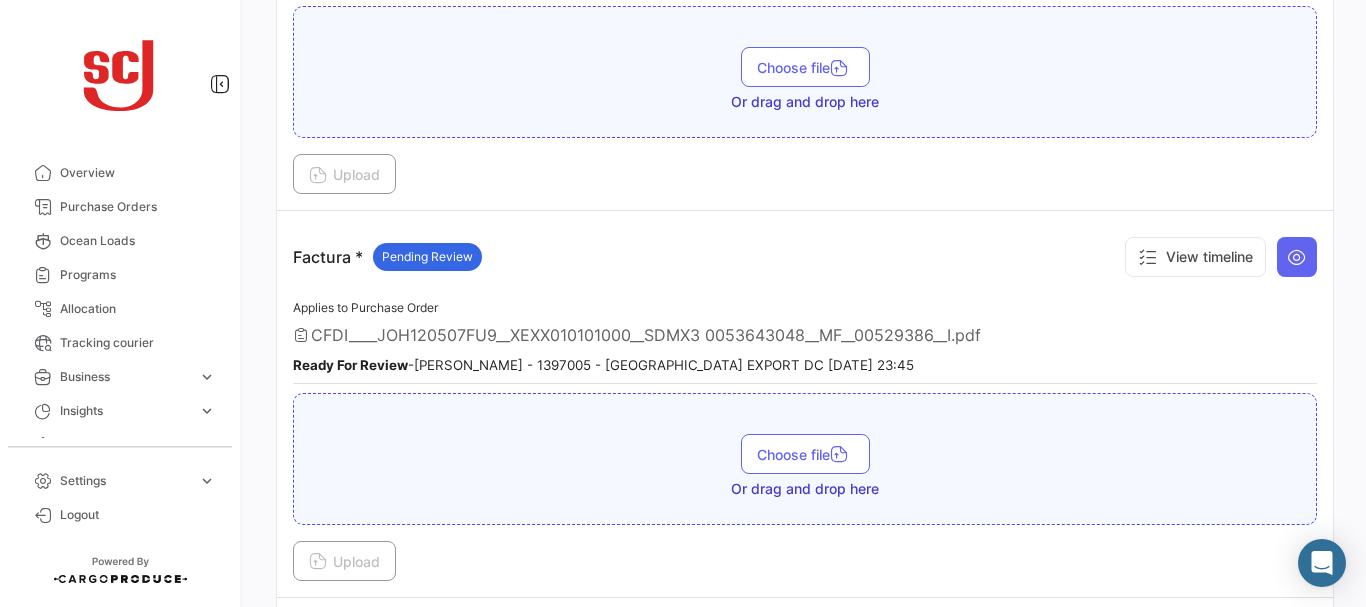 click at bounding box center (1297, 257) 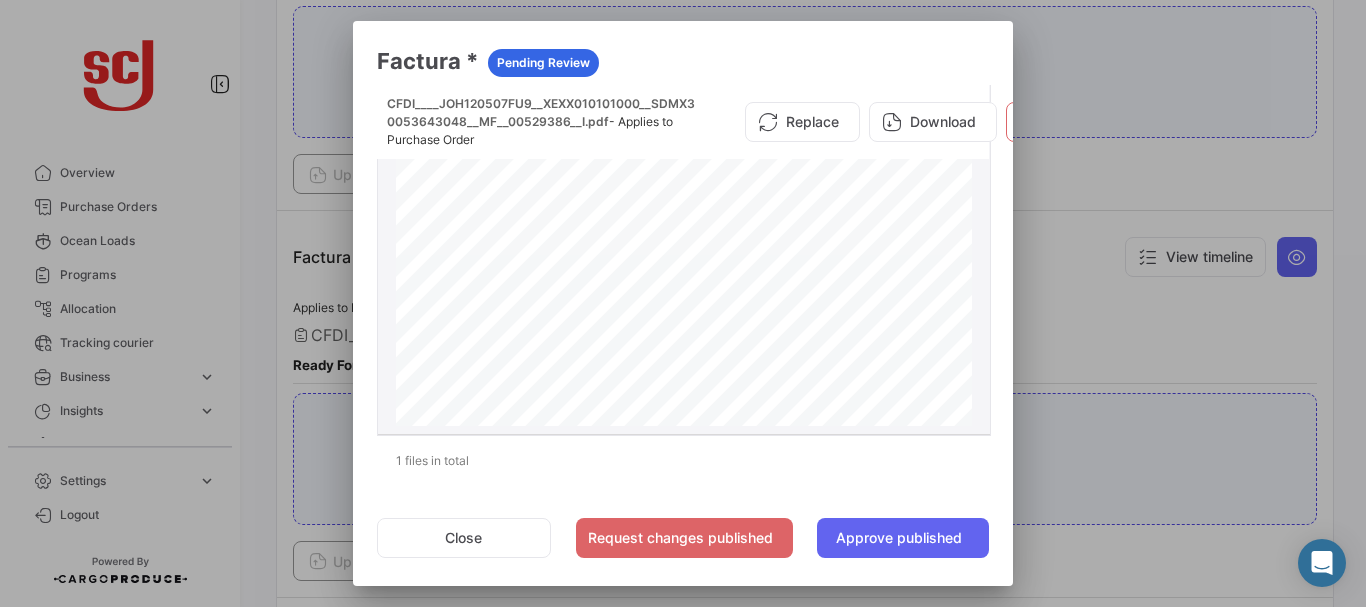 scroll, scrollTop: 169, scrollLeft: 0, axis: vertical 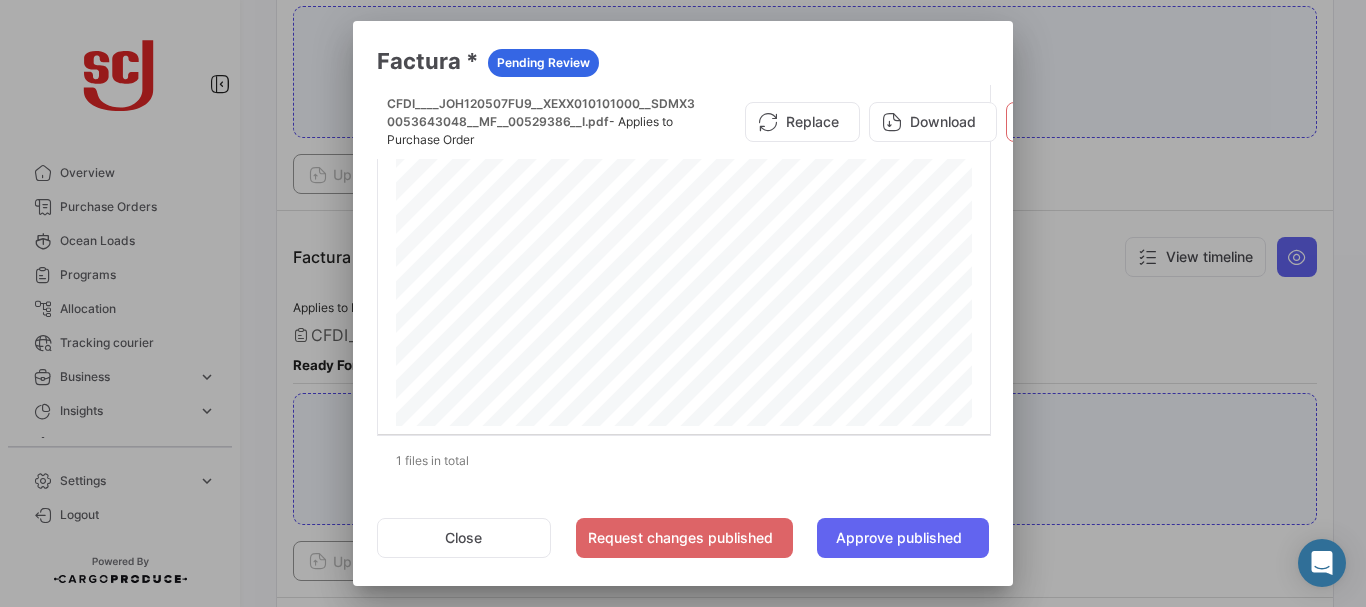 click at bounding box center (683, 303) 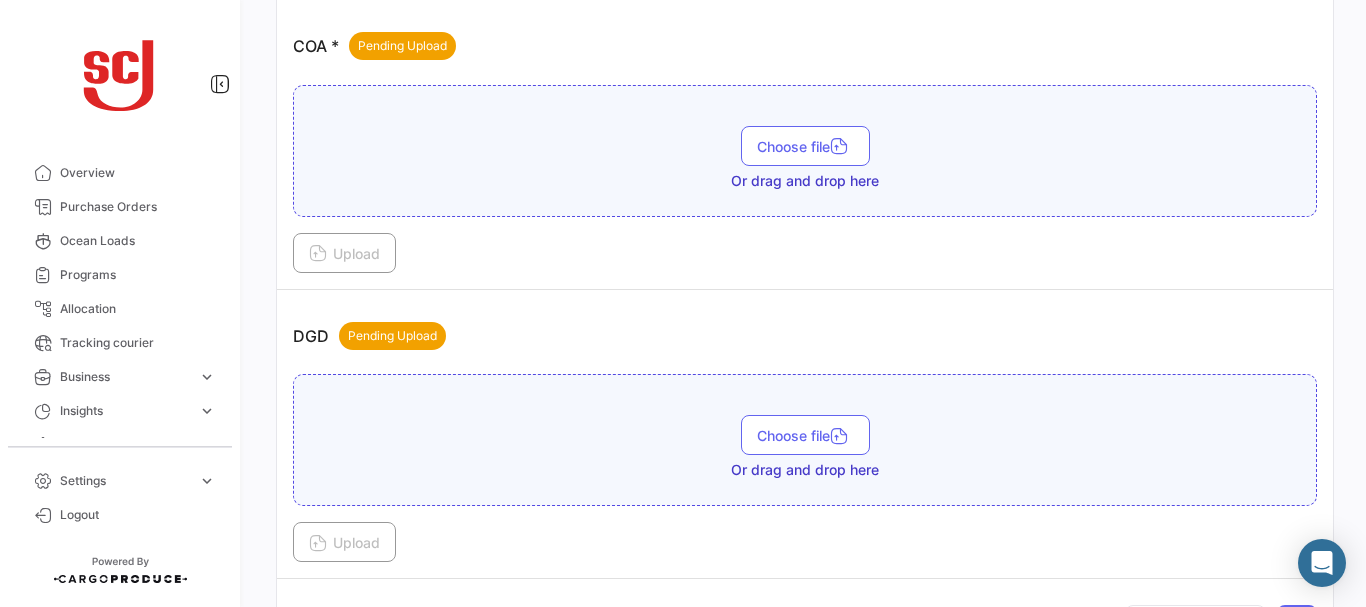 scroll, scrollTop: 1142, scrollLeft: 0, axis: vertical 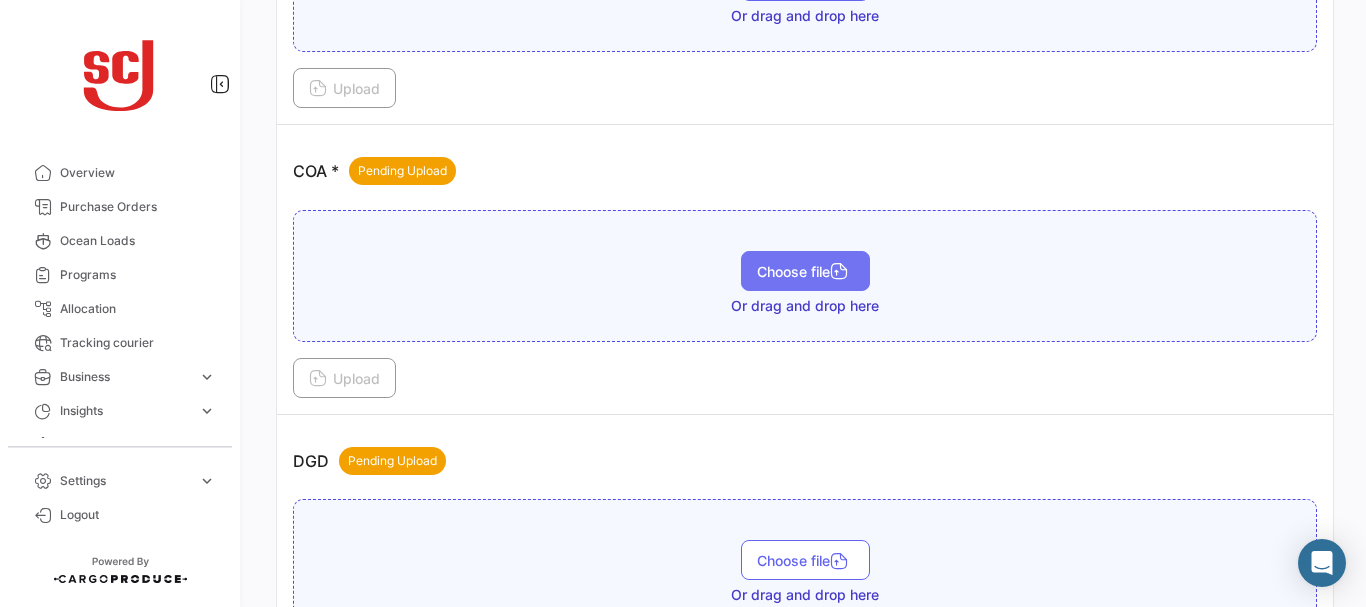 click on "Choose file" at bounding box center (805, 271) 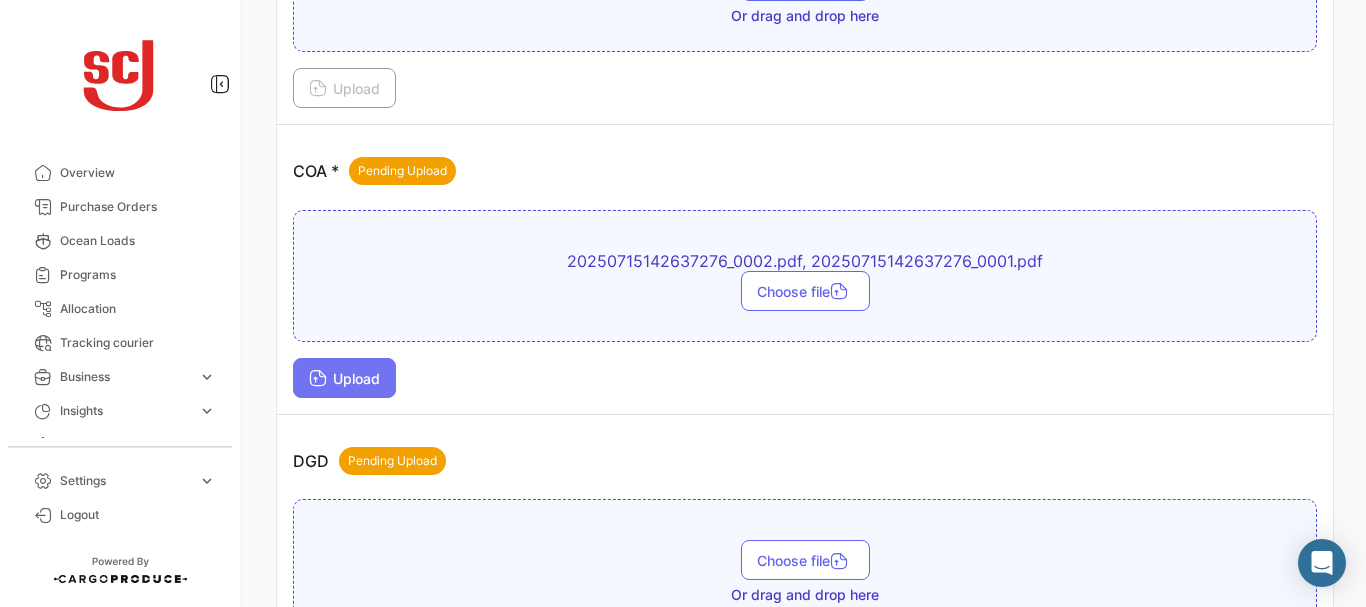 click on "Upload" at bounding box center [344, 378] 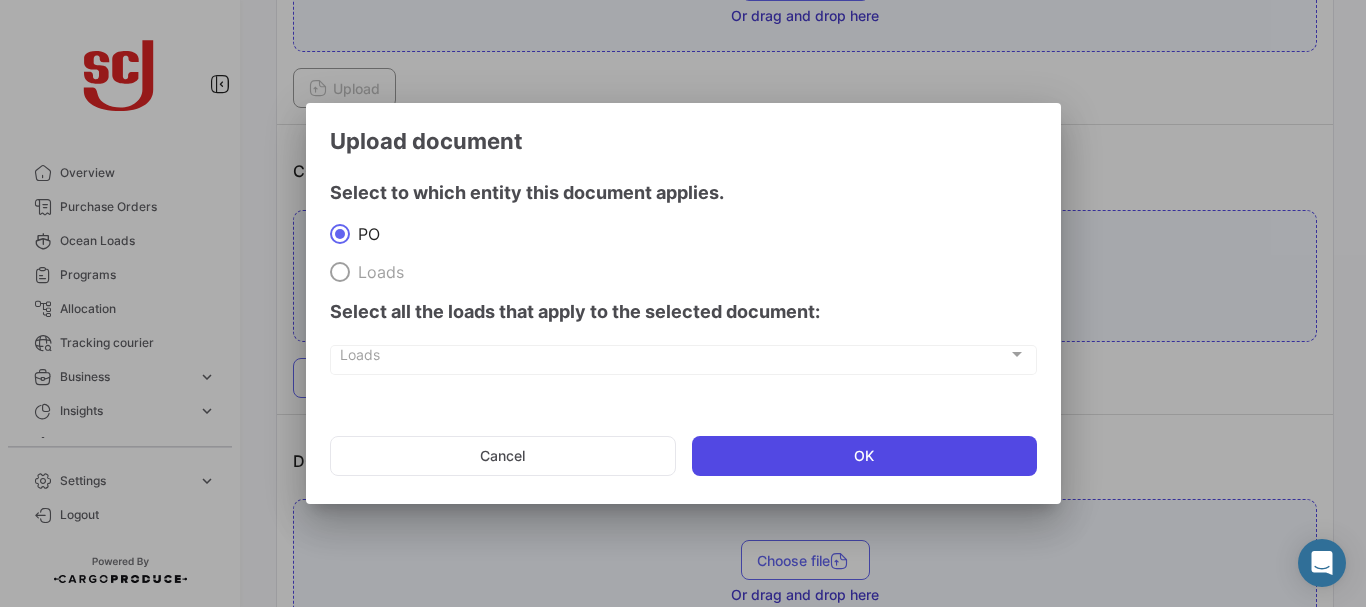 click on "OK" 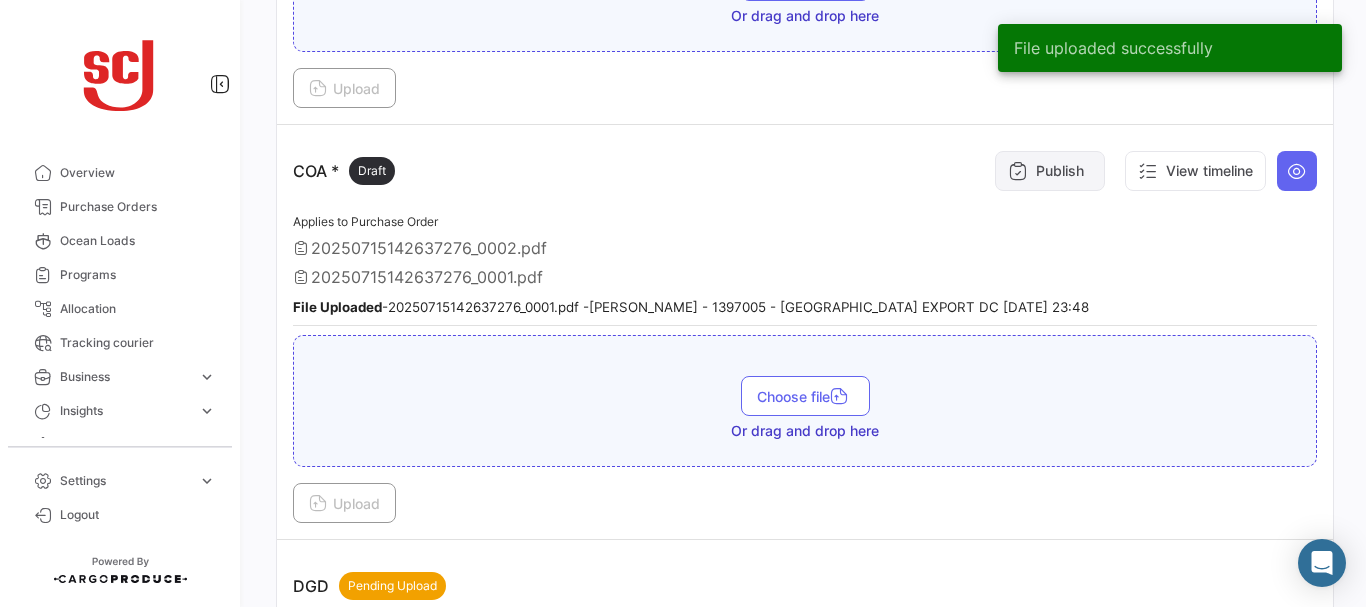 click on "Publish" at bounding box center [1050, 171] 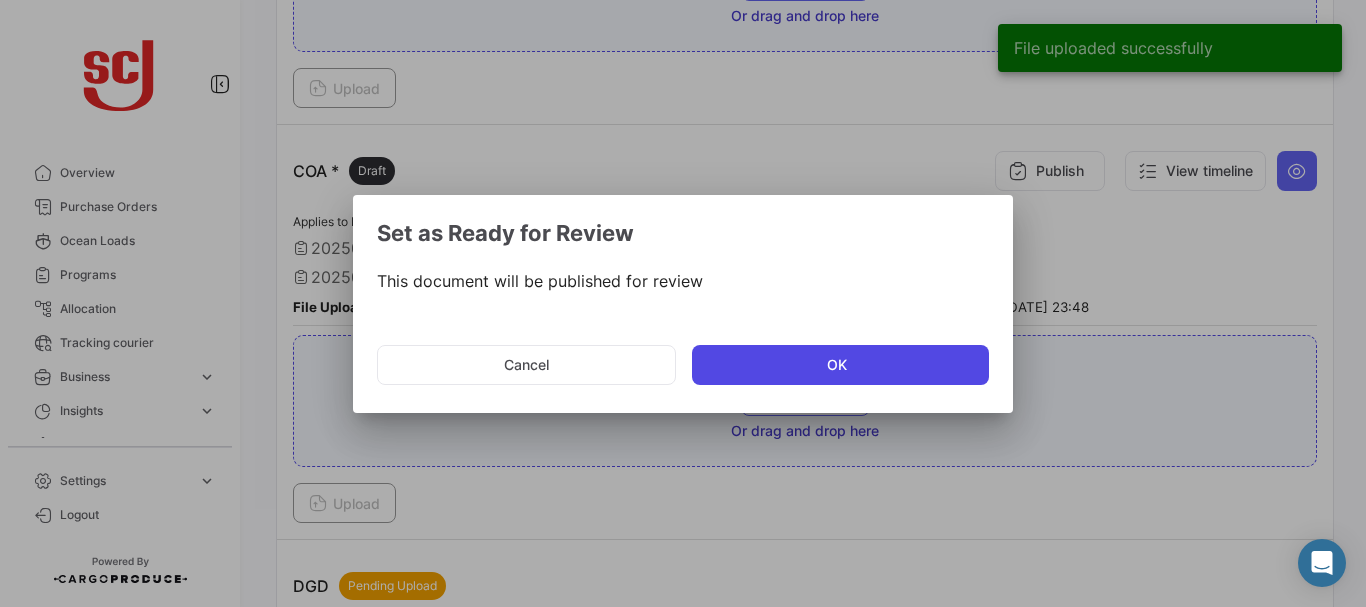 click on "OK" 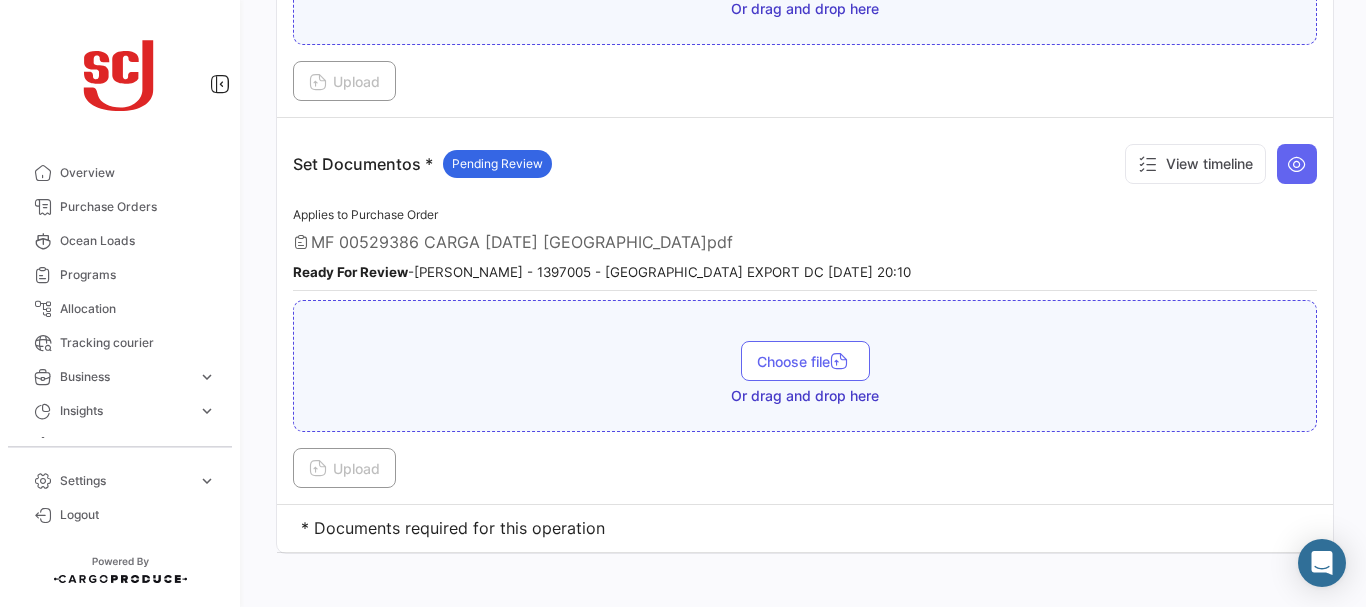 scroll, scrollTop: 2819, scrollLeft: 0, axis: vertical 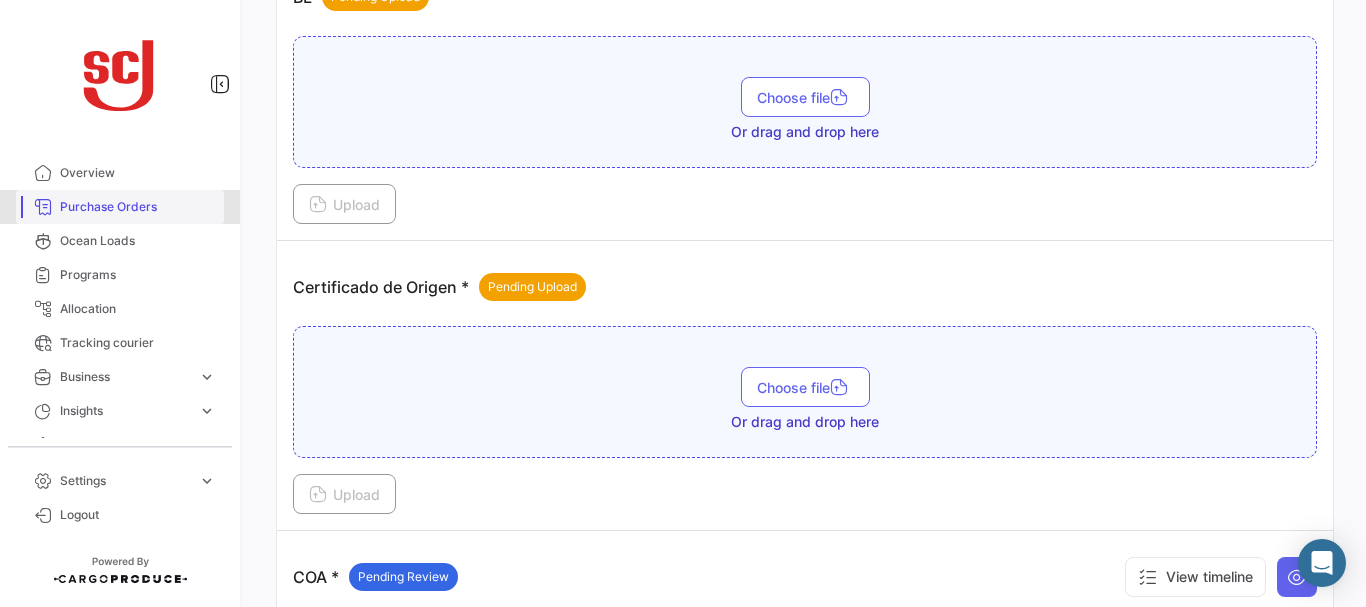 click on "Purchase Orders" at bounding box center [120, 207] 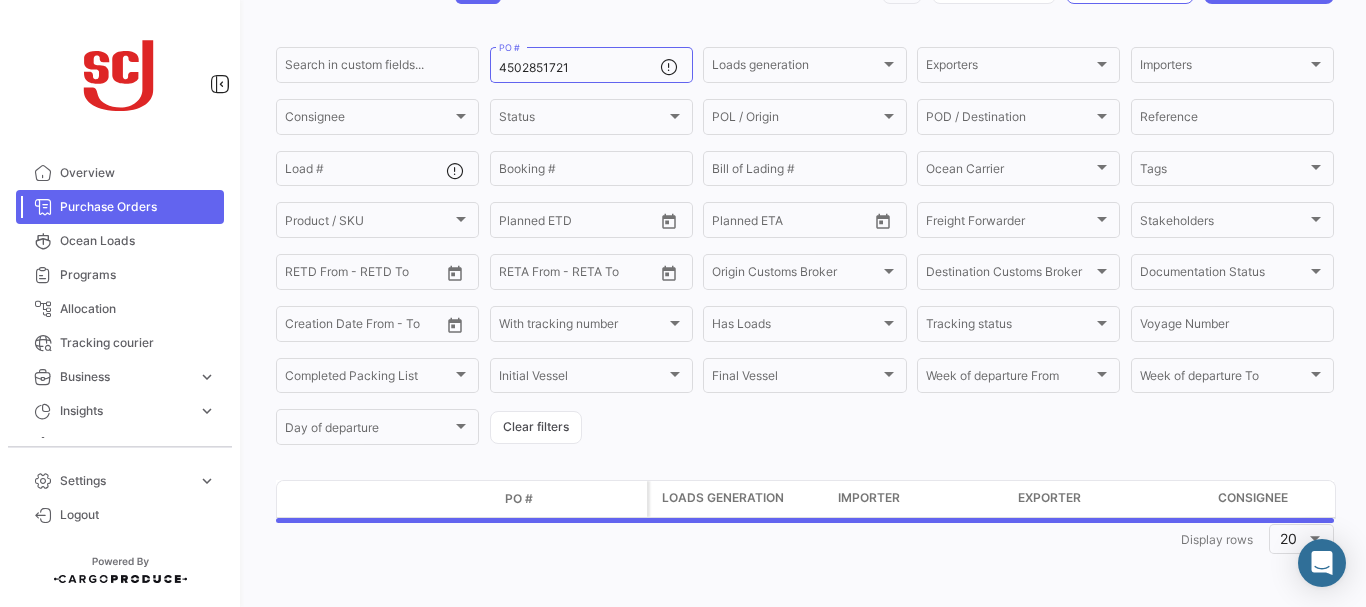 scroll, scrollTop: 0, scrollLeft: 0, axis: both 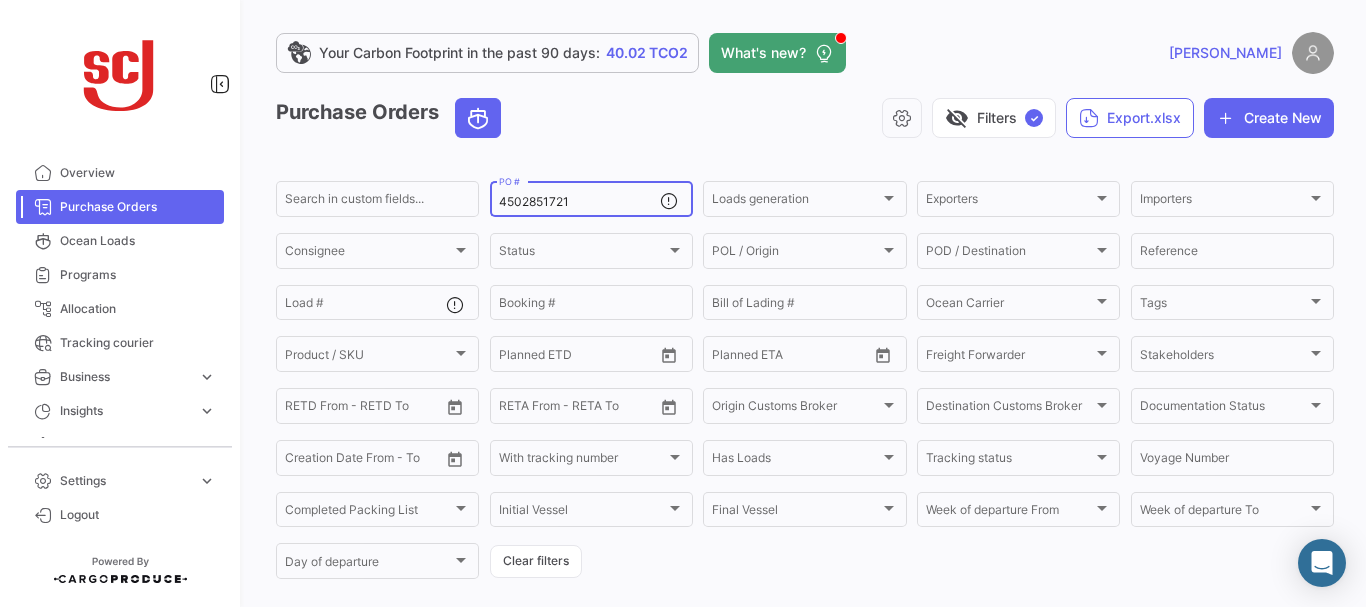 click on "4502851721" at bounding box center [579, 202] 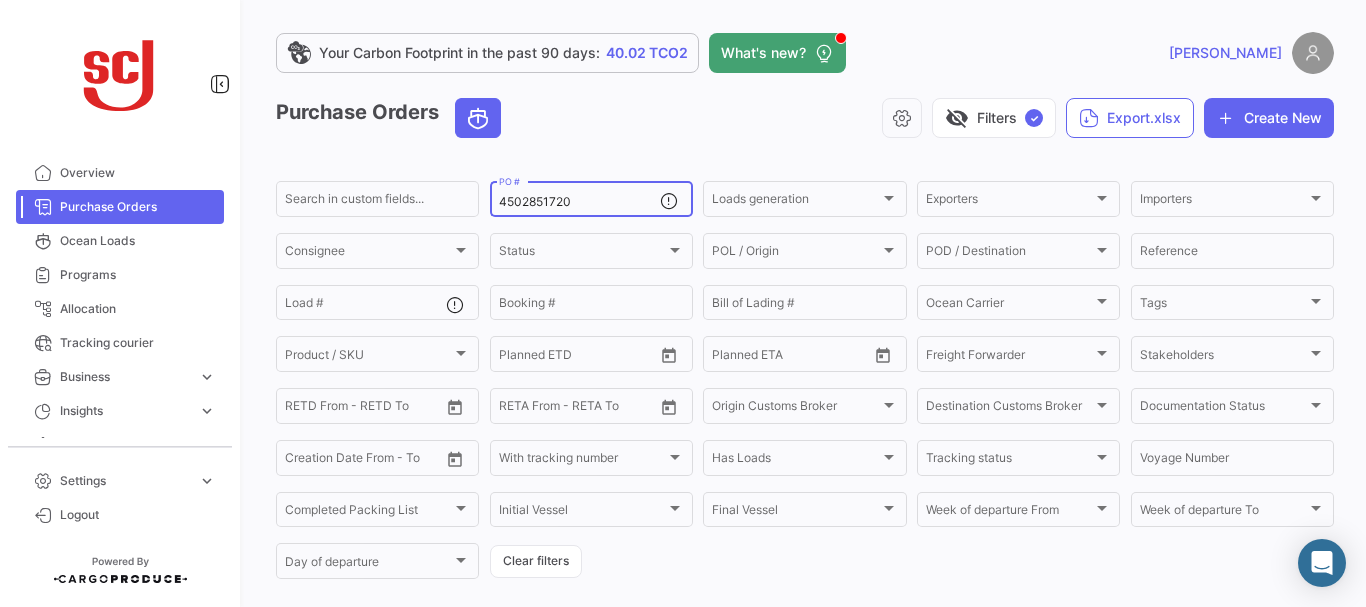 type on "4502851720" 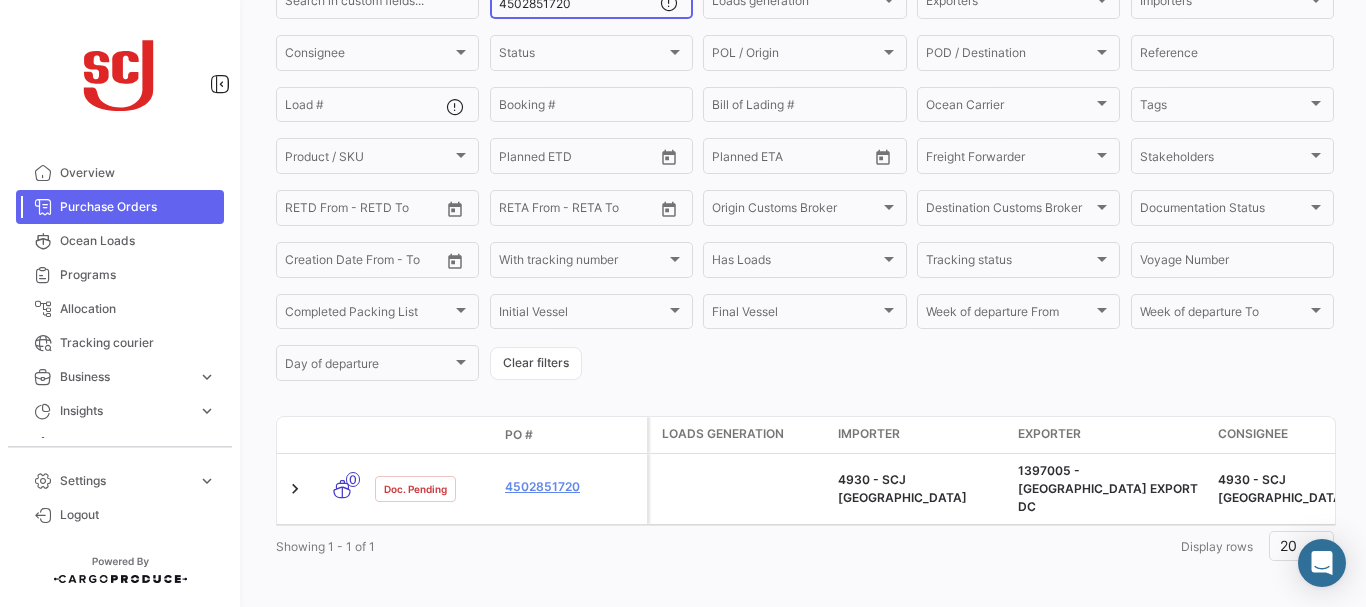 scroll, scrollTop: 202, scrollLeft: 0, axis: vertical 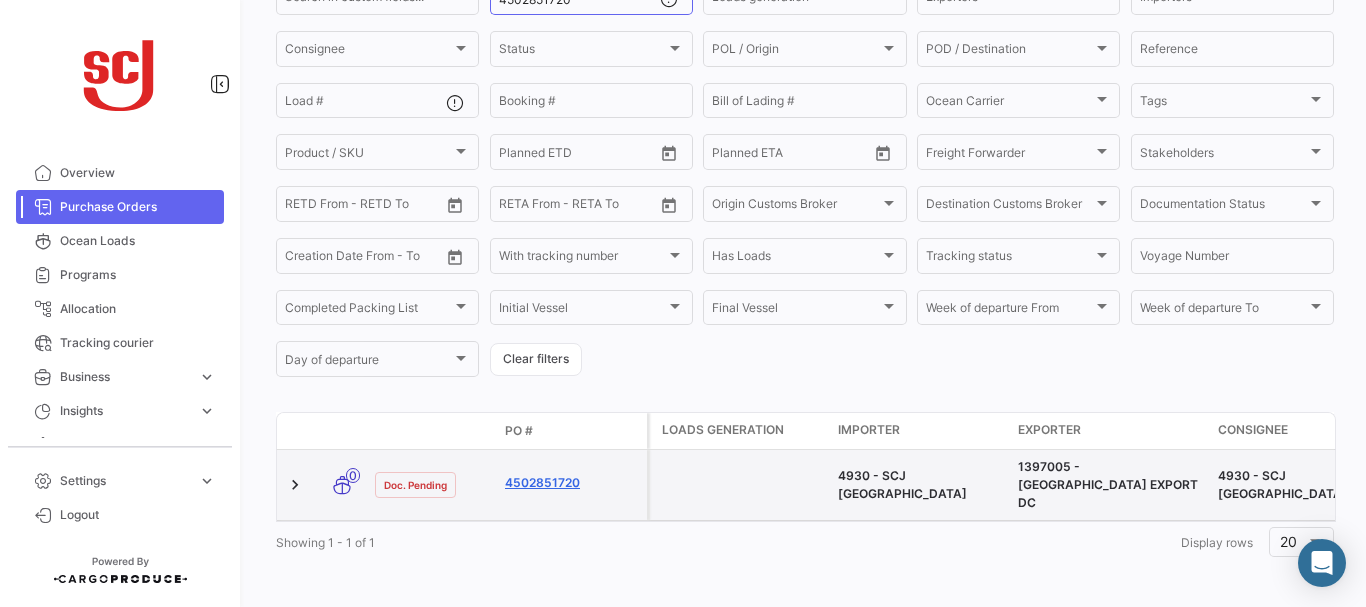 click on "4502851720" 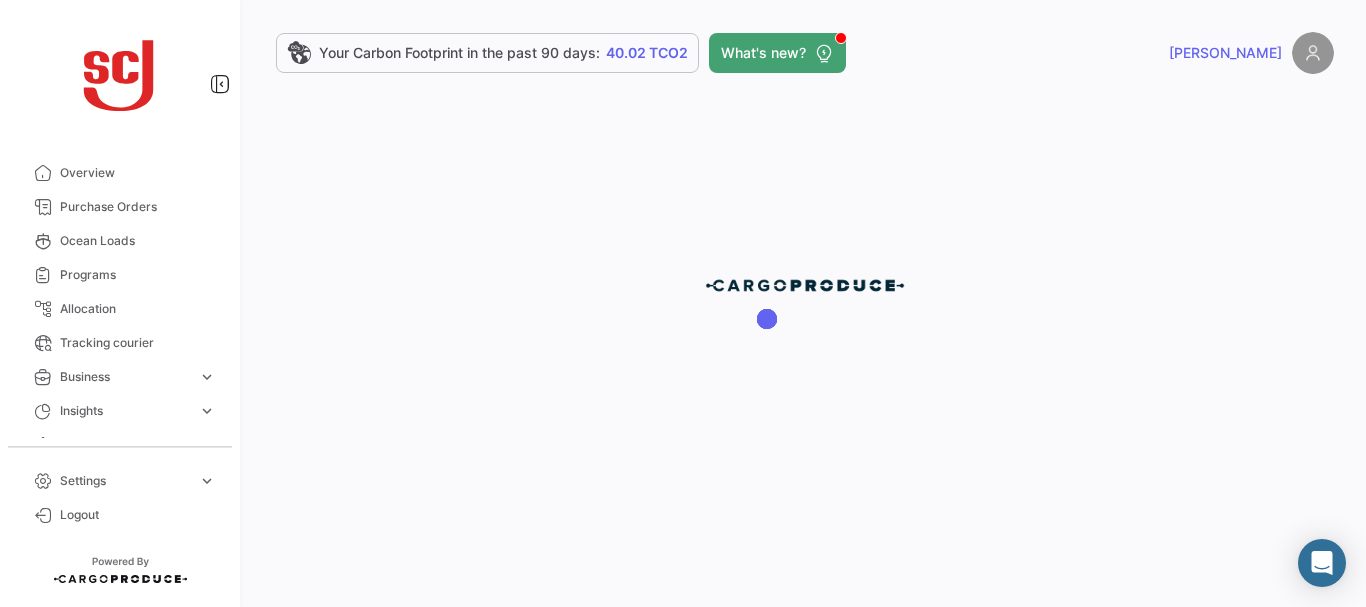 scroll, scrollTop: 0, scrollLeft: 0, axis: both 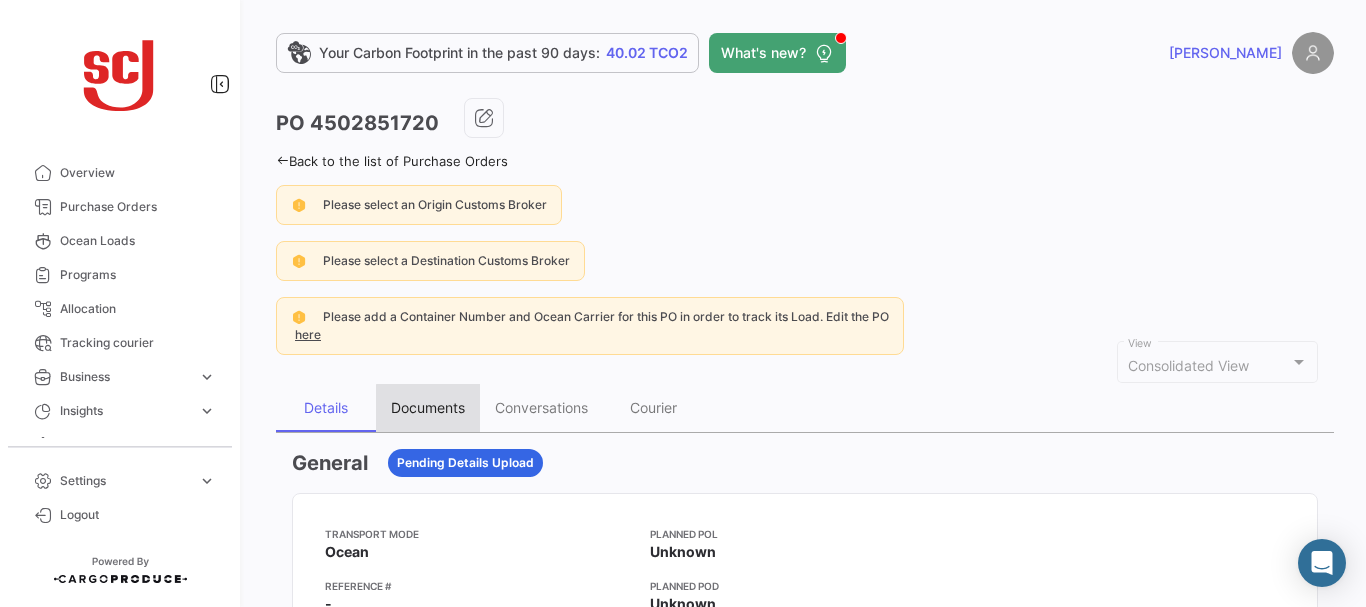 click on "Documents" at bounding box center (428, 408) 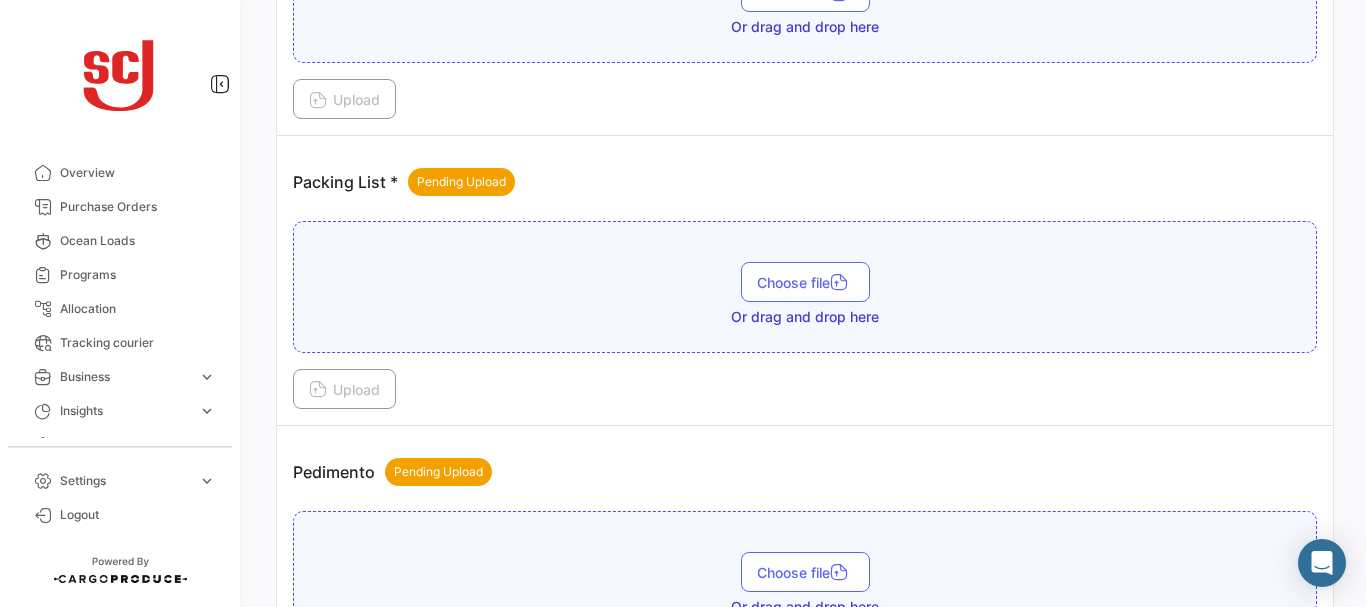 scroll, scrollTop: 1834, scrollLeft: 0, axis: vertical 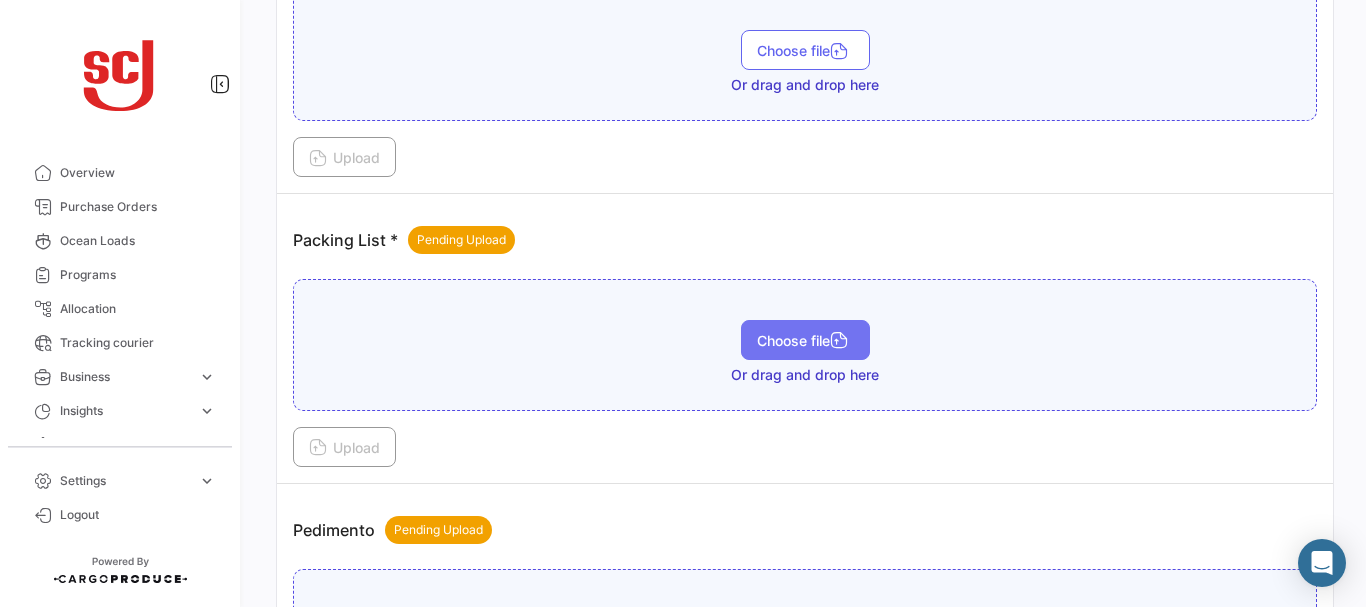 click on "Choose file" at bounding box center (805, 340) 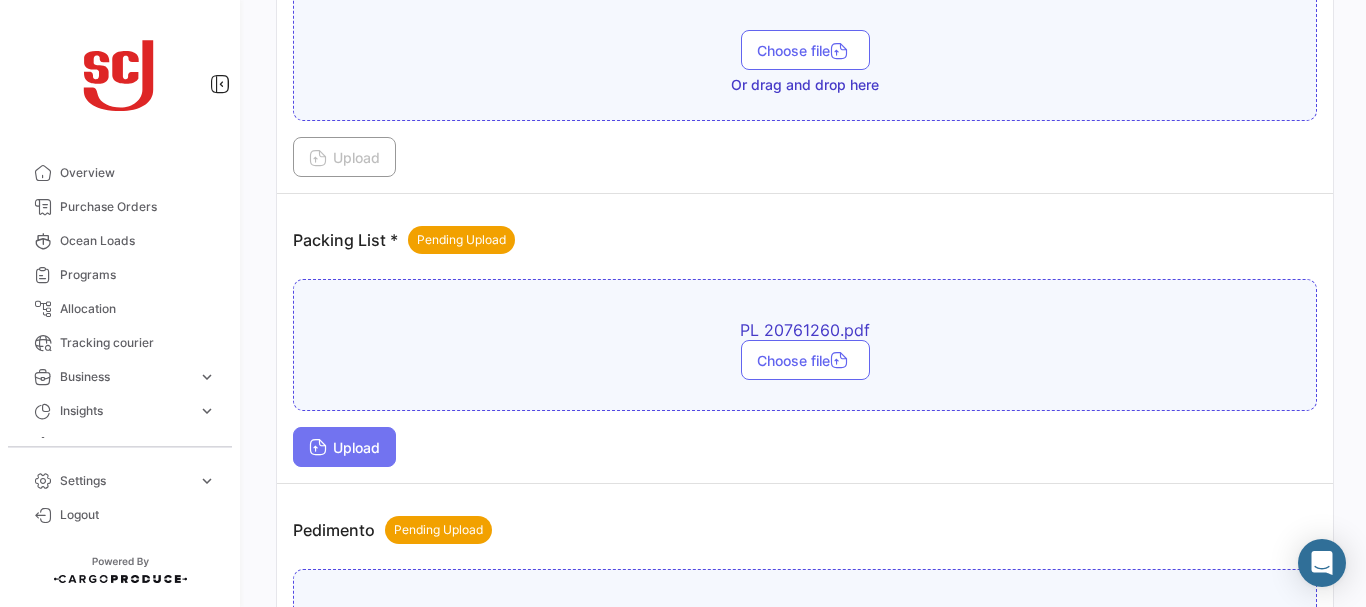 click on "Upload" at bounding box center (344, 447) 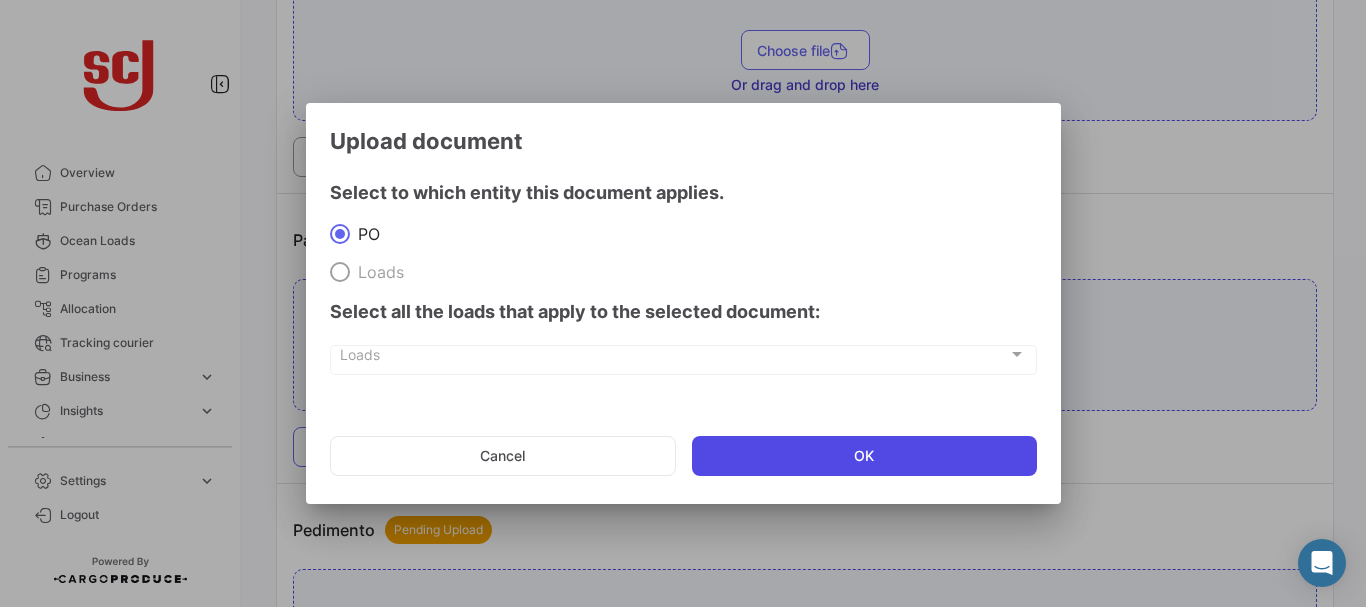 click on "OK" 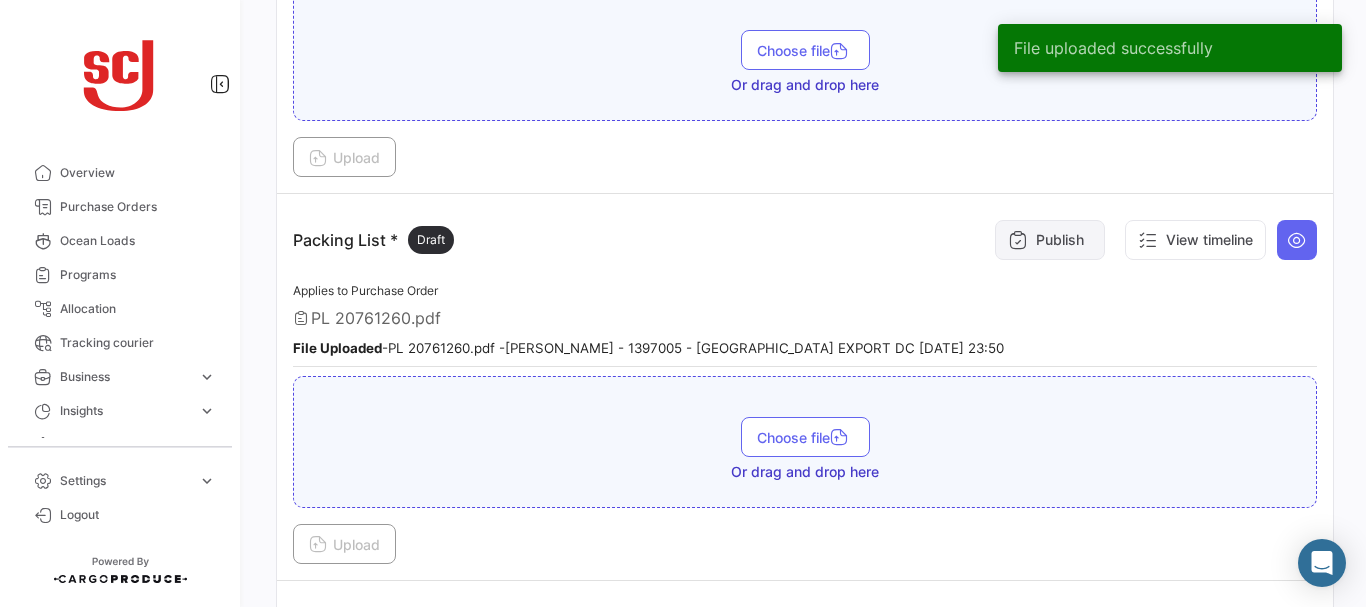 click on "Publish" at bounding box center (1050, 240) 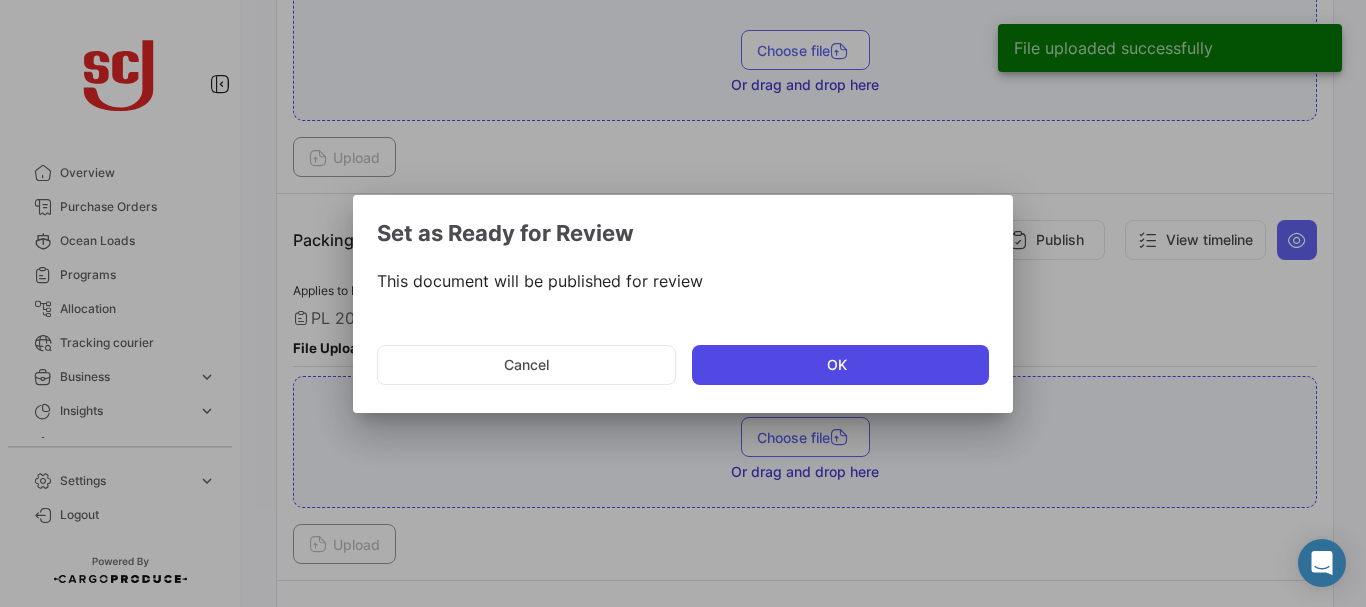 click on "OK" 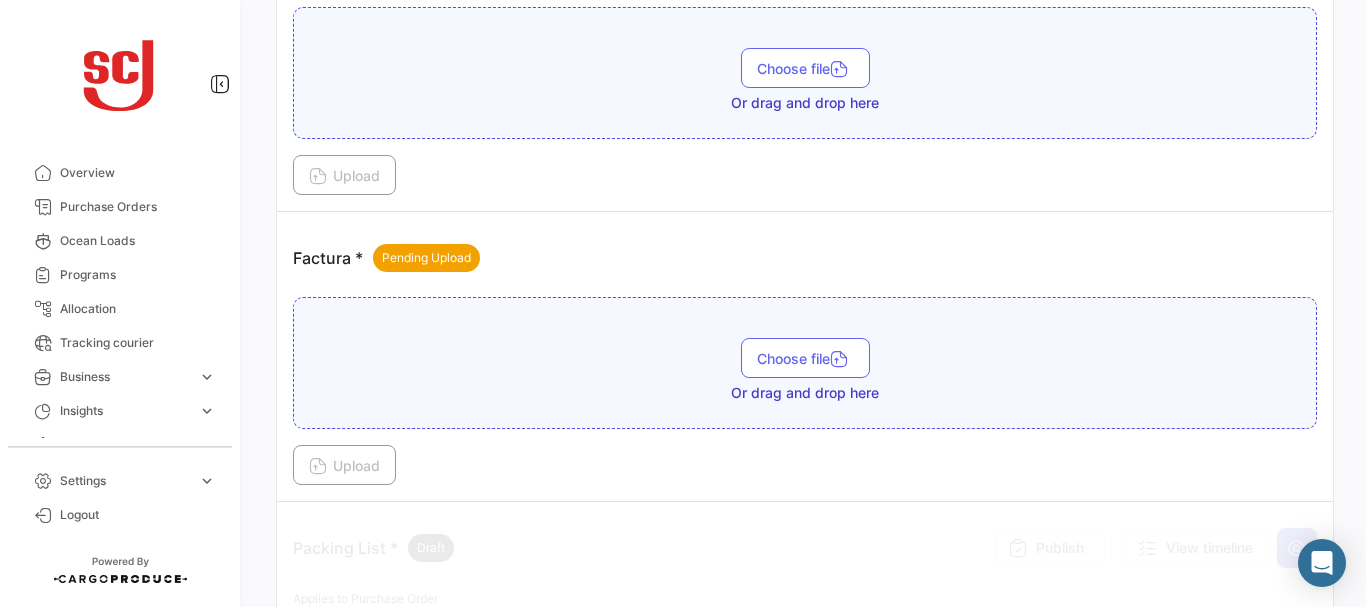 scroll, scrollTop: 1516, scrollLeft: 0, axis: vertical 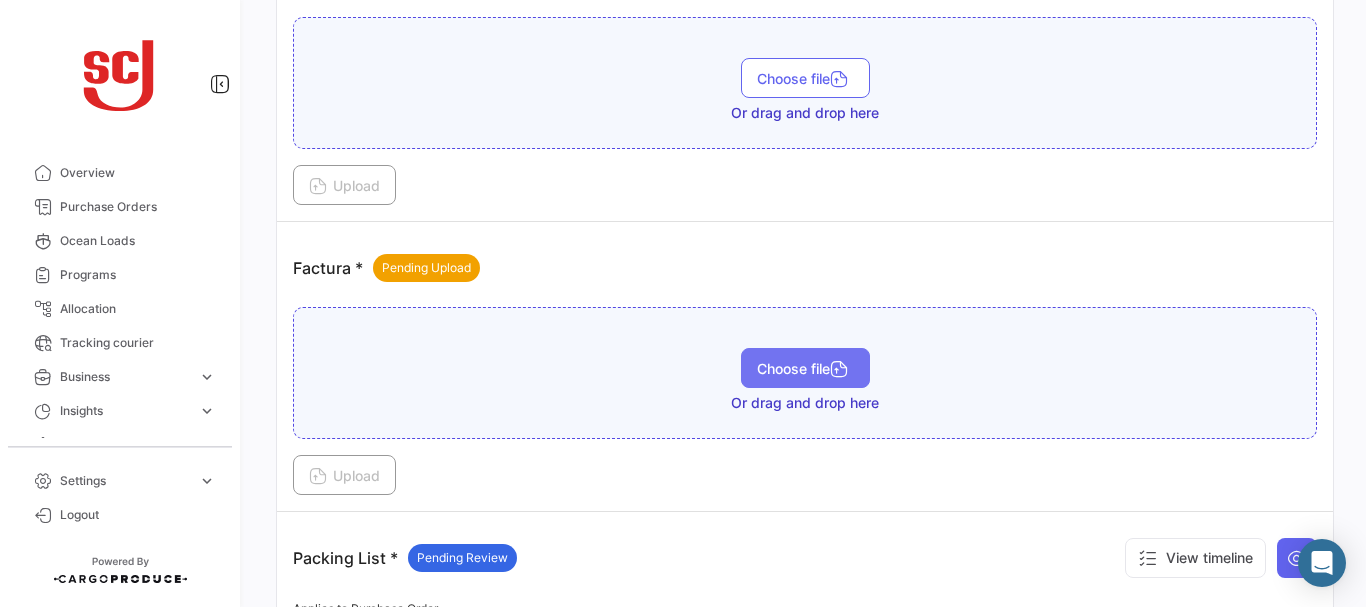 click on "Choose file" at bounding box center [805, 368] 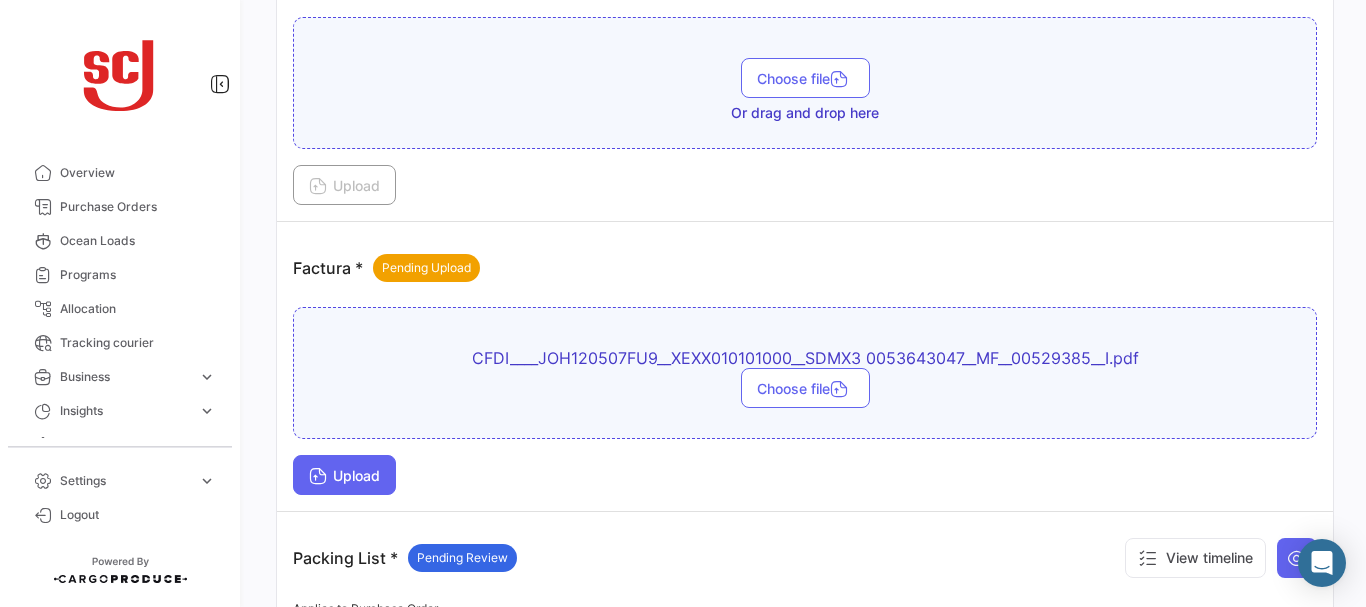 click on "Upload" at bounding box center [344, 475] 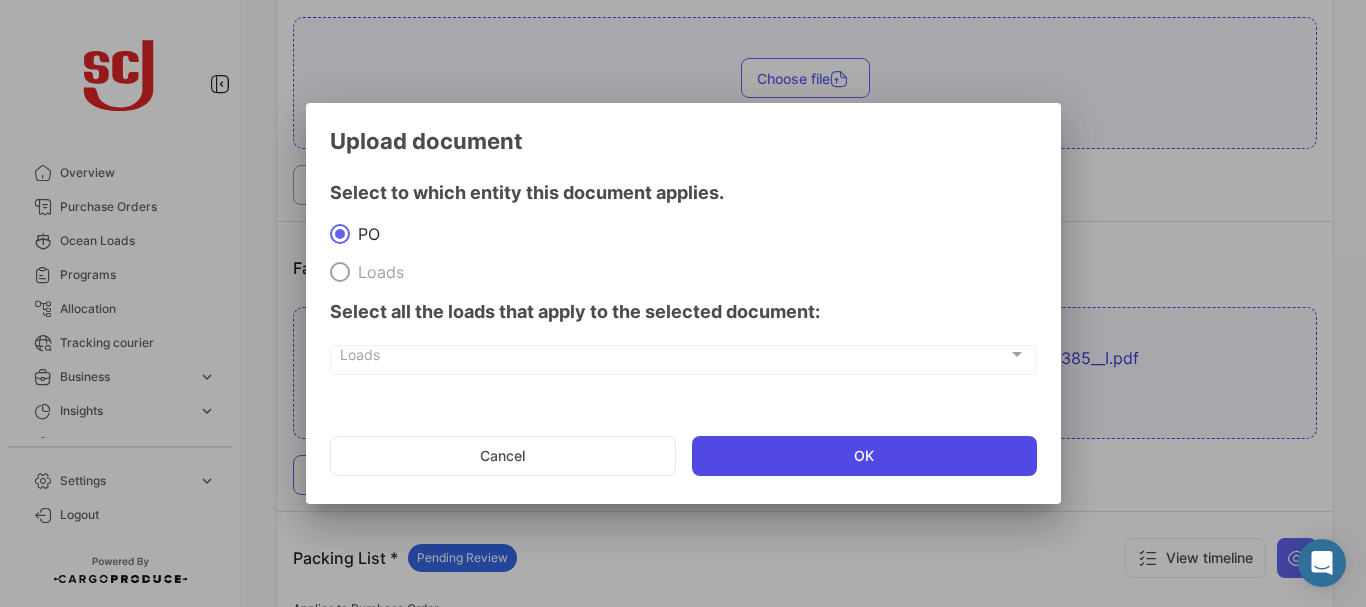 click on "OK" 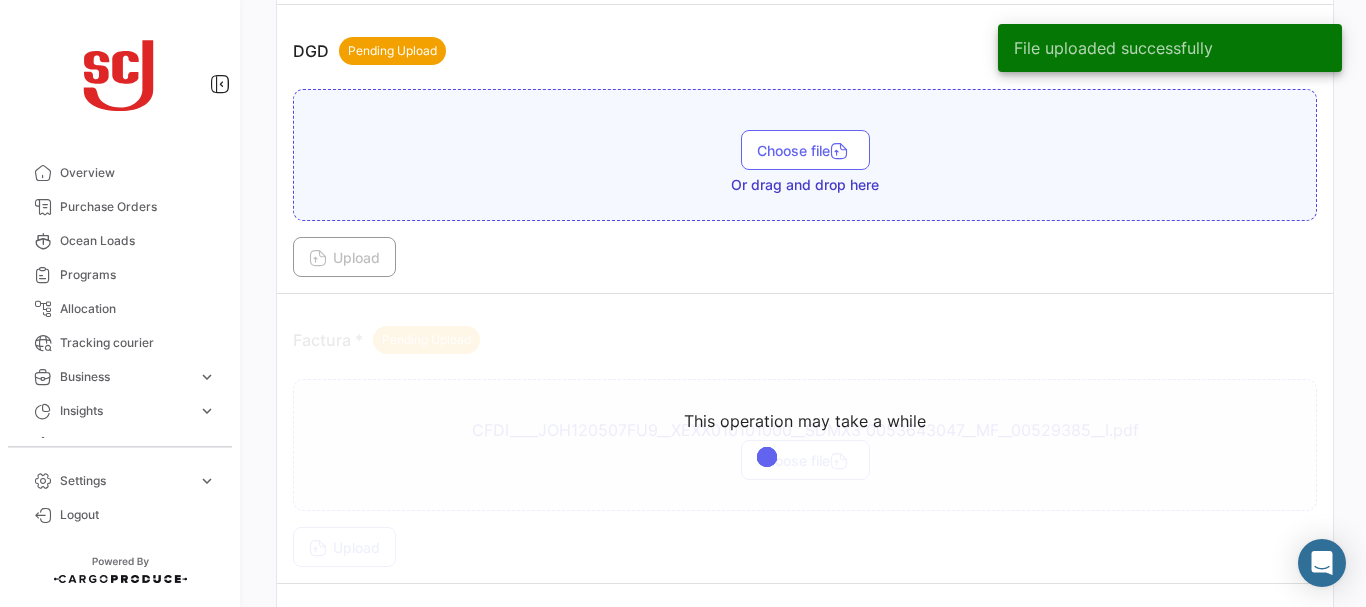 scroll, scrollTop: 1438, scrollLeft: 0, axis: vertical 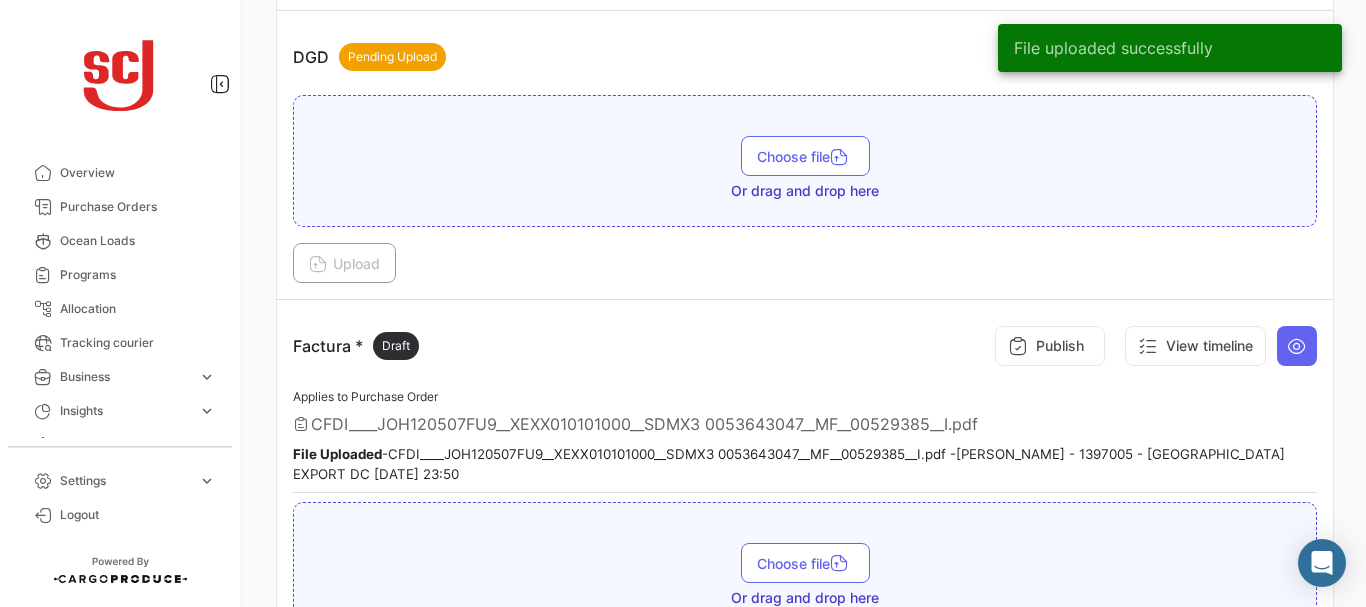 click on "Publish" at bounding box center (1050, 346) 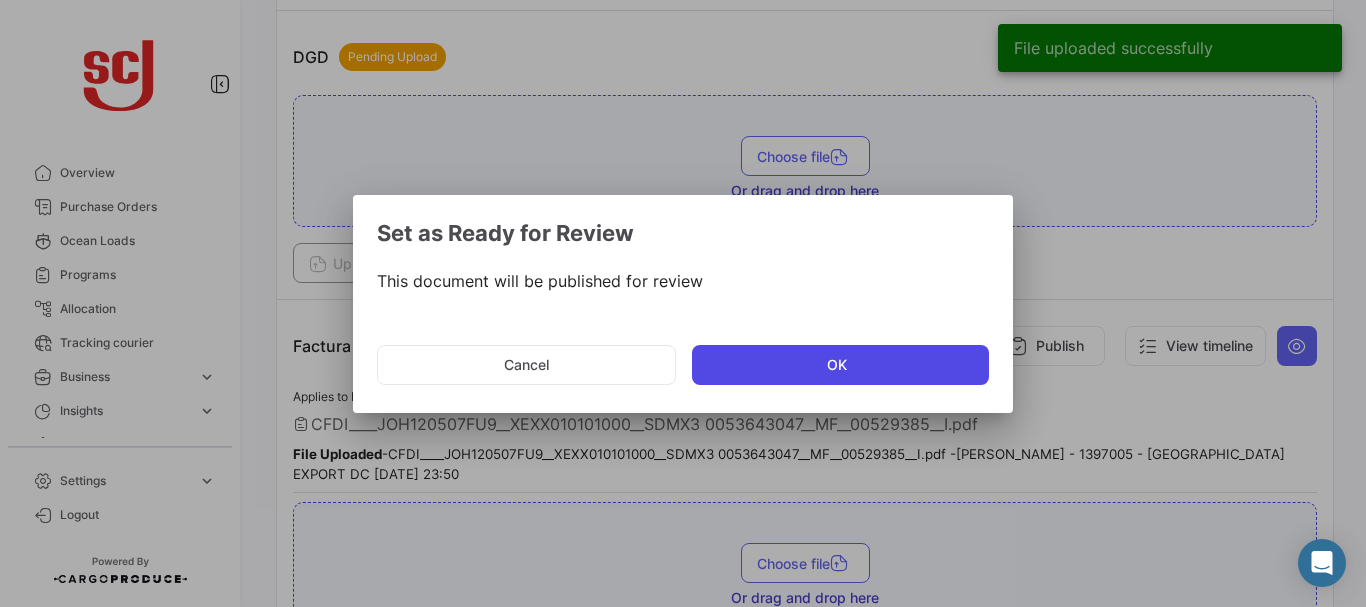 click on "OK" 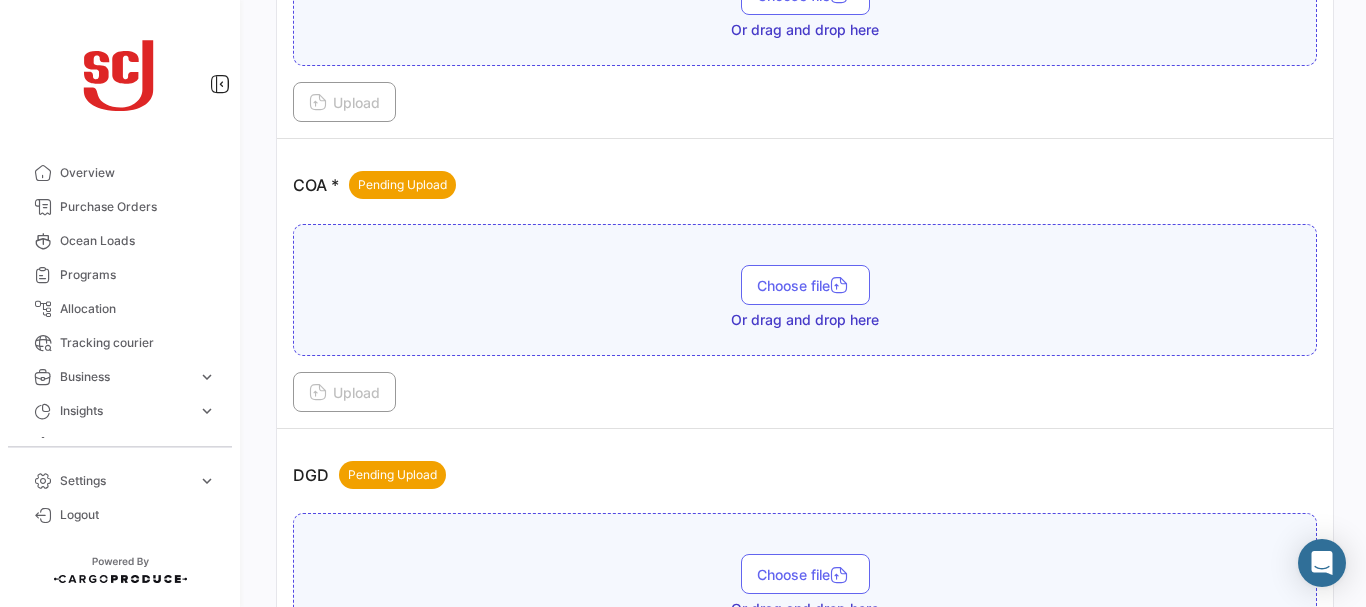 scroll, scrollTop: 1014, scrollLeft: 0, axis: vertical 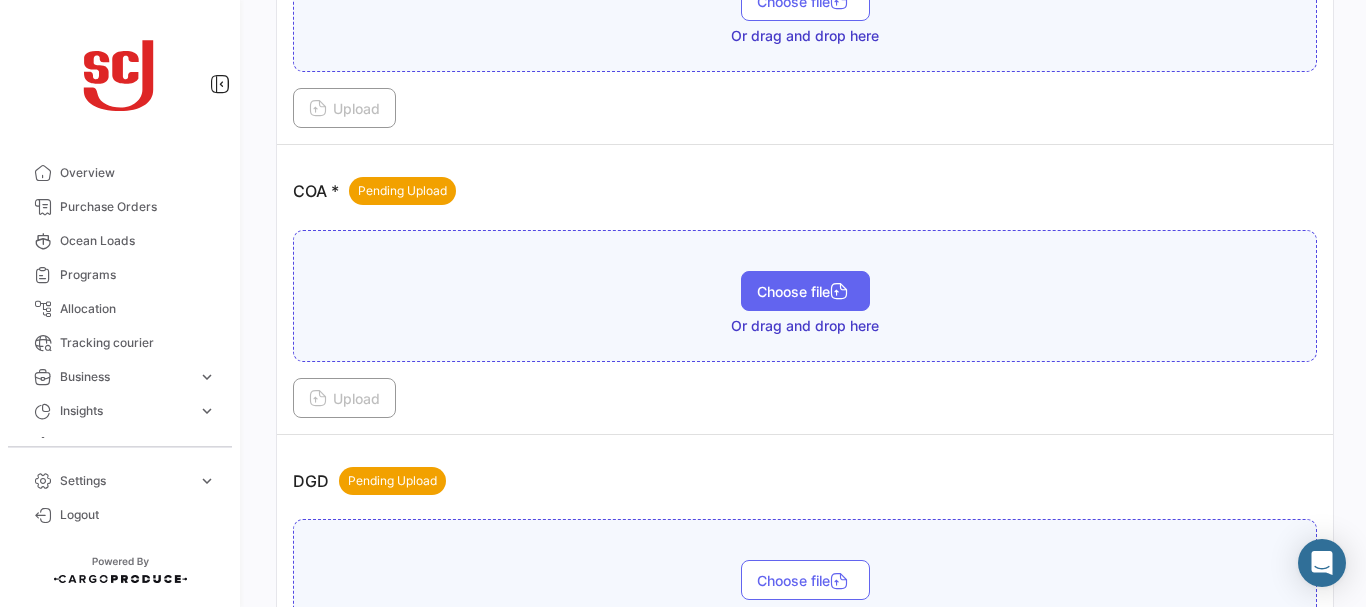 click on "Choose file" at bounding box center (805, 291) 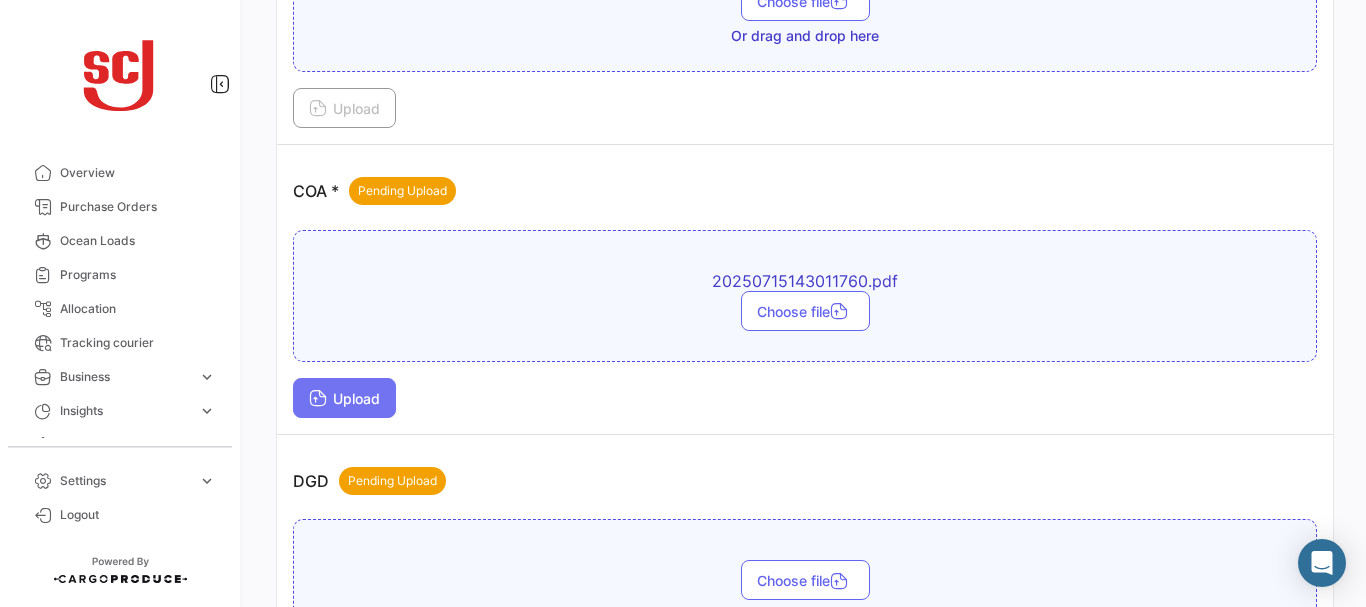 click on "Upload" at bounding box center (344, 398) 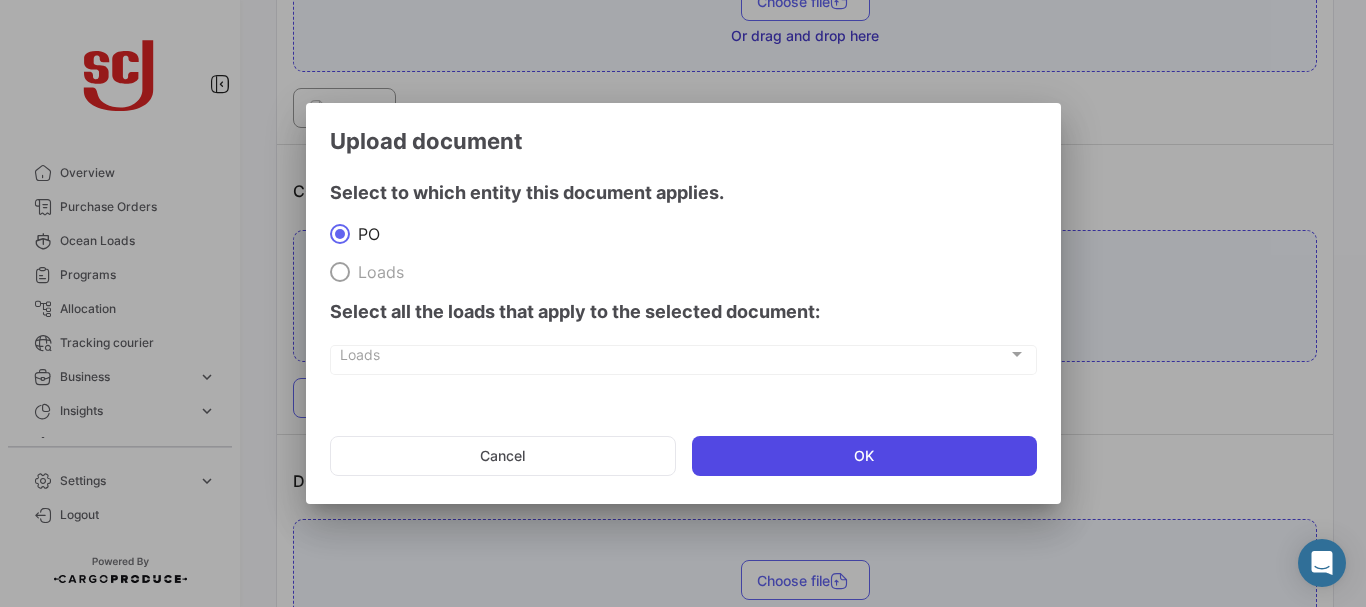 click on "OK" 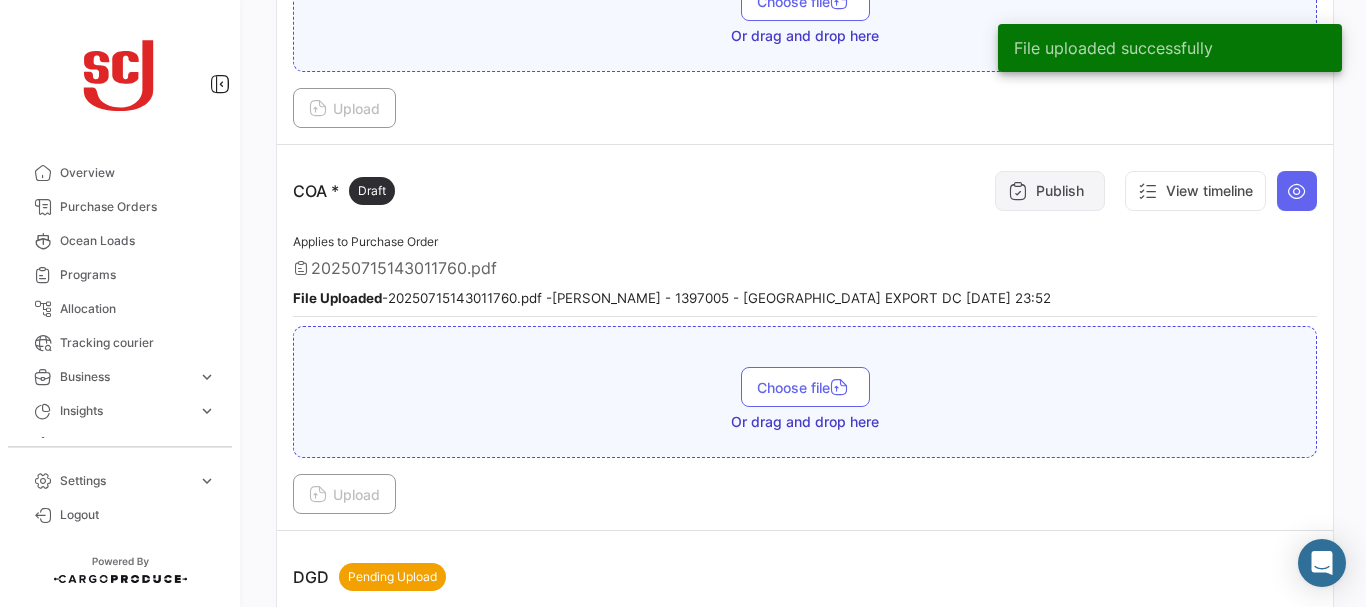 click on "Publish" at bounding box center [1050, 191] 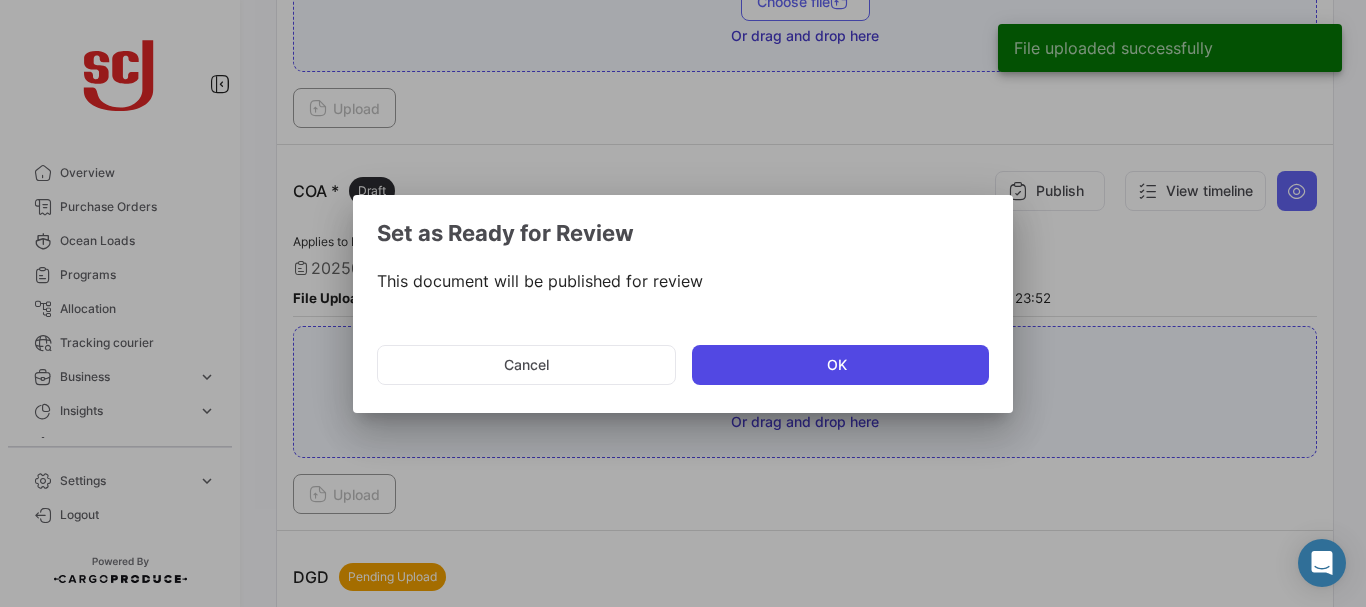 click on "OK" 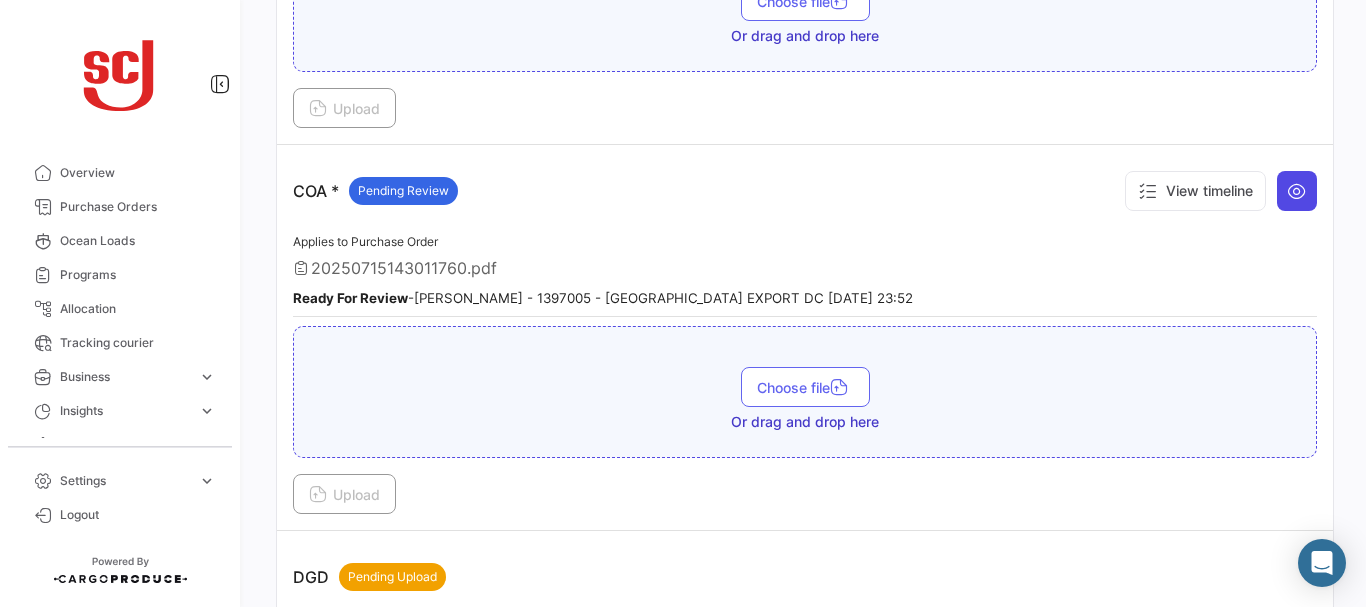 click at bounding box center [1297, 191] 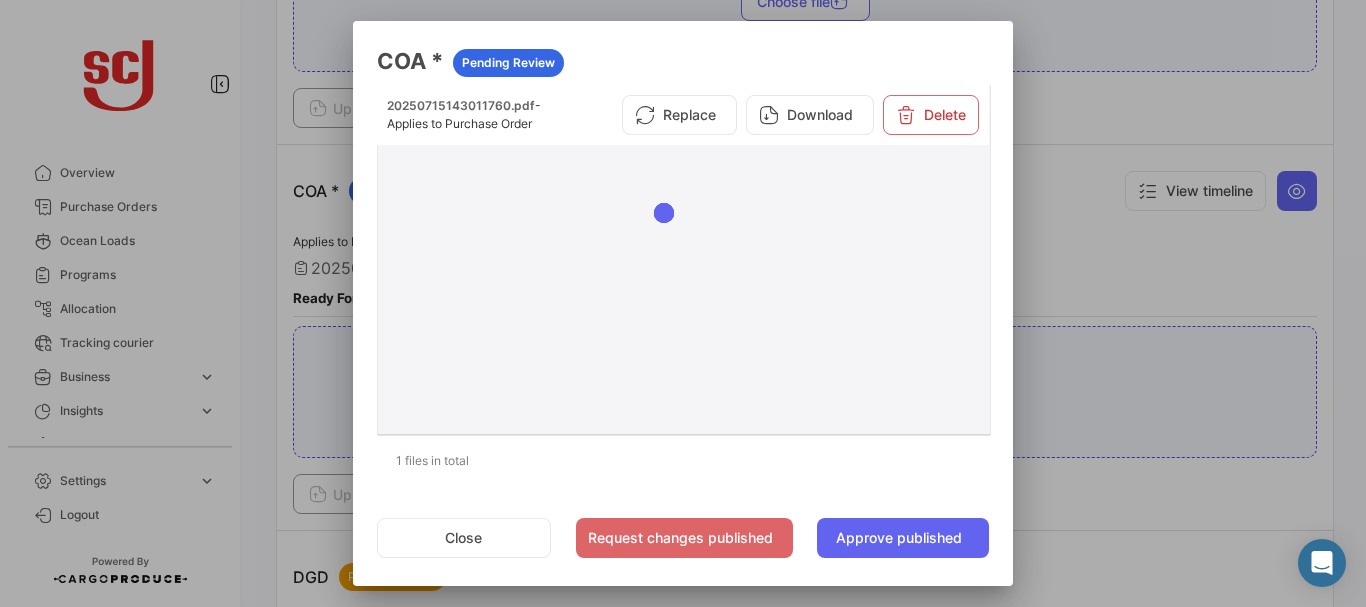 click 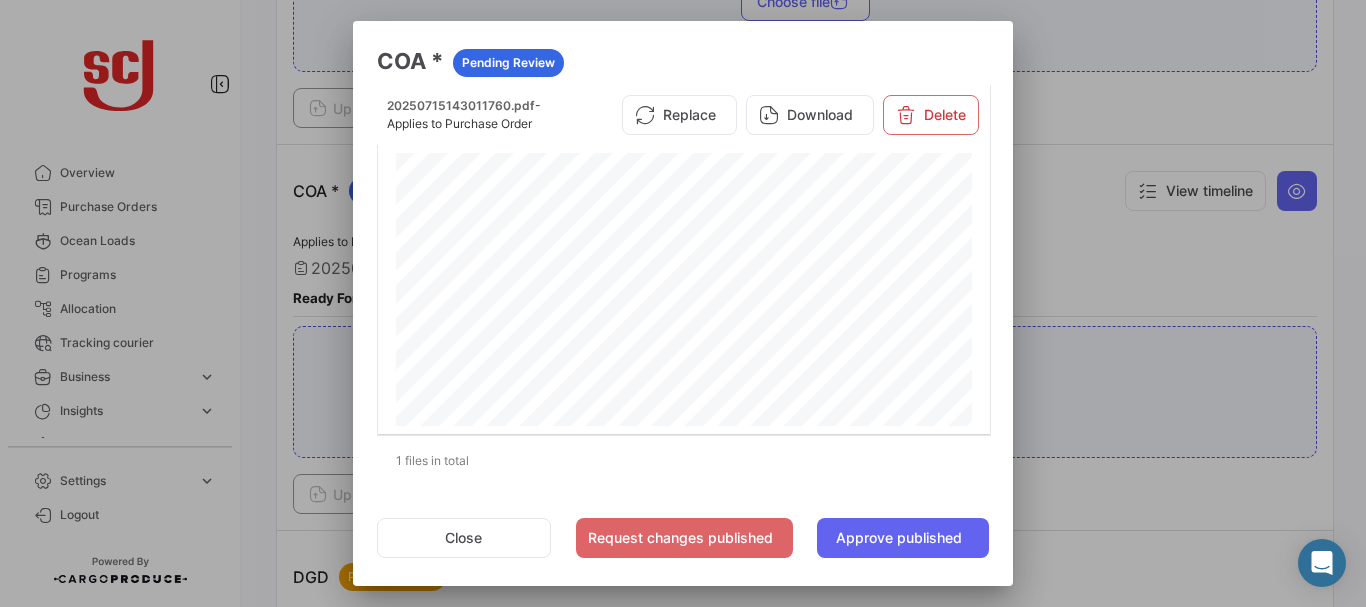 click at bounding box center (683, 303) 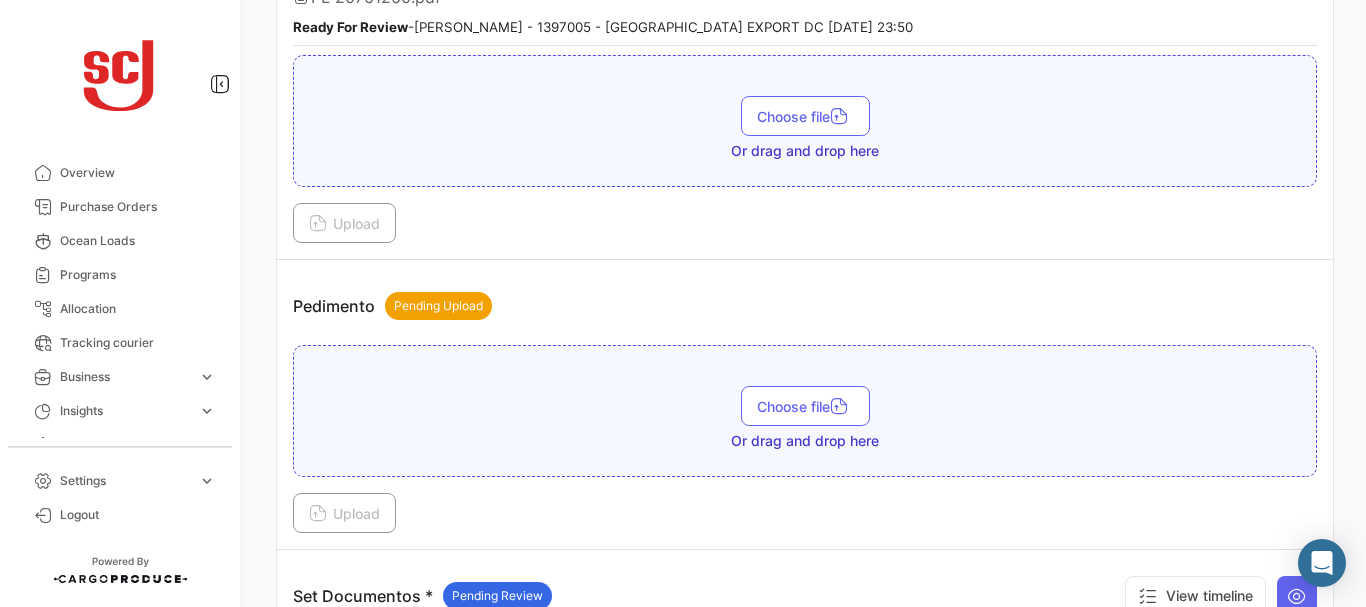 scroll, scrollTop: 2790, scrollLeft: 0, axis: vertical 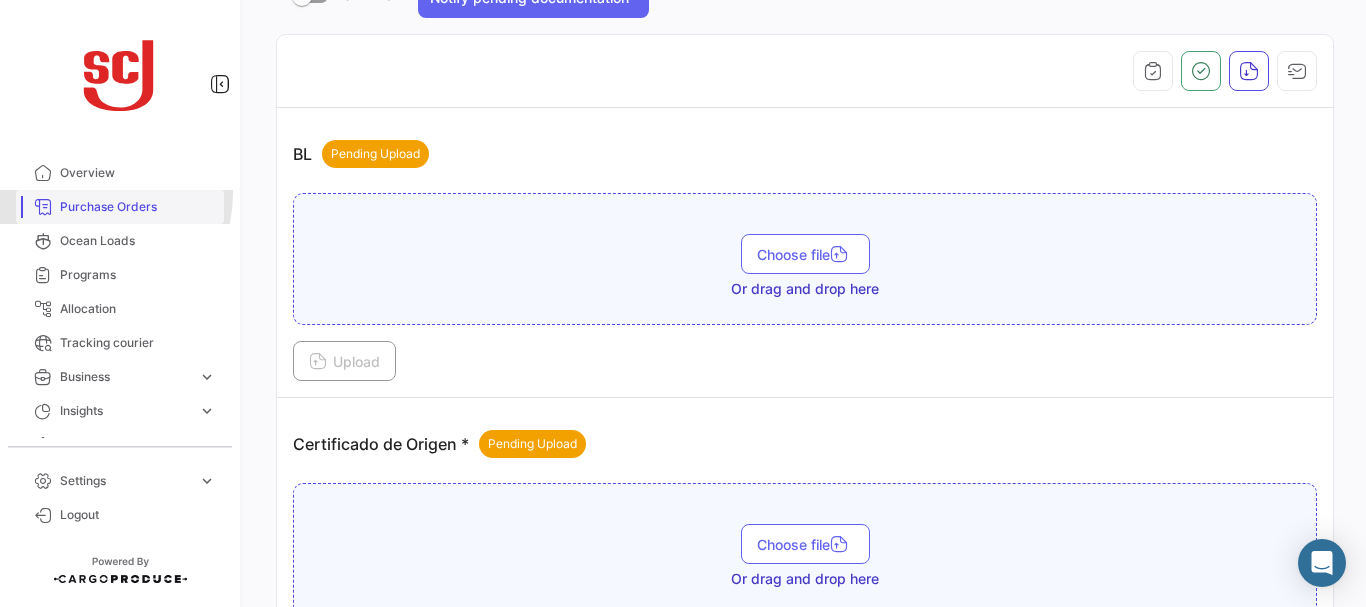 click on "Purchase Orders" at bounding box center [120, 207] 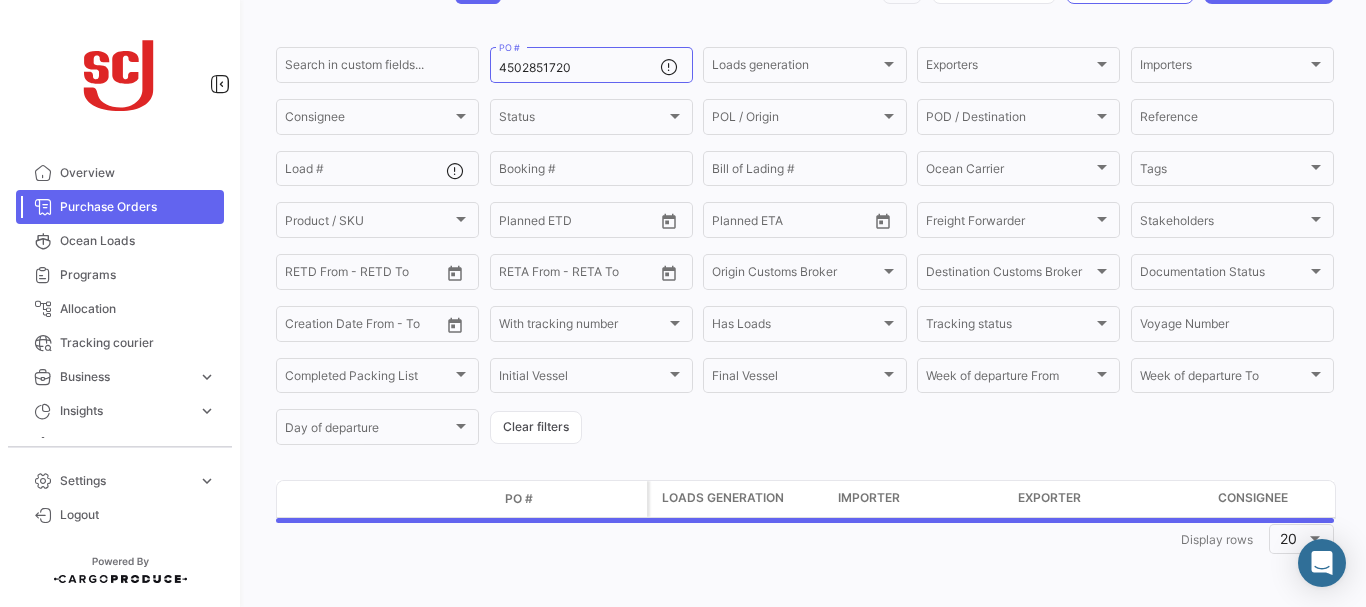 scroll, scrollTop: 0, scrollLeft: 0, axis: both 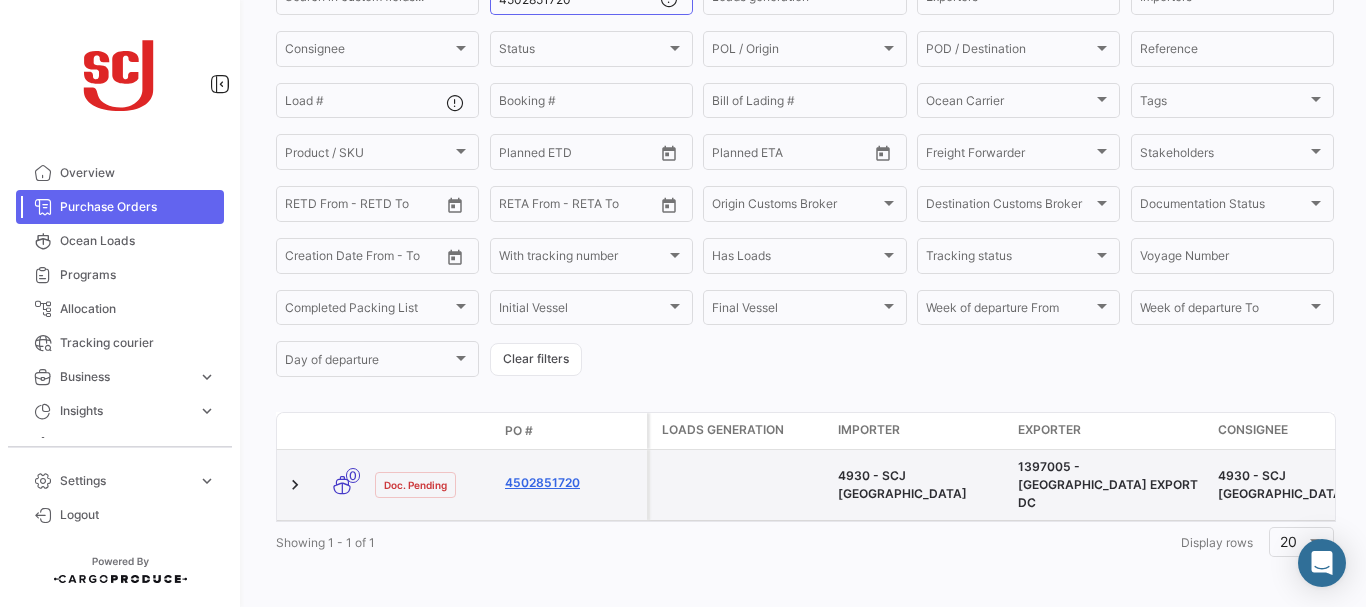 click on "4502851720" 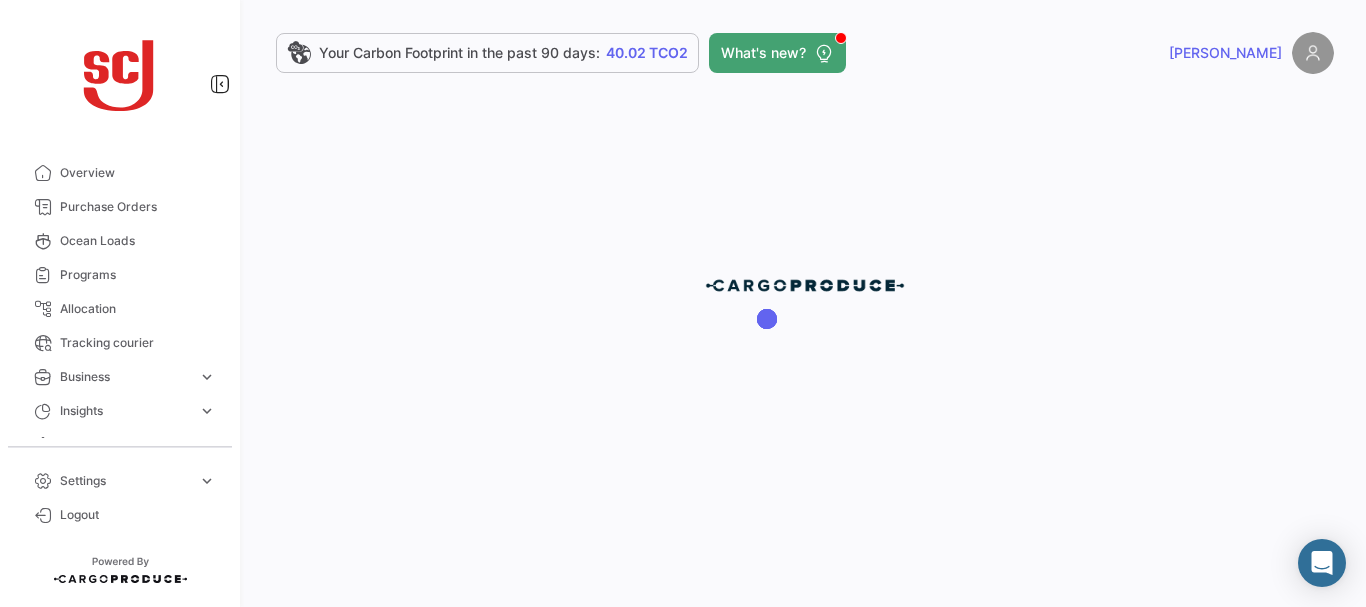 scroll, scrollTop: 0, scrollLeft: 0, axis: both 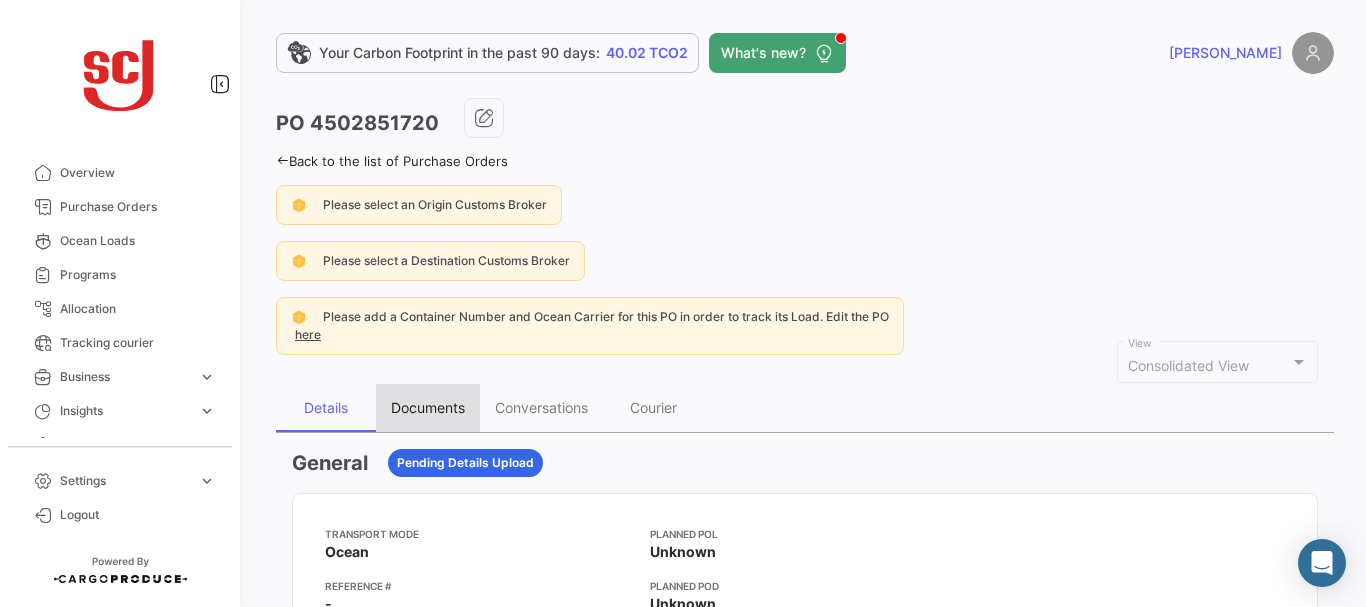 click on "Documents" at bounding box center (428, 407) 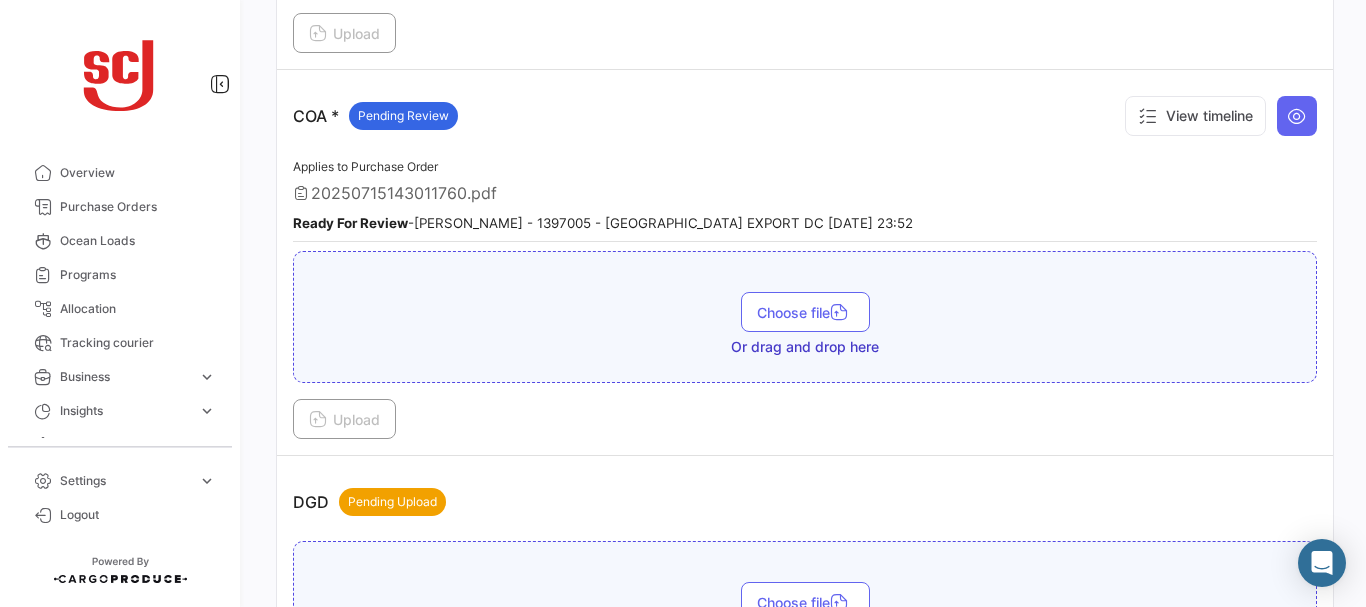 scroll, scrollTop: 1072, scrollLeft: 0, axis: vertical 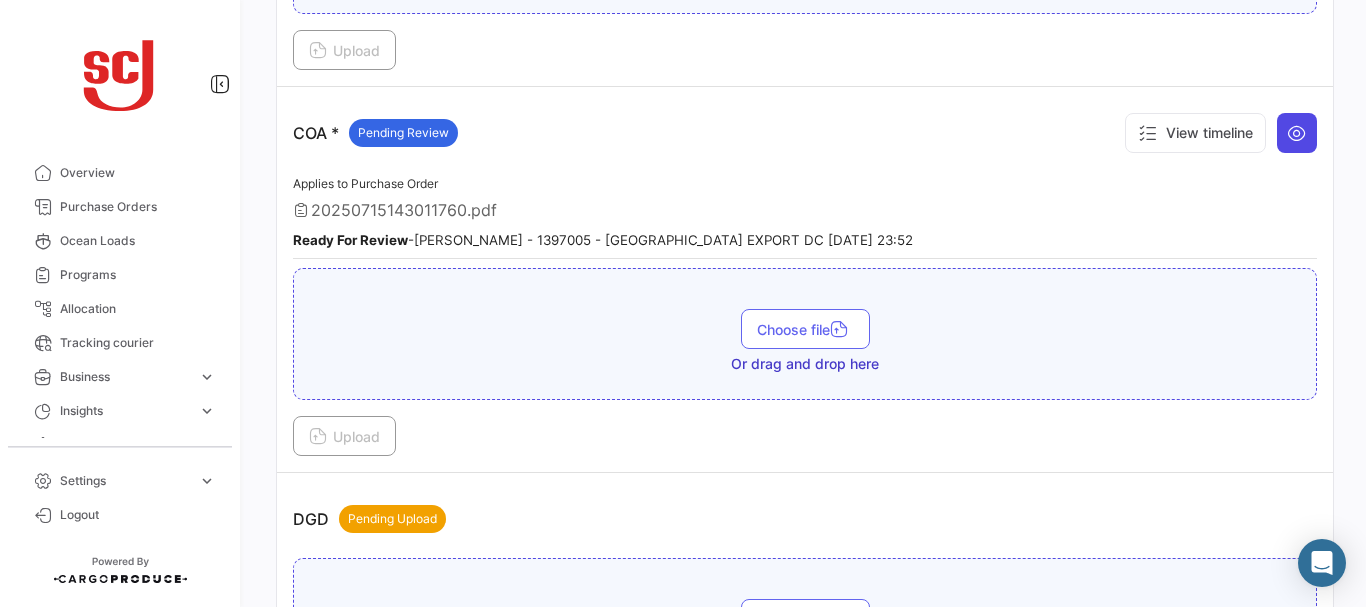 click at bounding box center [1297, 133] 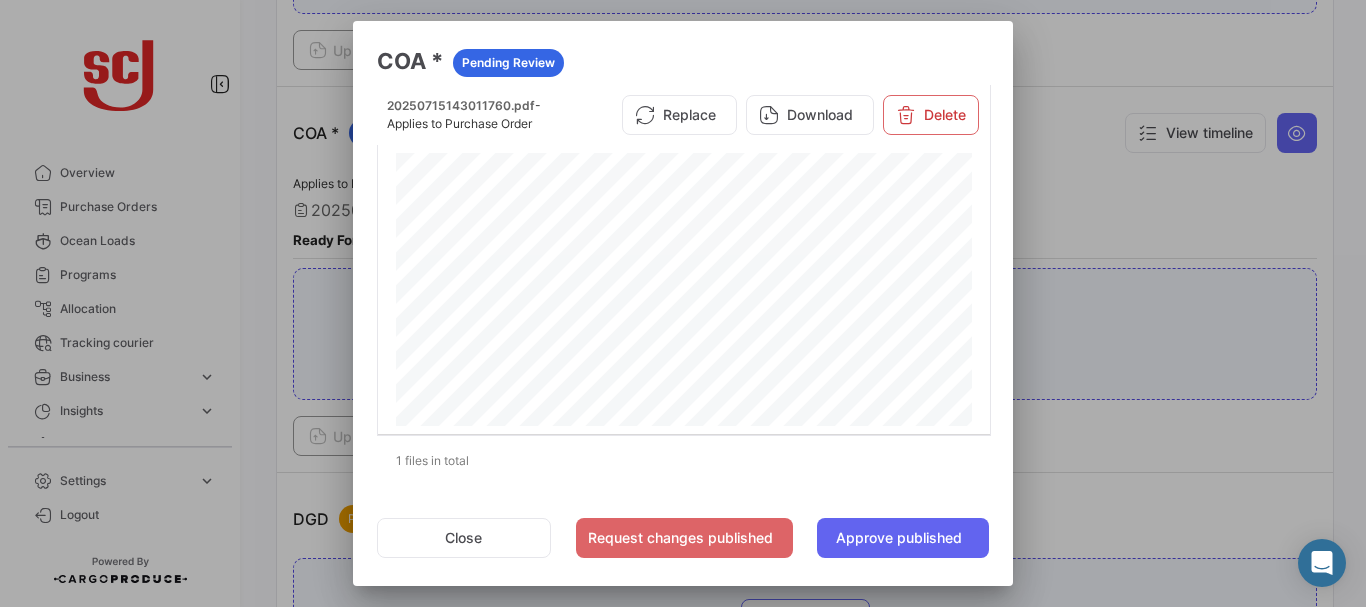 click at bounding box center [683, 303] 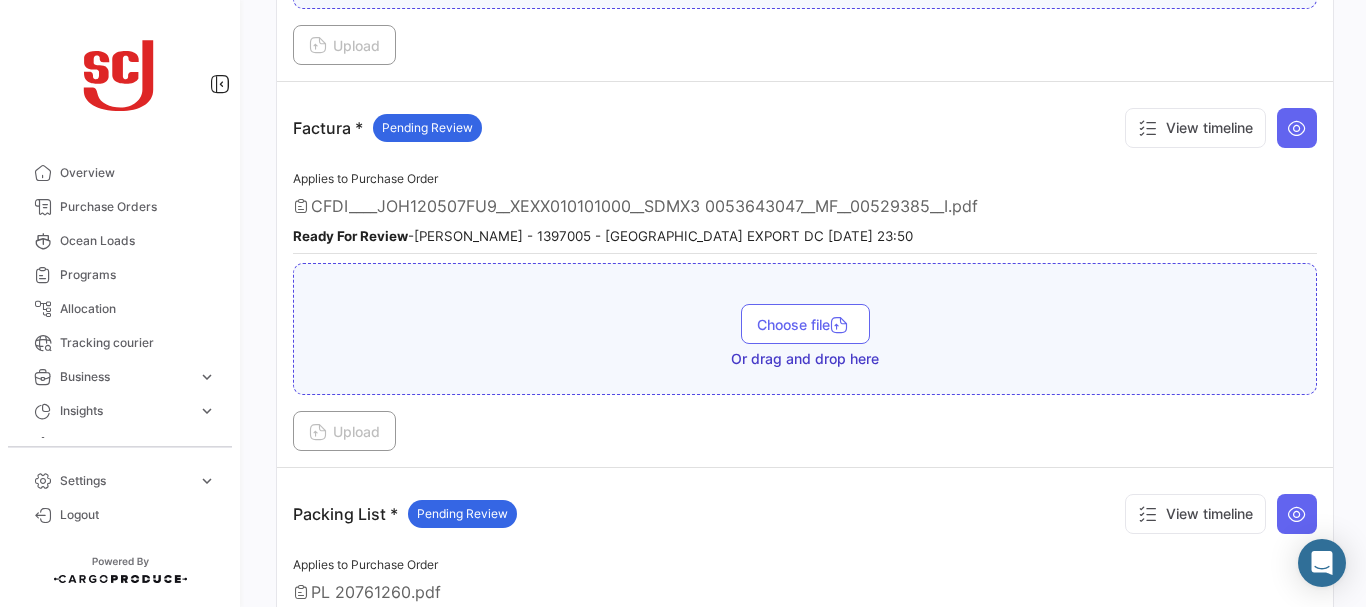 scroll, scrollTop: 1724, scrollLeft: 0, axis: vertical 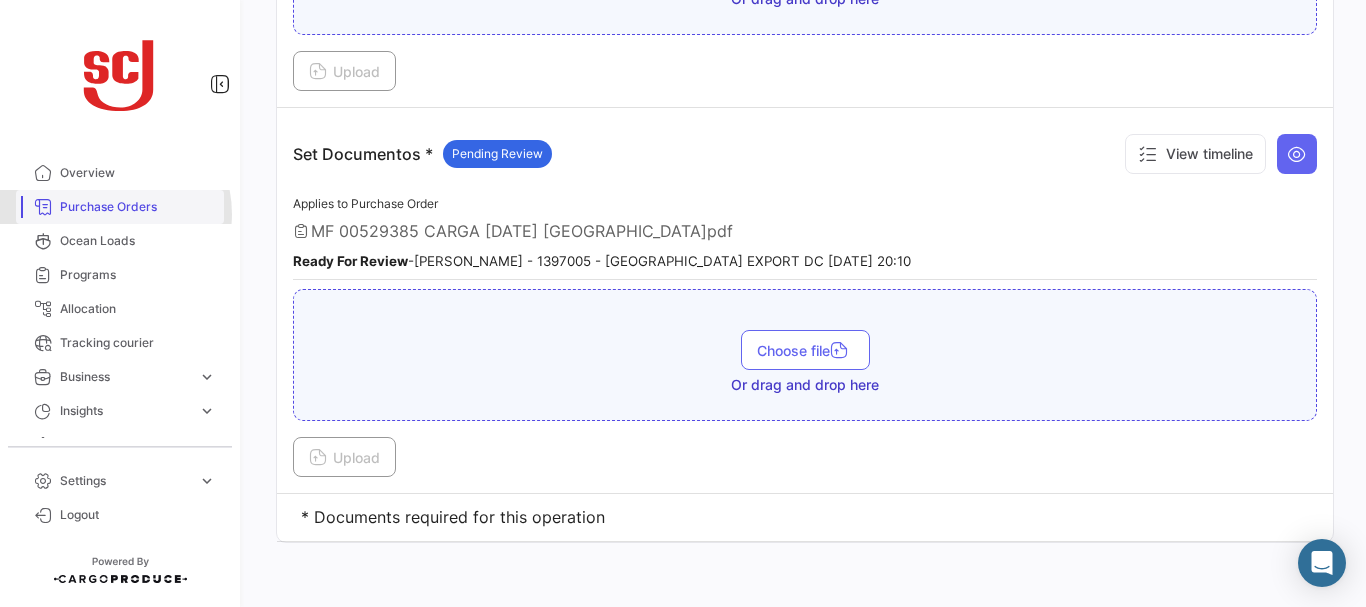 click on "Purchase Orders" at bounding box center [138, 207] 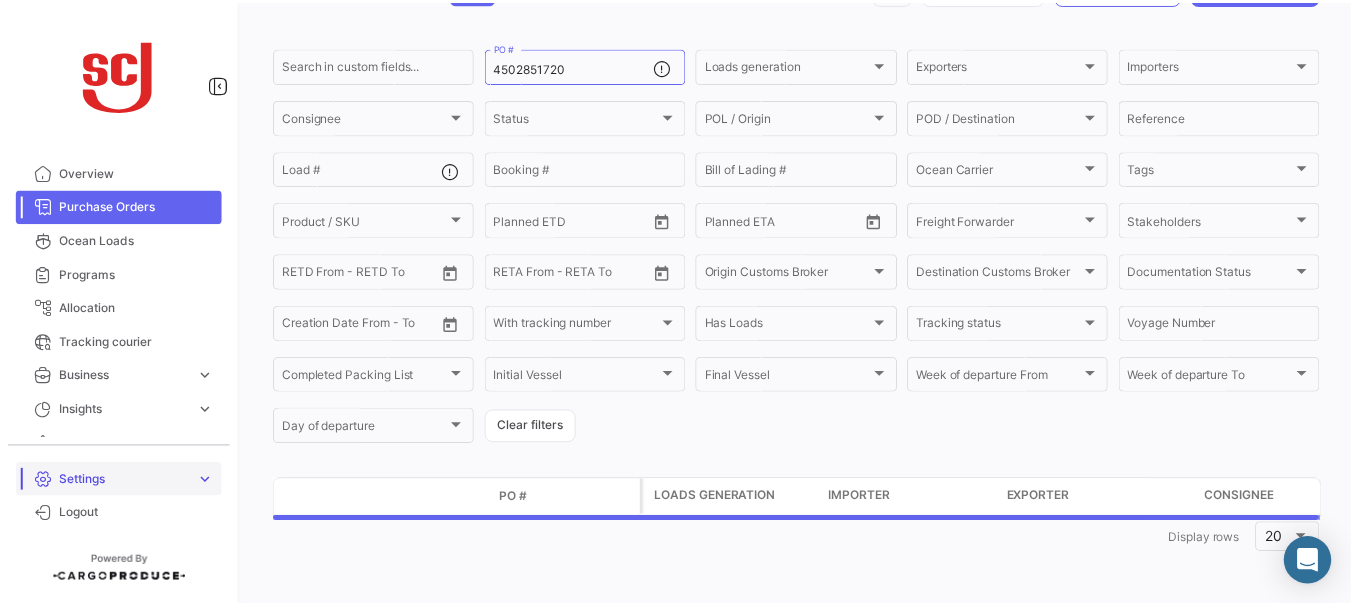 scroll, scrollTop: 0, scrollLeft: 0, axis: both 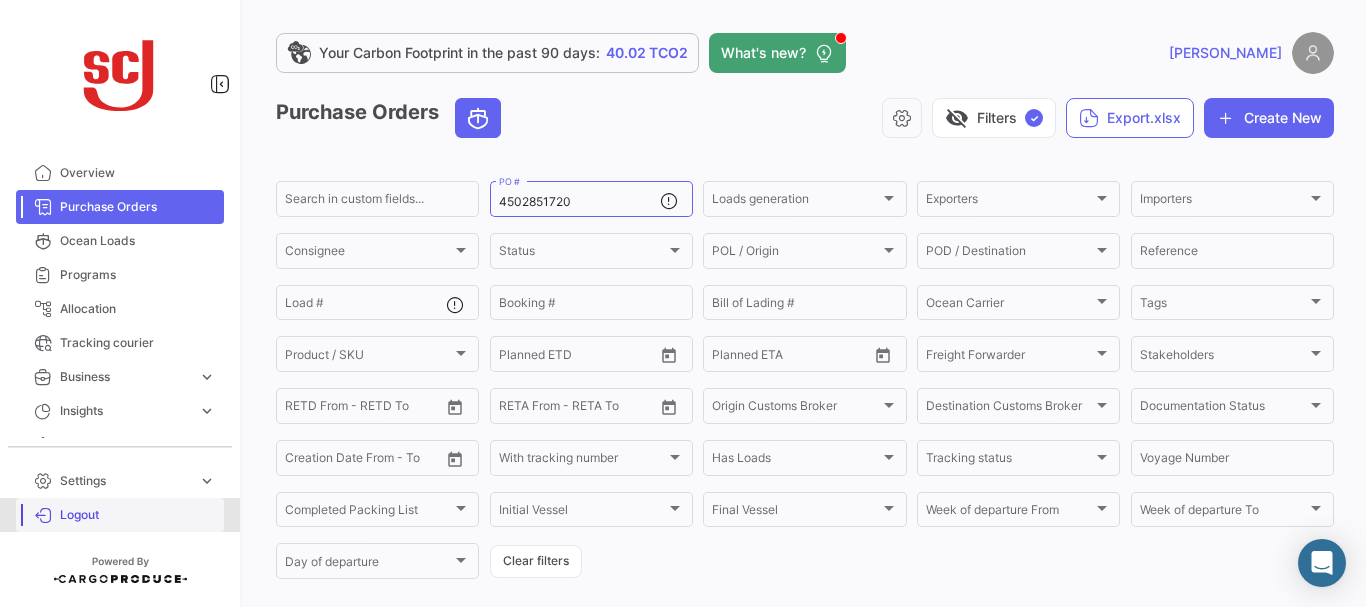 click on "Logout" at bounding box center [138, 515] 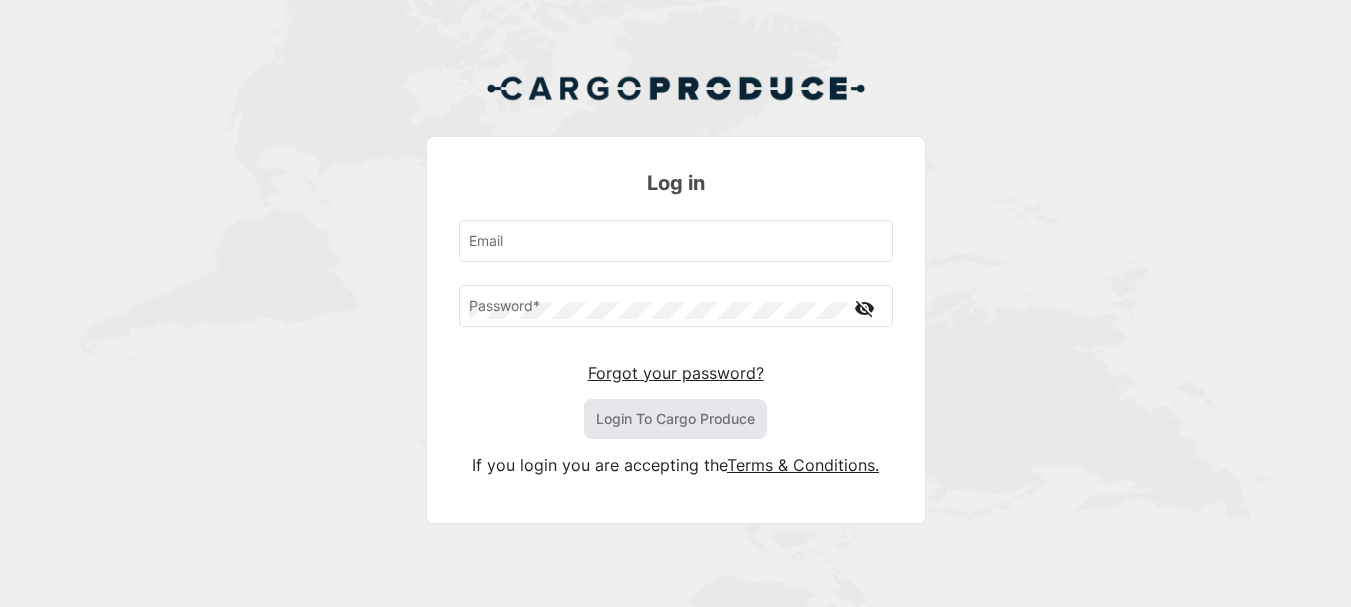 type on "[EMAIL_ADDRESS][PERSON_NAME][DOMAIN_NAME]" 